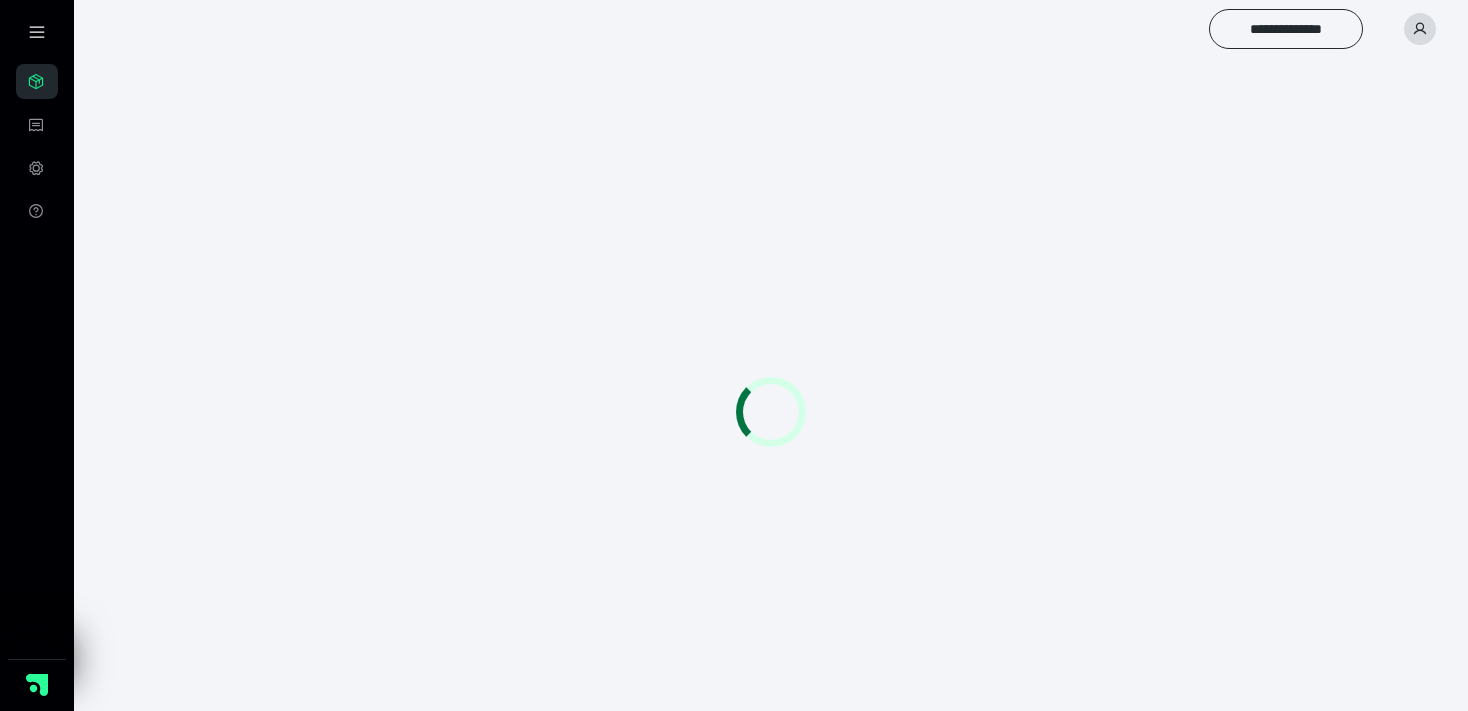scroll, scrollTop: 0, scrollLeft: 0, axis: both 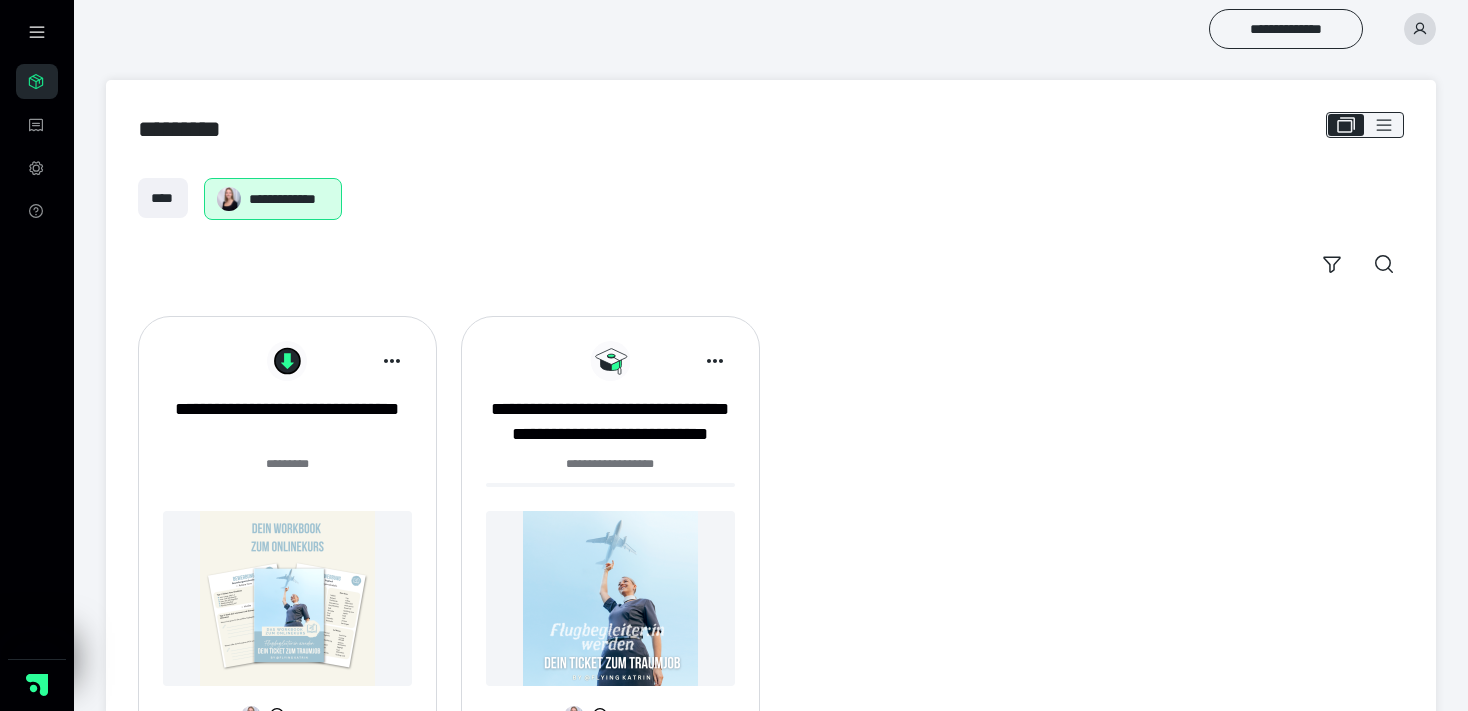 click at bounding box center (610, 598) 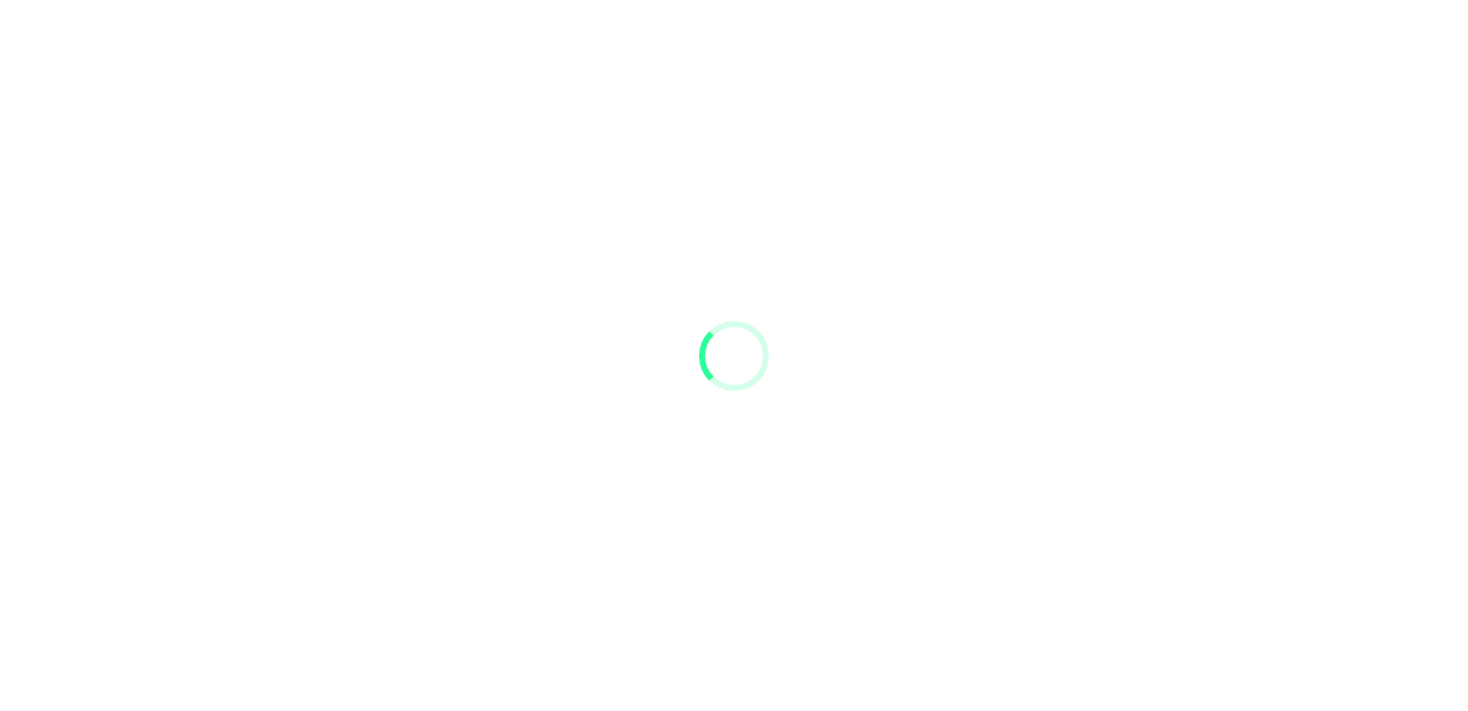 scroll, scrollTop: 0, scrollLeft: 0, axis: both 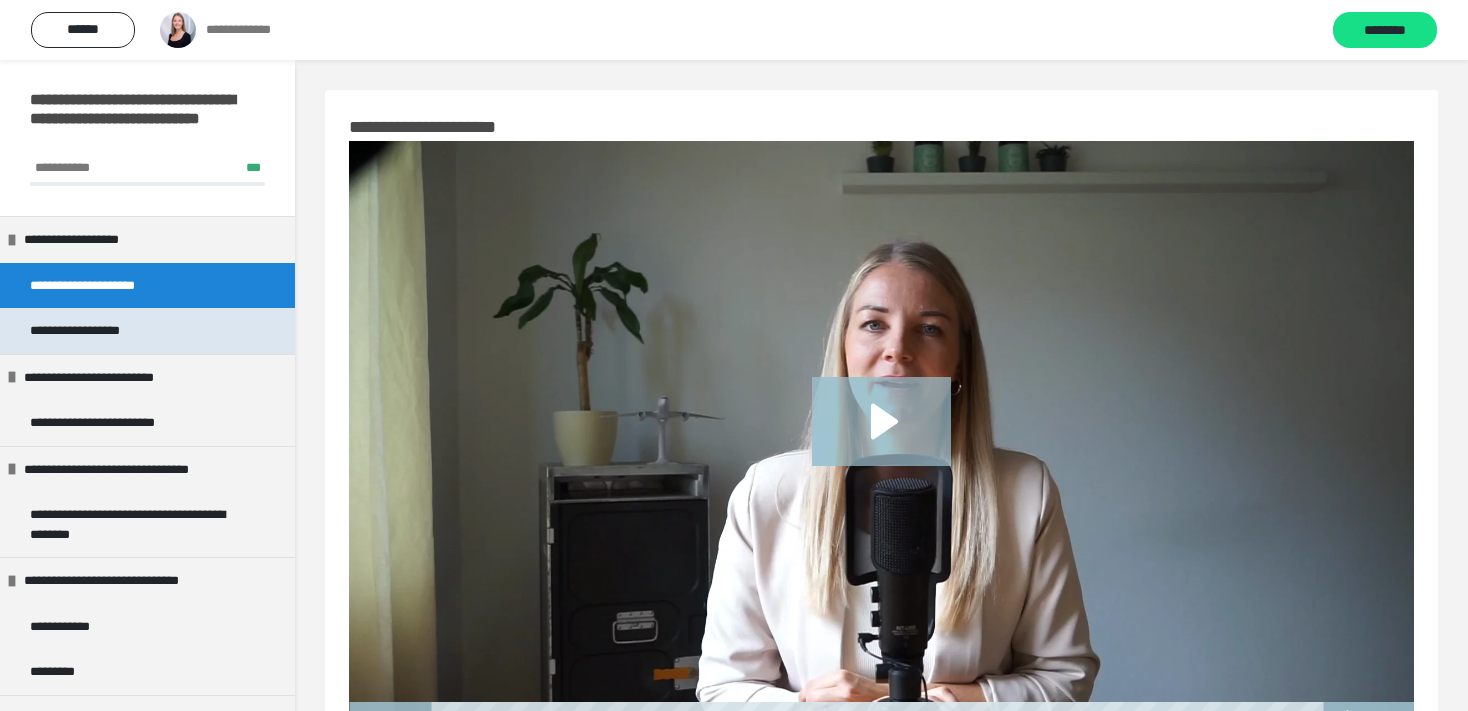 click on "**********" at bounding box center (88, 331) 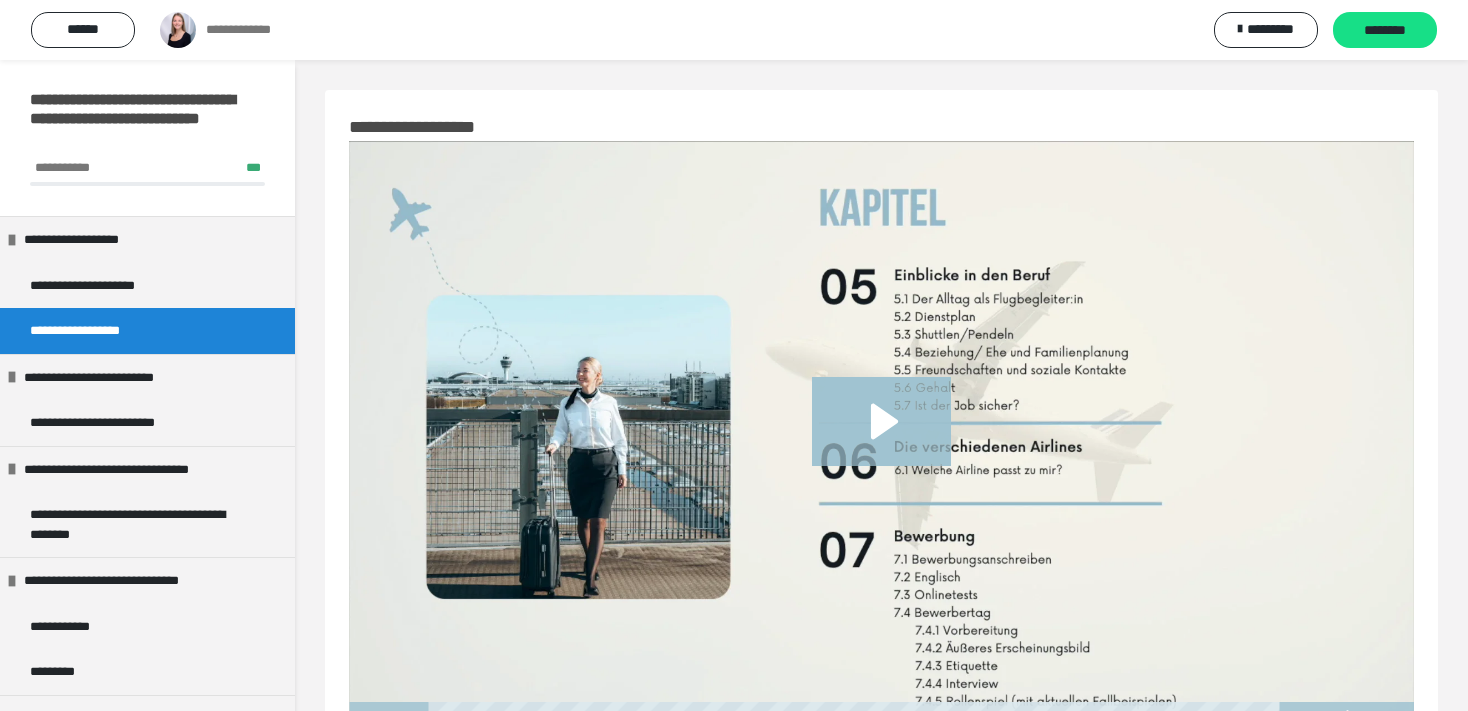 scroll, scrollTop: 83, scrollLeft: 0, axis: vertical 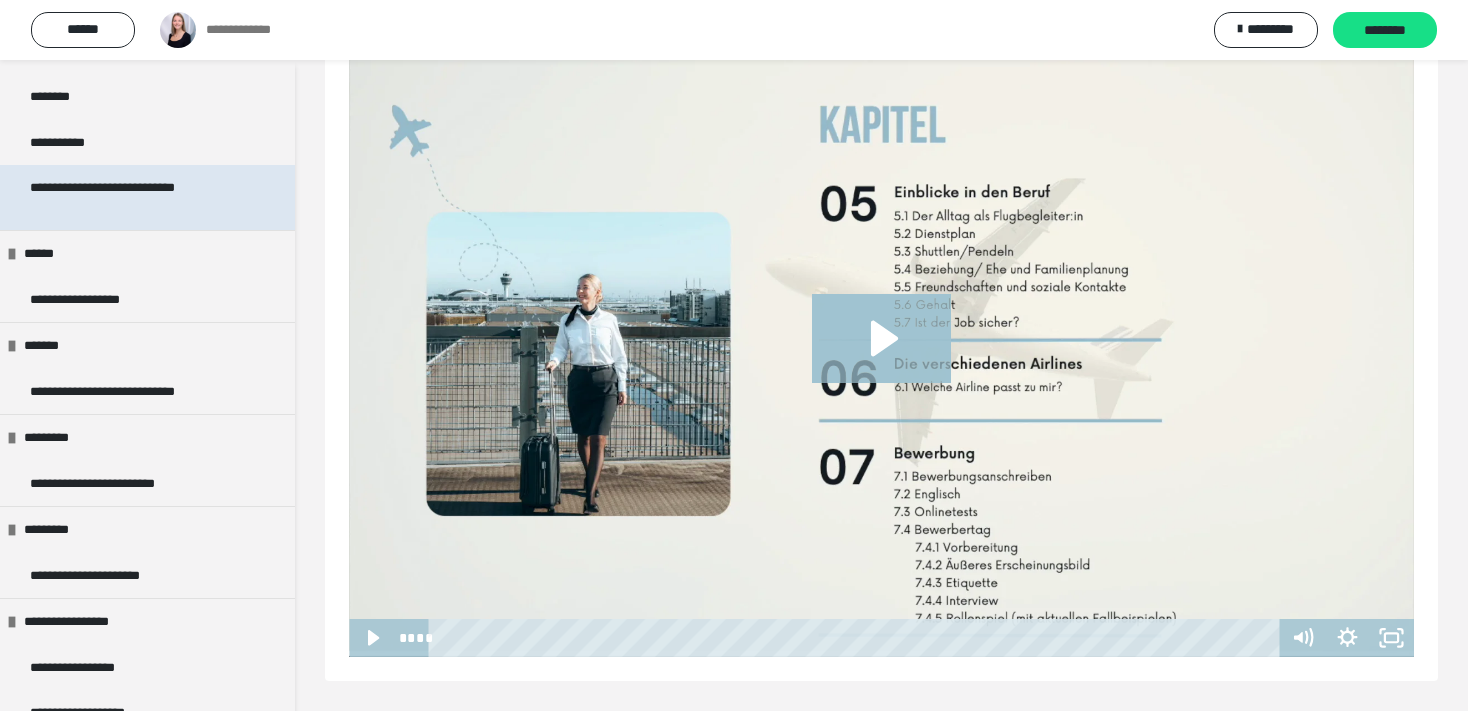 click on "**********" at bounding box center (131, 197) 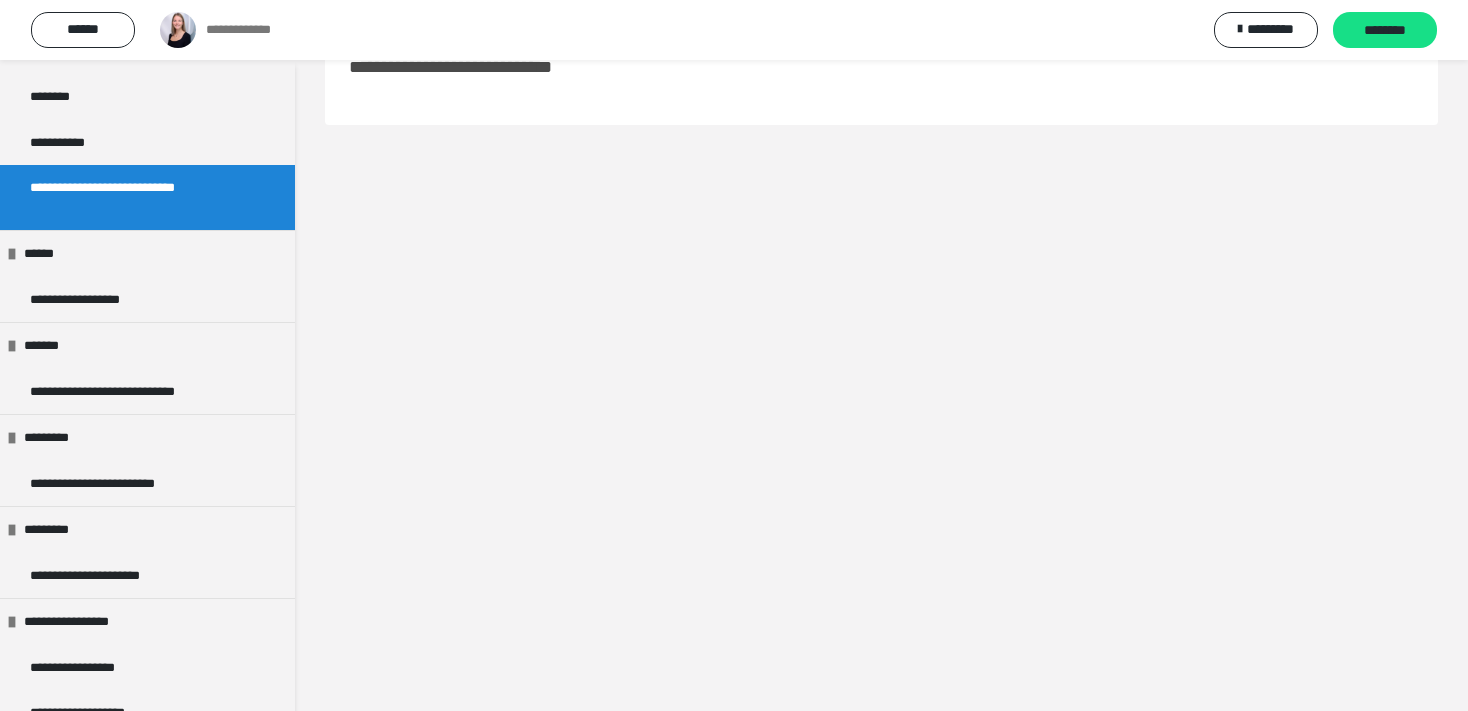 scroll, scrollTop: 60, scrollLeft: 0, axis: vertical 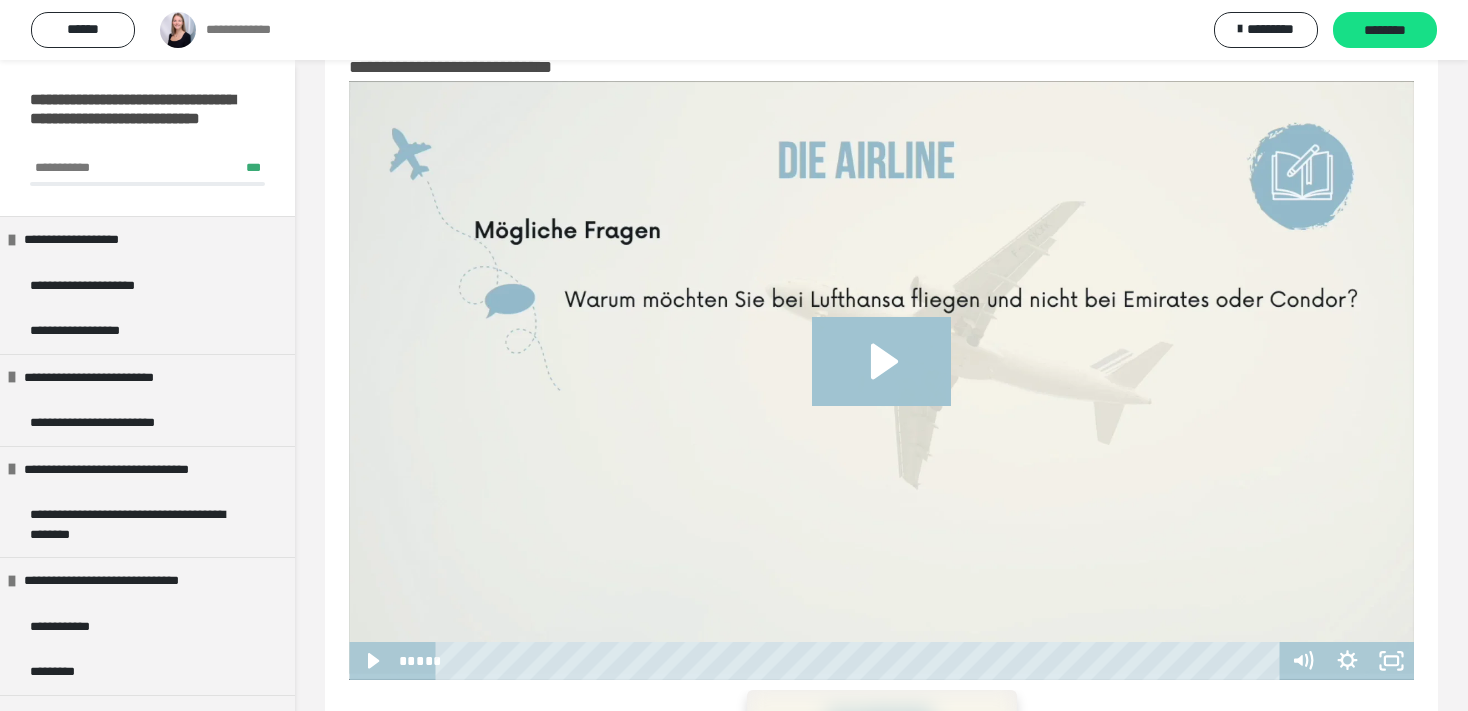 drag, startPoint x: 283, startPoint y: 74, endPoint x: 295, endPoint y: 242, distance: 168.42802 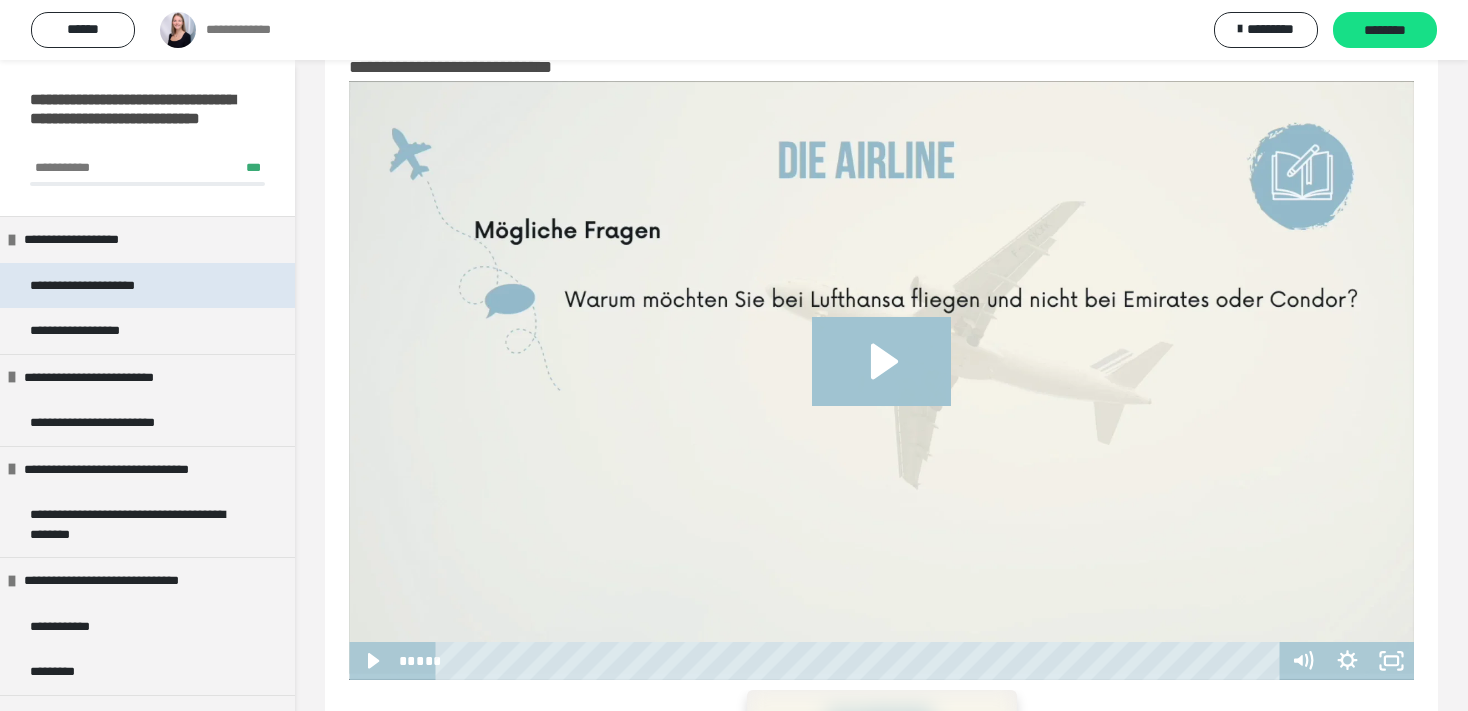 click on "**********" at bounding box center [99, 286] 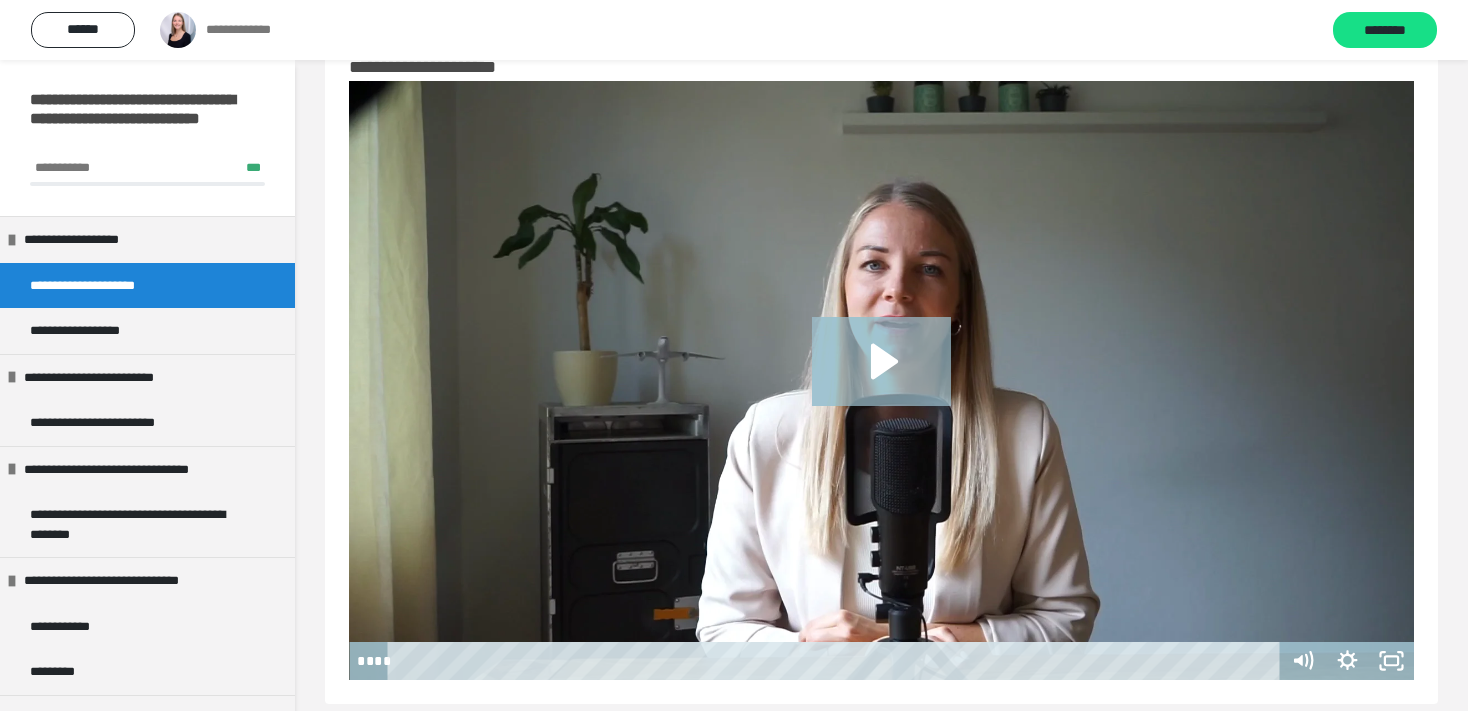 click on "**********" at bounding box center [99, 286] 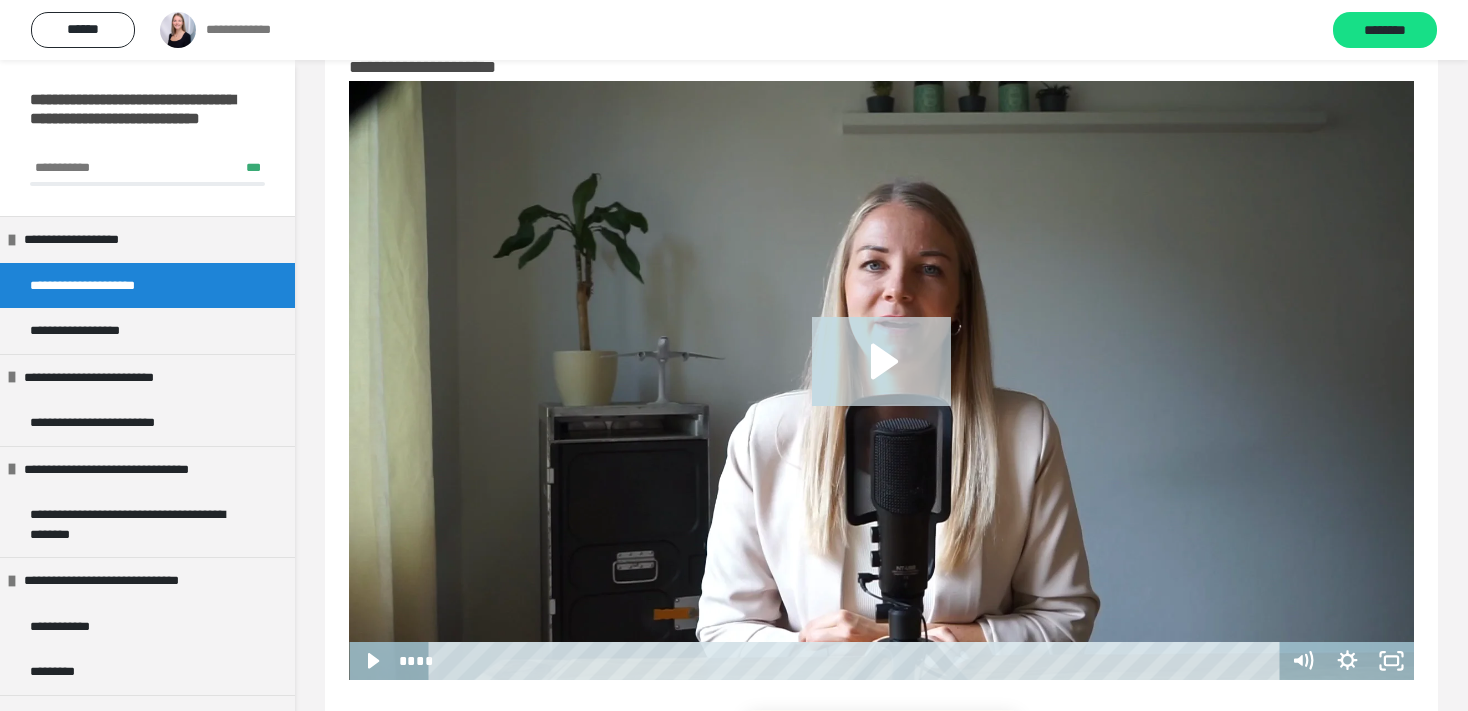 click 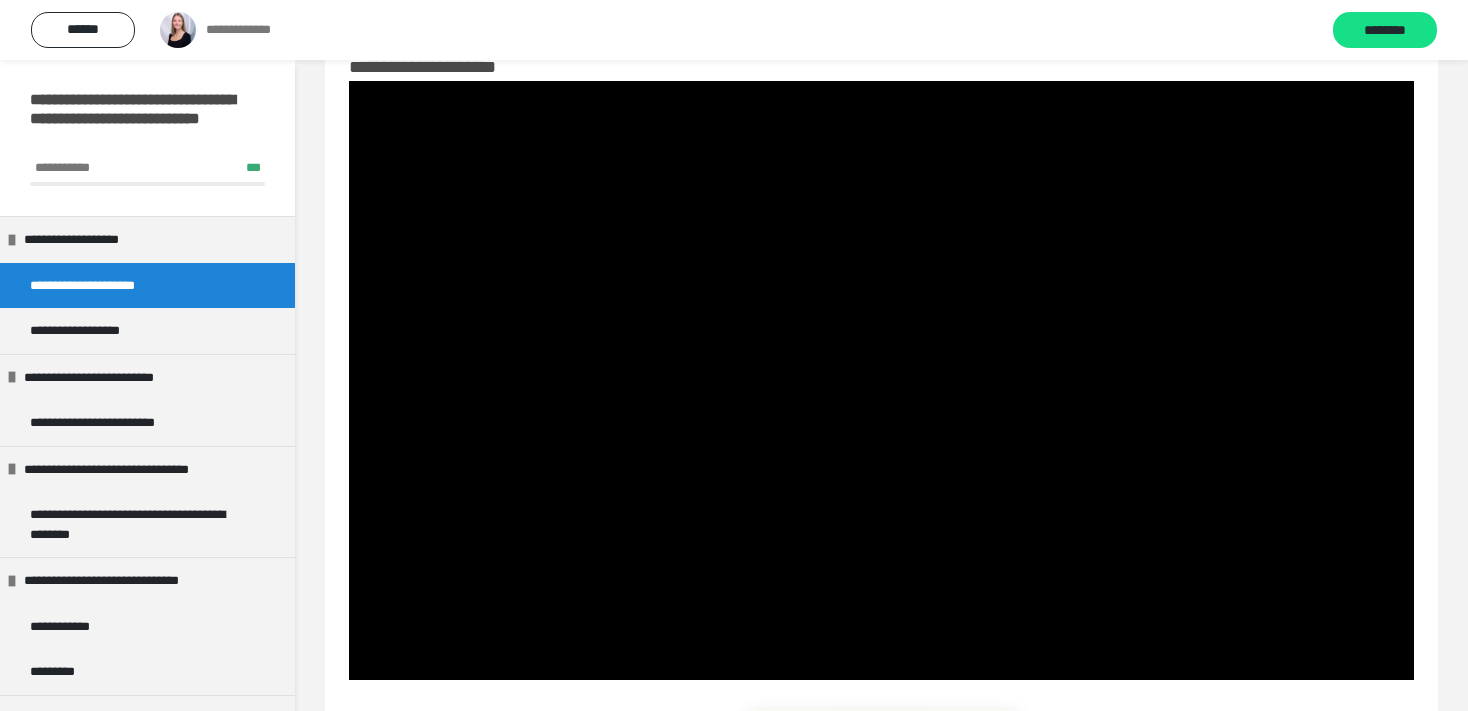 scroll, scrollTop: 112, scrollLeft: 0, axis: vertical 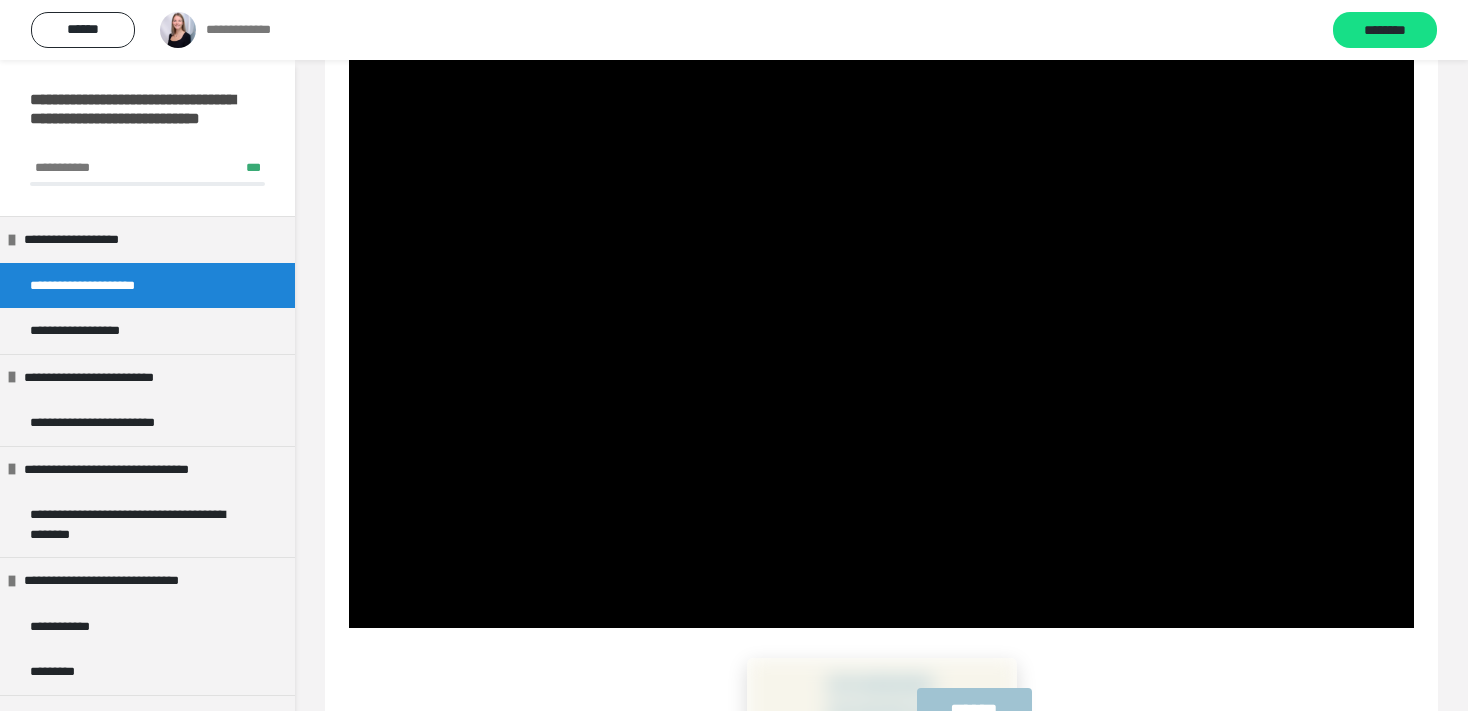 click on "**********" at bounding box center [881, 580] 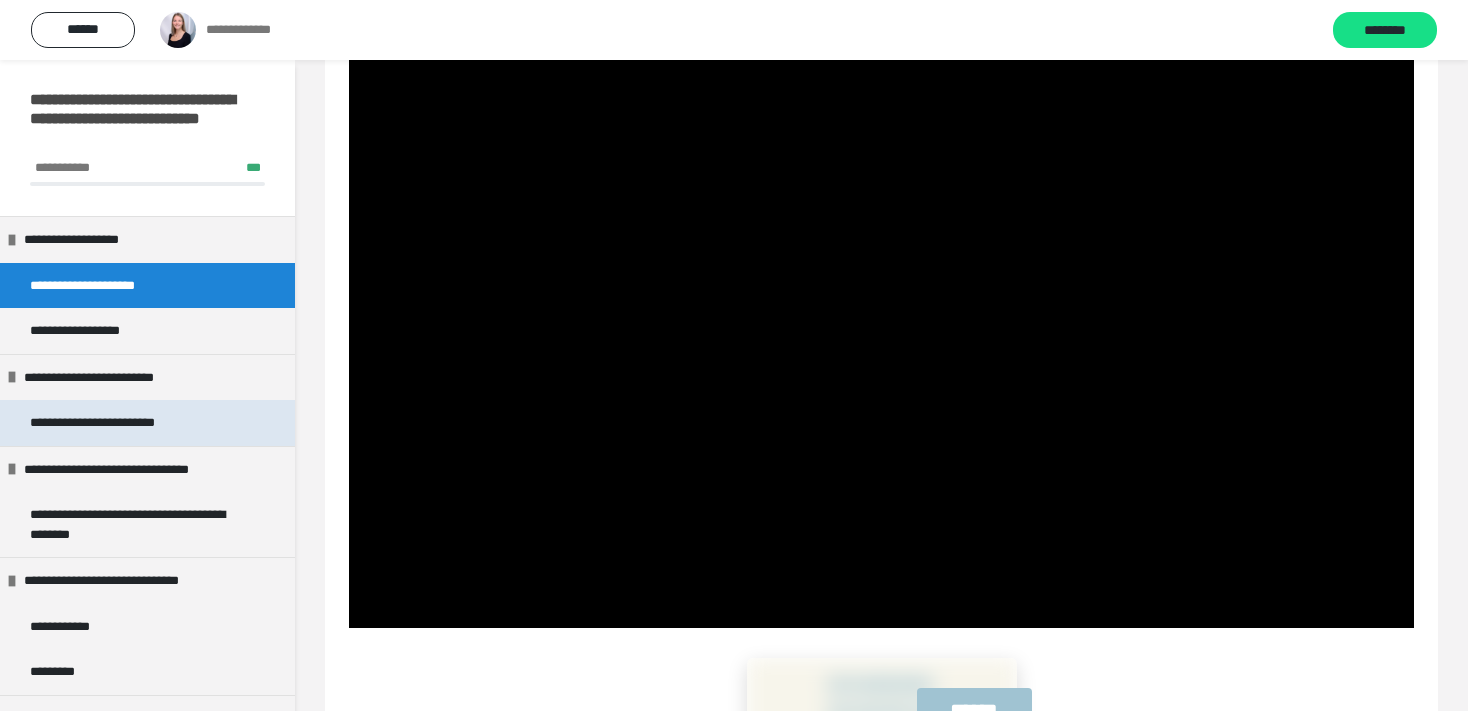 click on "**********" at bounding box center (147, 423) 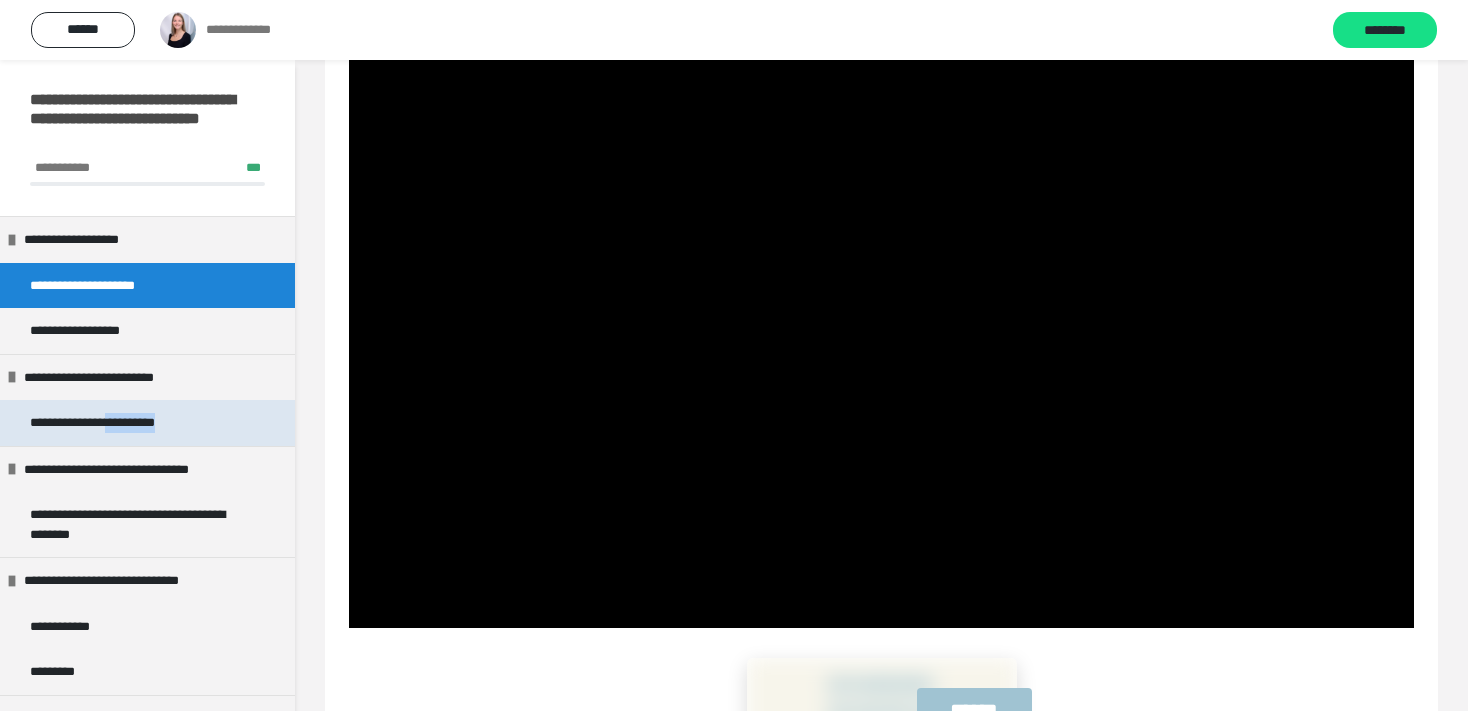 click on "**********" at bounding box center [147, 423] 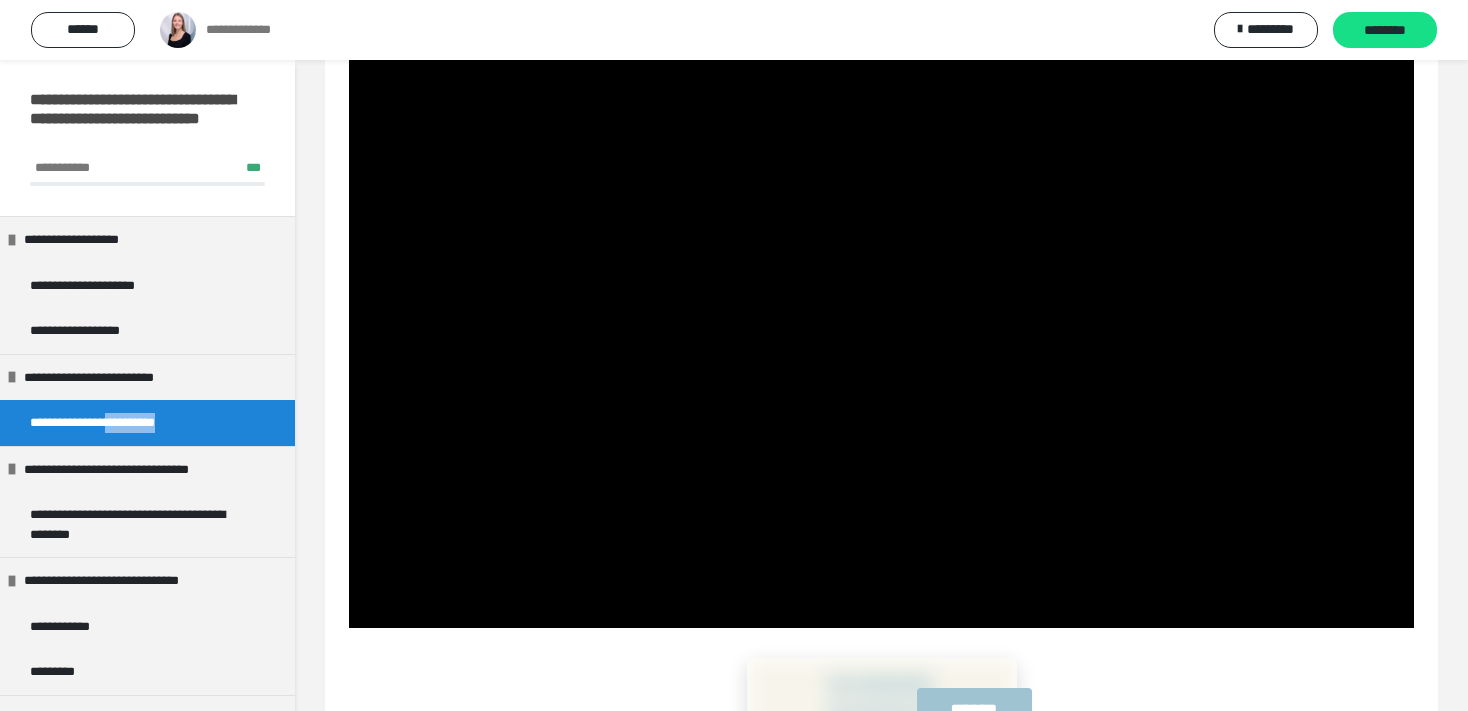 scroll, scrollTop: 60, scrollLeft: 0, axis: vertical 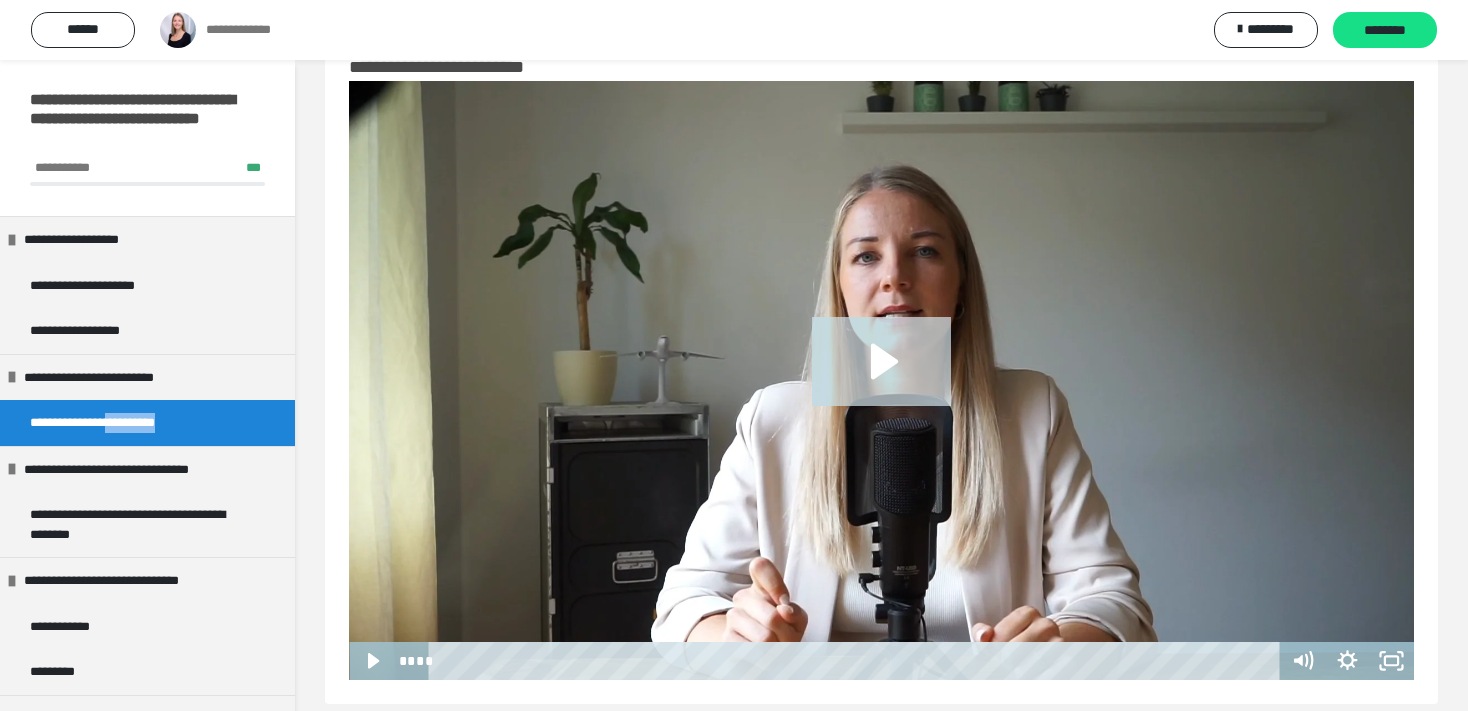 click 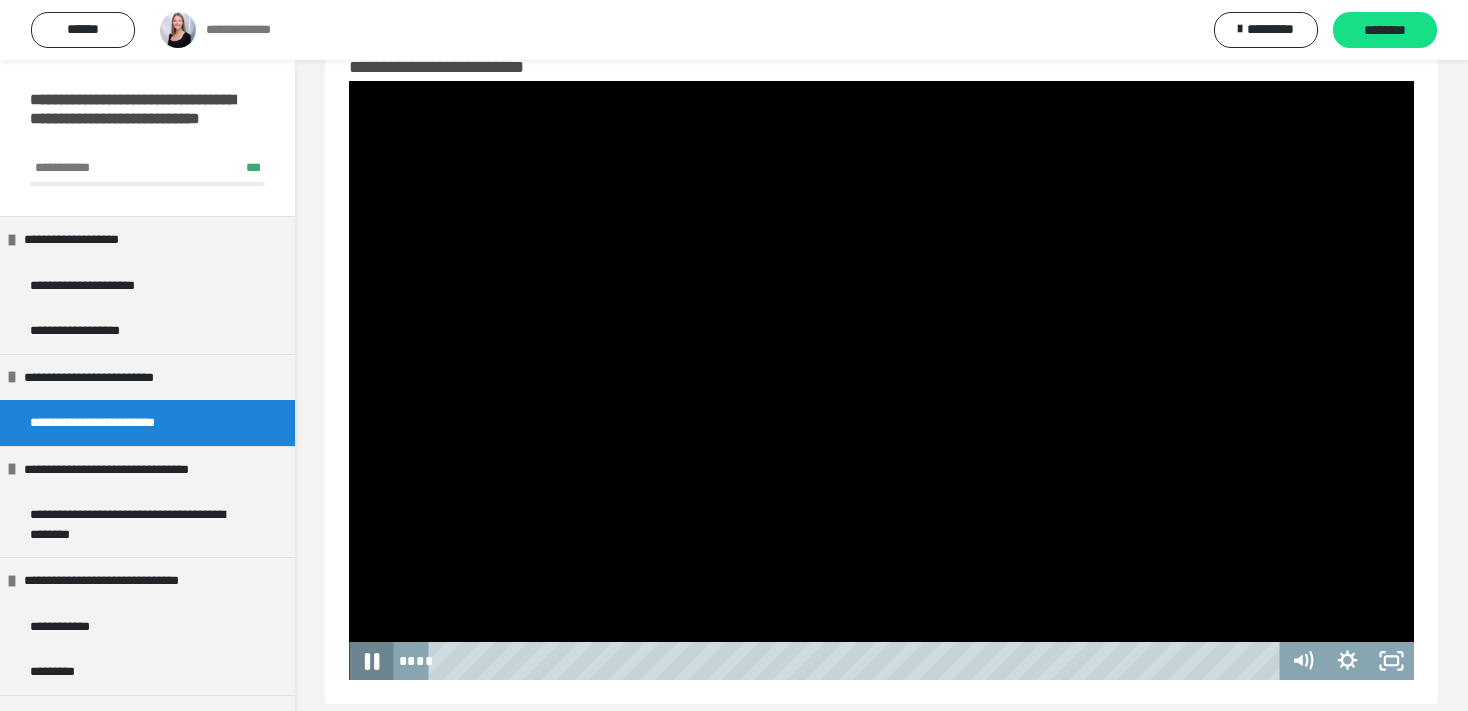 click 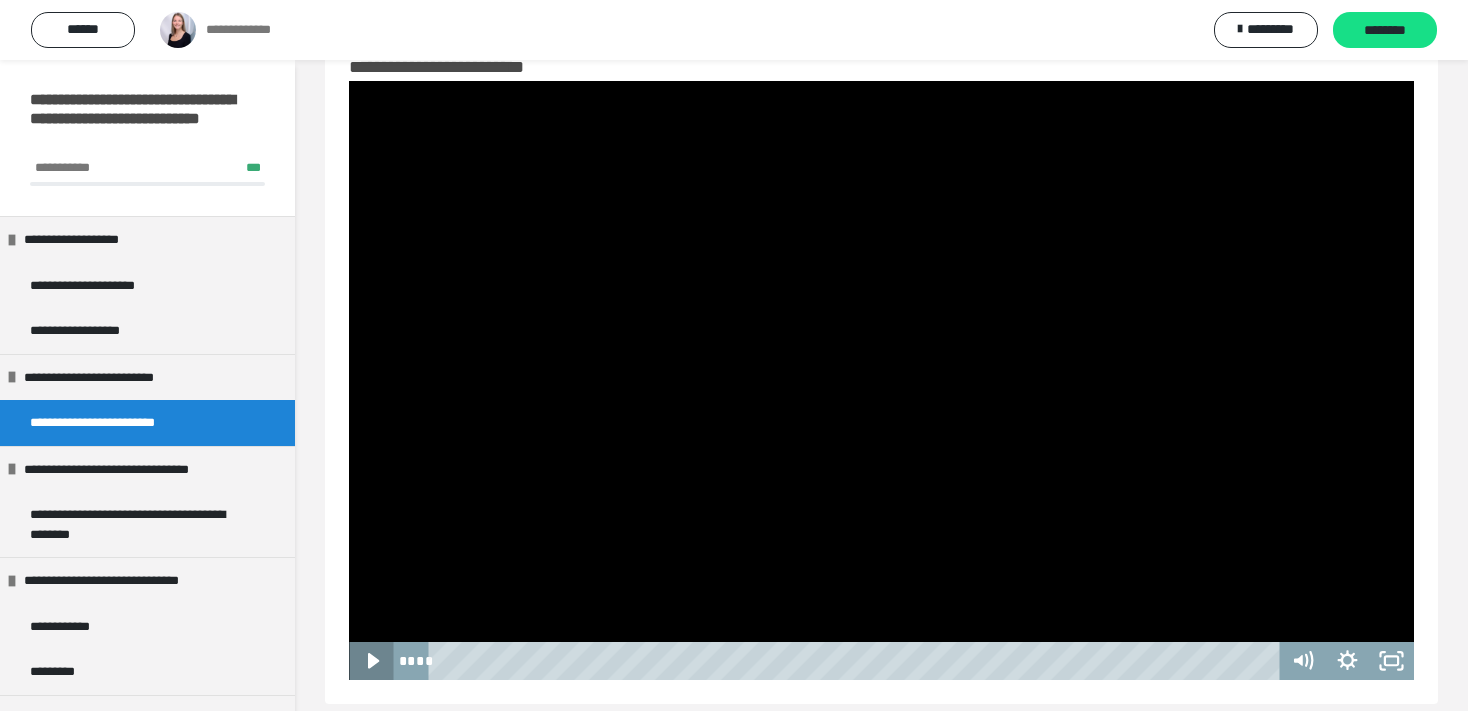 type 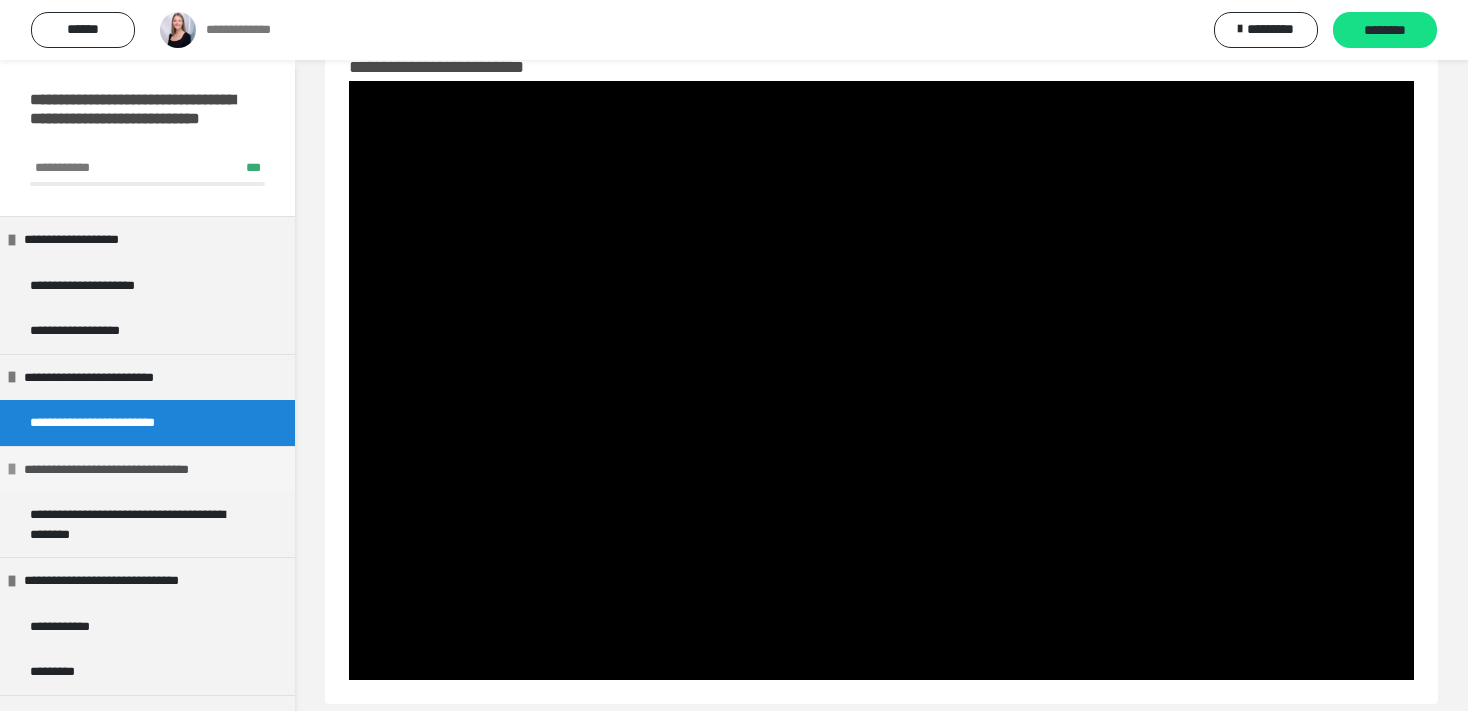 click on "**********" at bounding box center [140, 470] 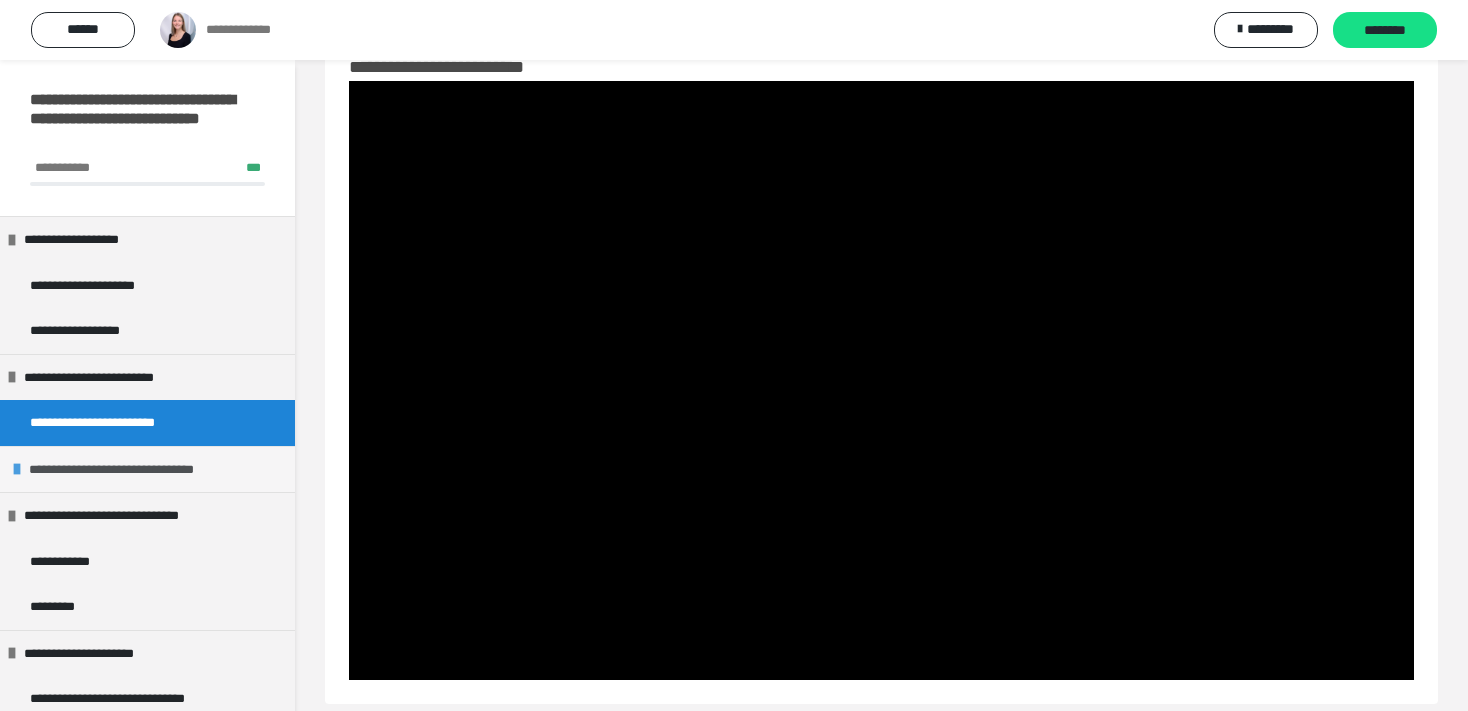 click on "**********" at bounding box center (145, 470) 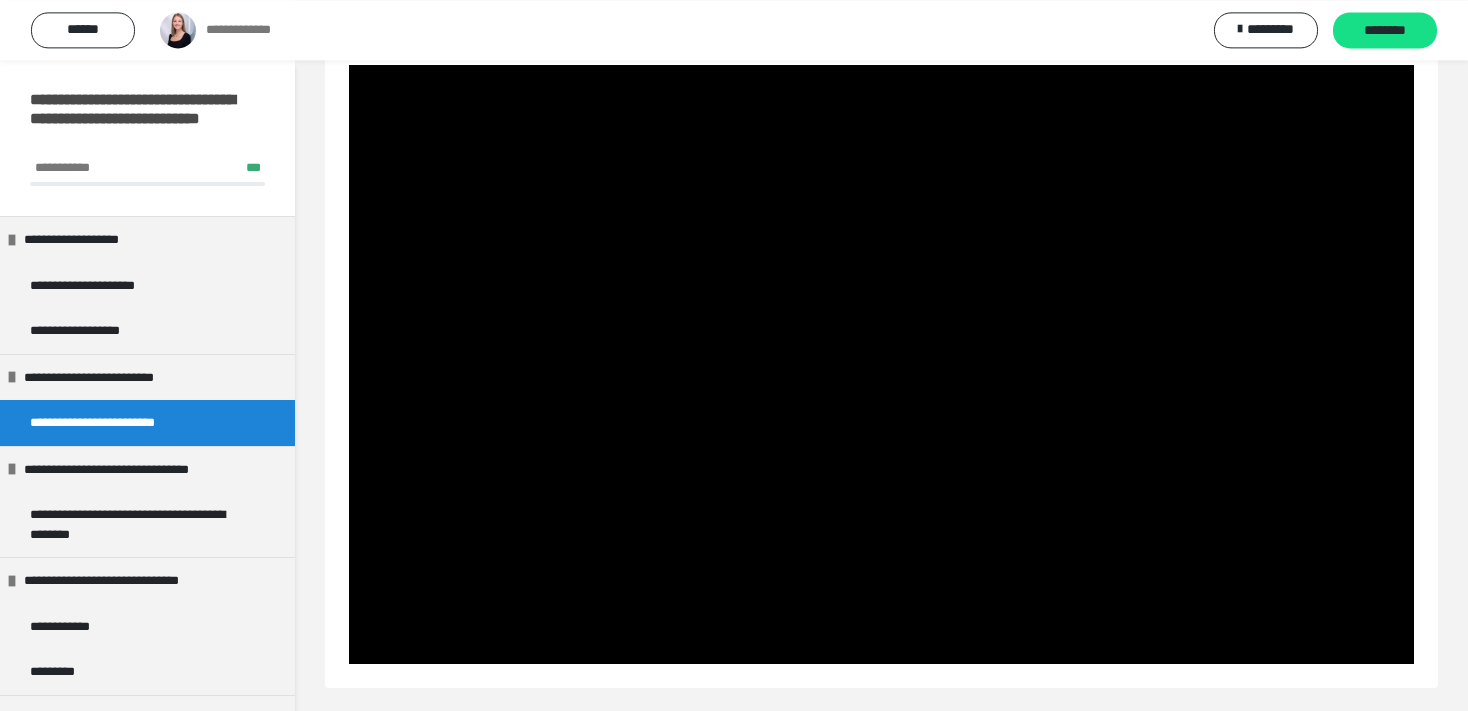 scroll, scrollTop: 83, scrollLeft: 0, axis: vertical 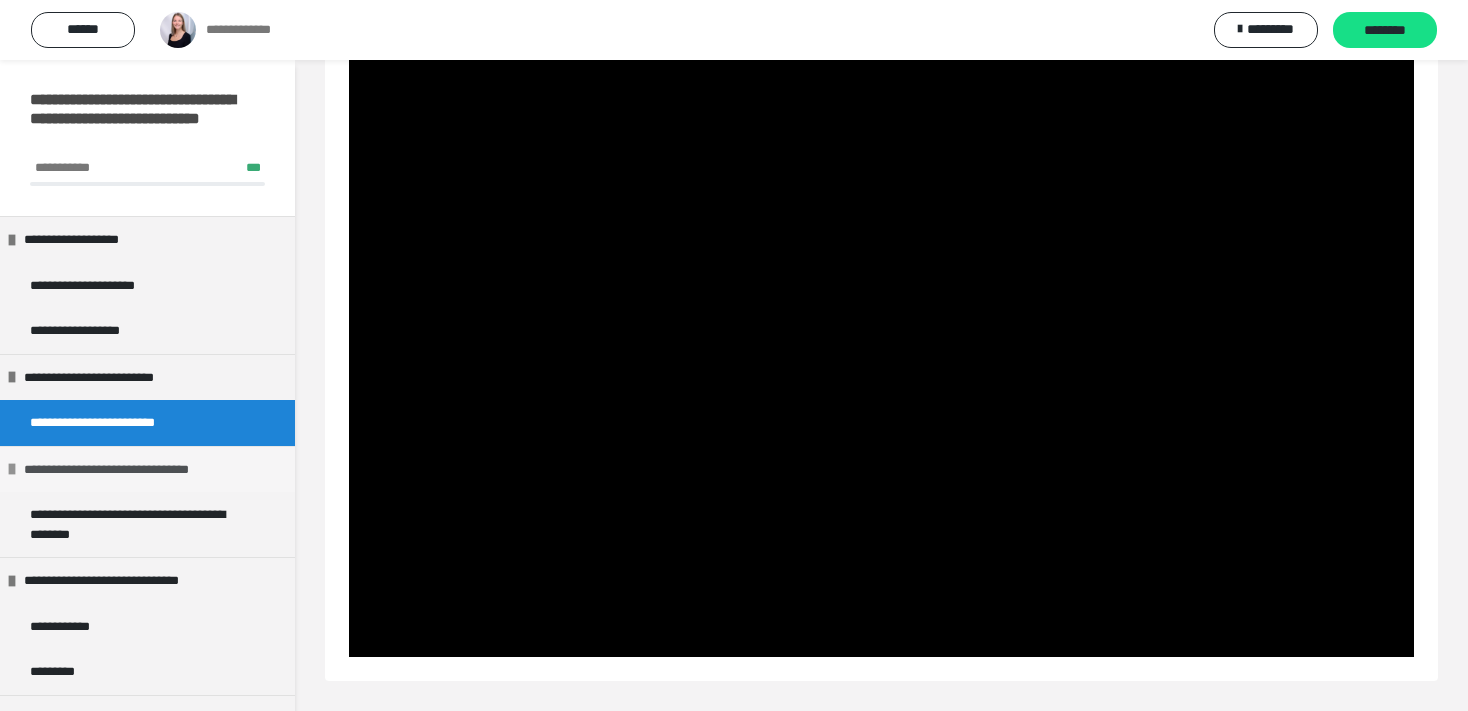 click on "**********" at bounding box center (140, 470) 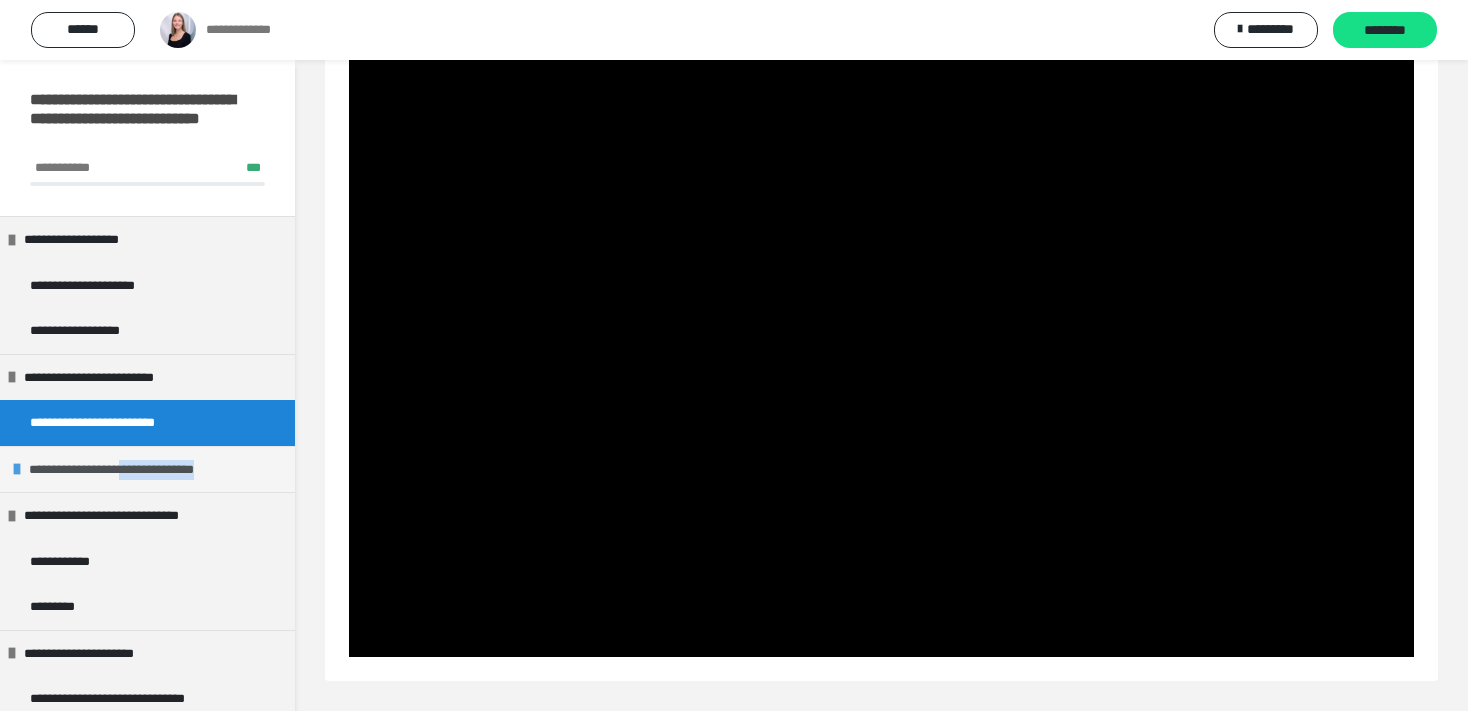 click on "**********" at bounding box center [145, 470] 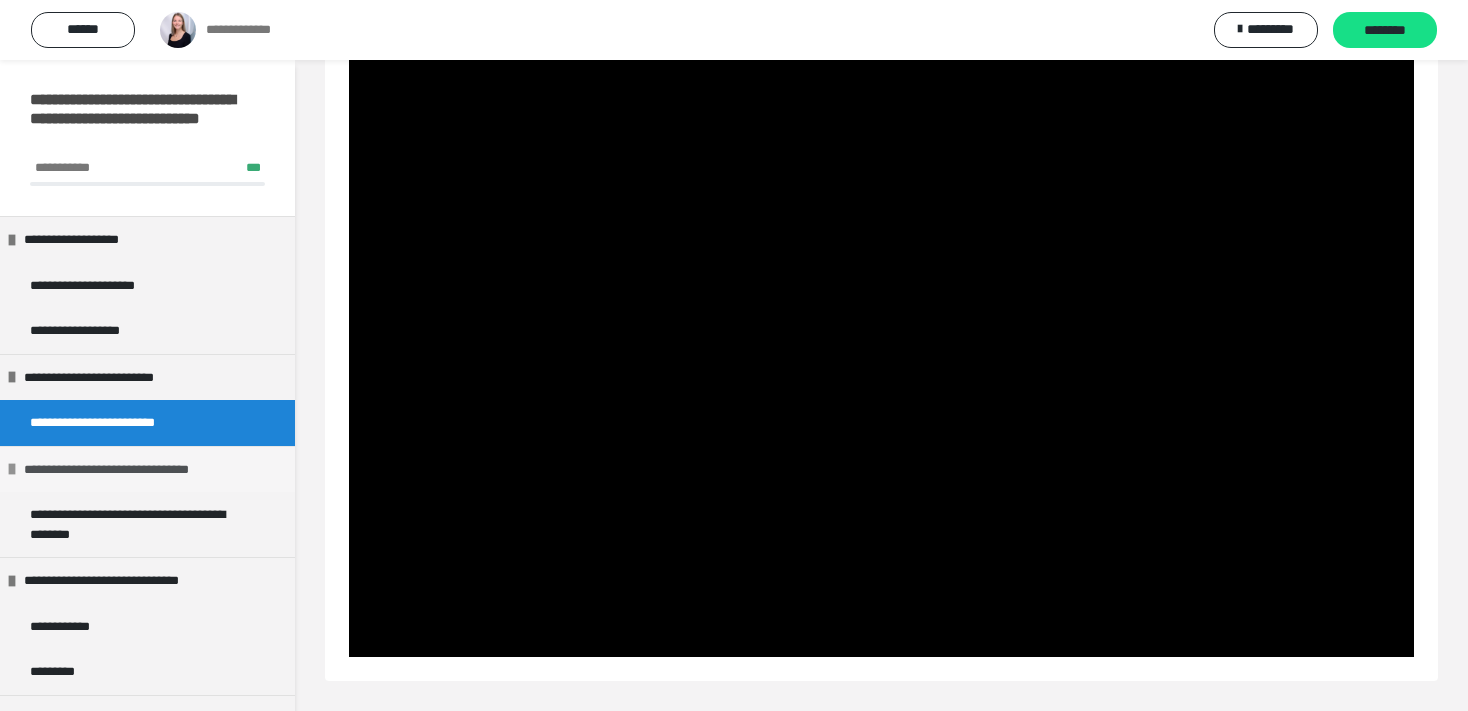 click on "**********" at bounding box center [140, 470] 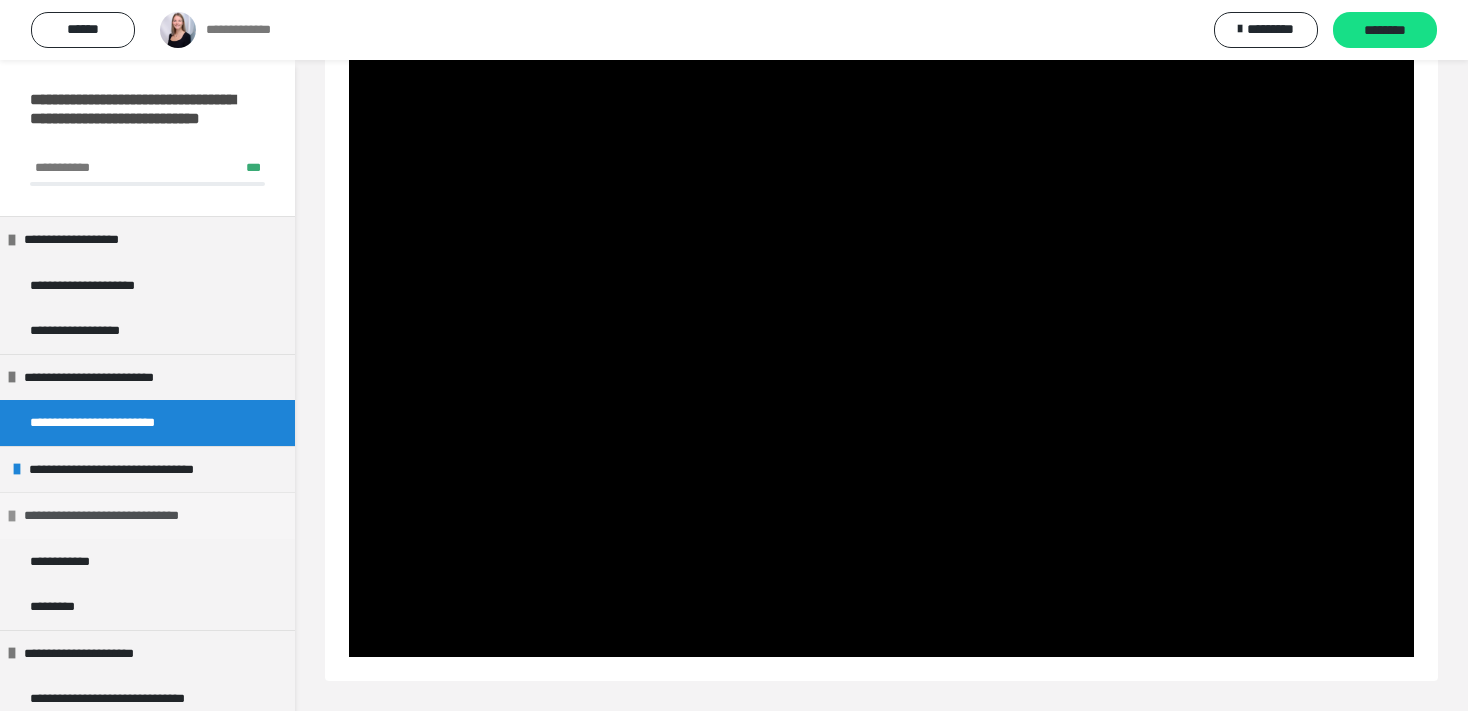 click on "**********" at bounding box center [121, 516] 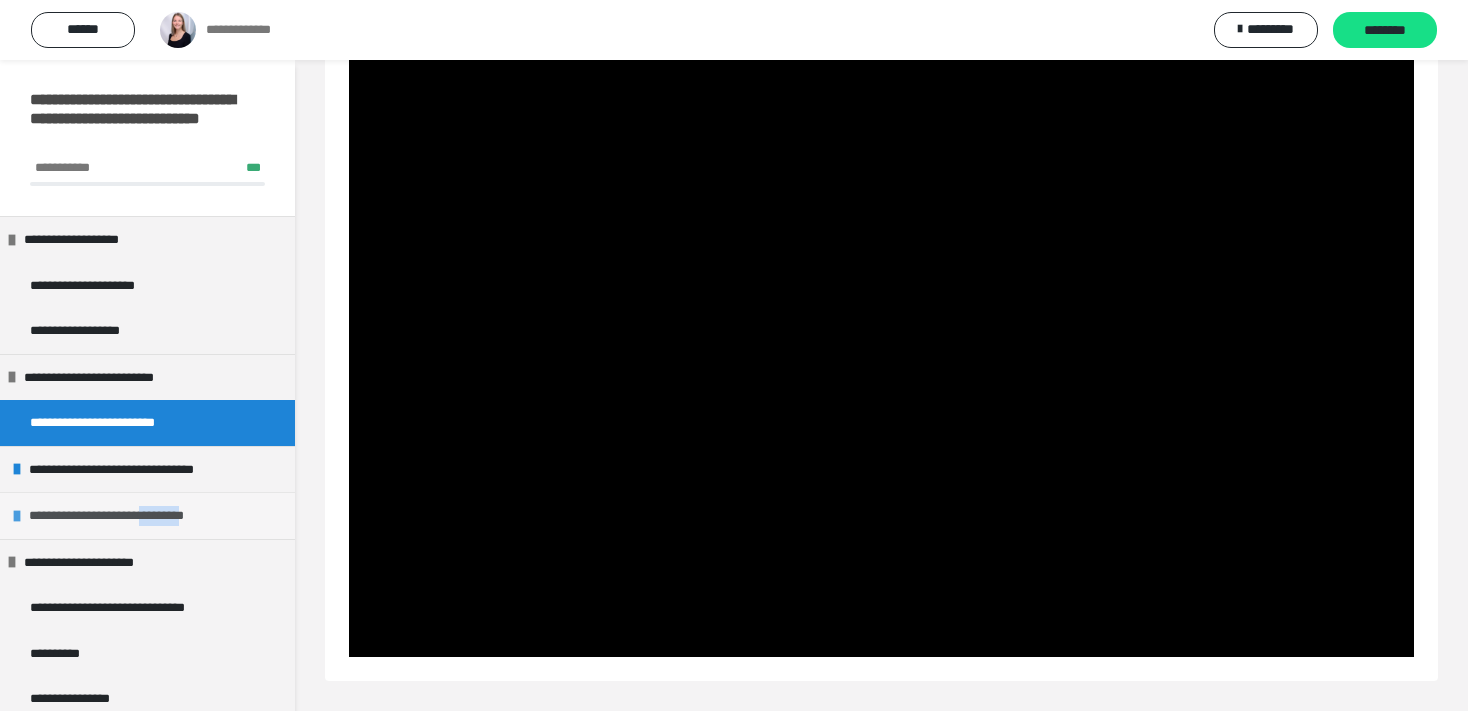 click on "**********" at bounding box center (126, 516) 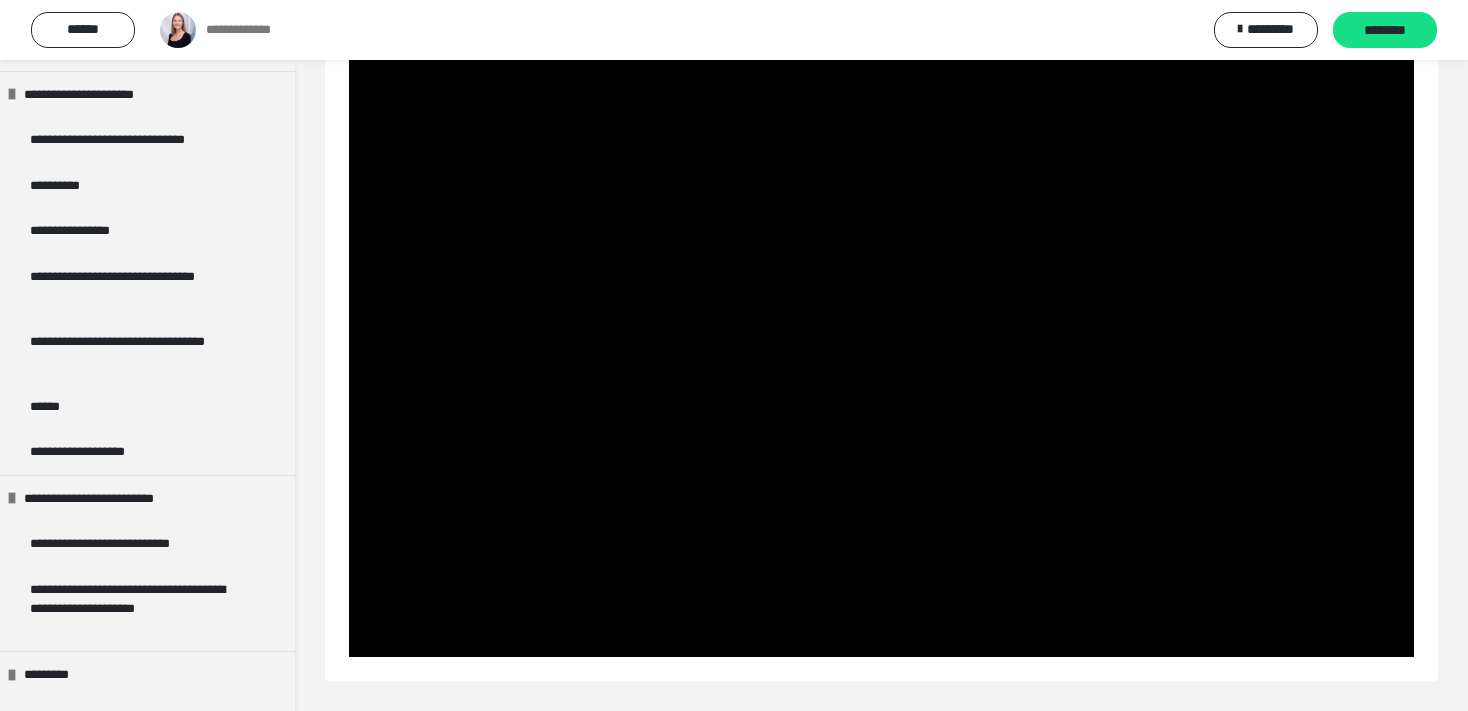 scroll, scrollTop: 679, scrollLeft: 0, axis: vertical 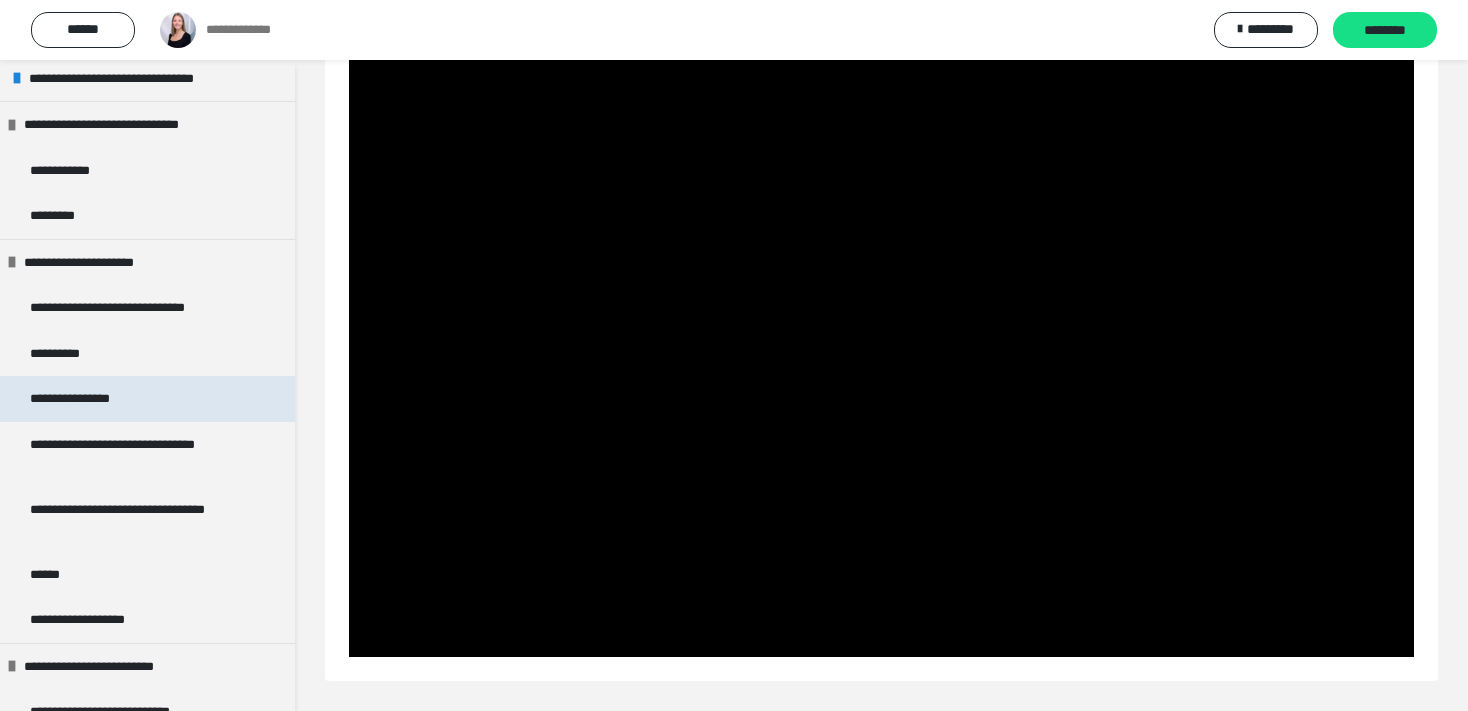 click on "**********" at bounding box center (87, 399) 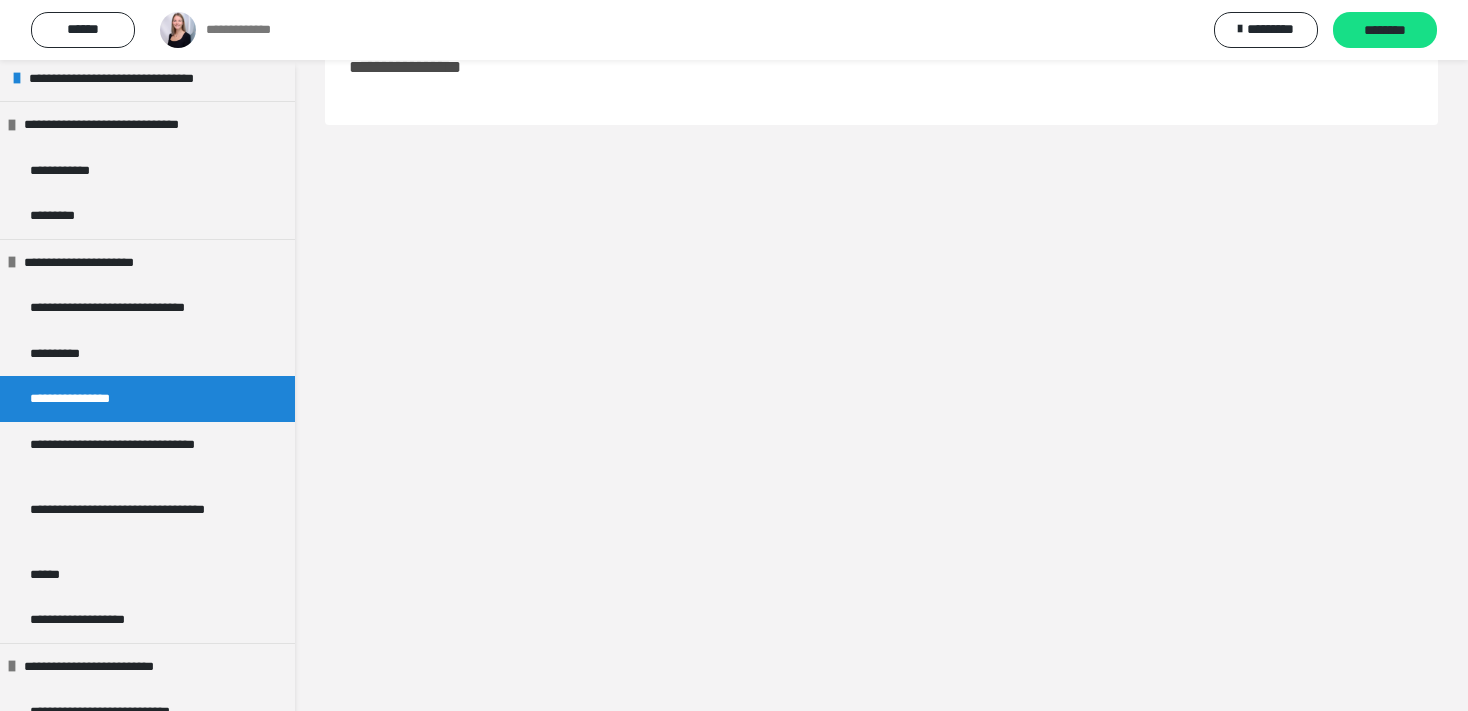 scroll, scrollTop: 60, scrollLeft: 0, axis: vertical 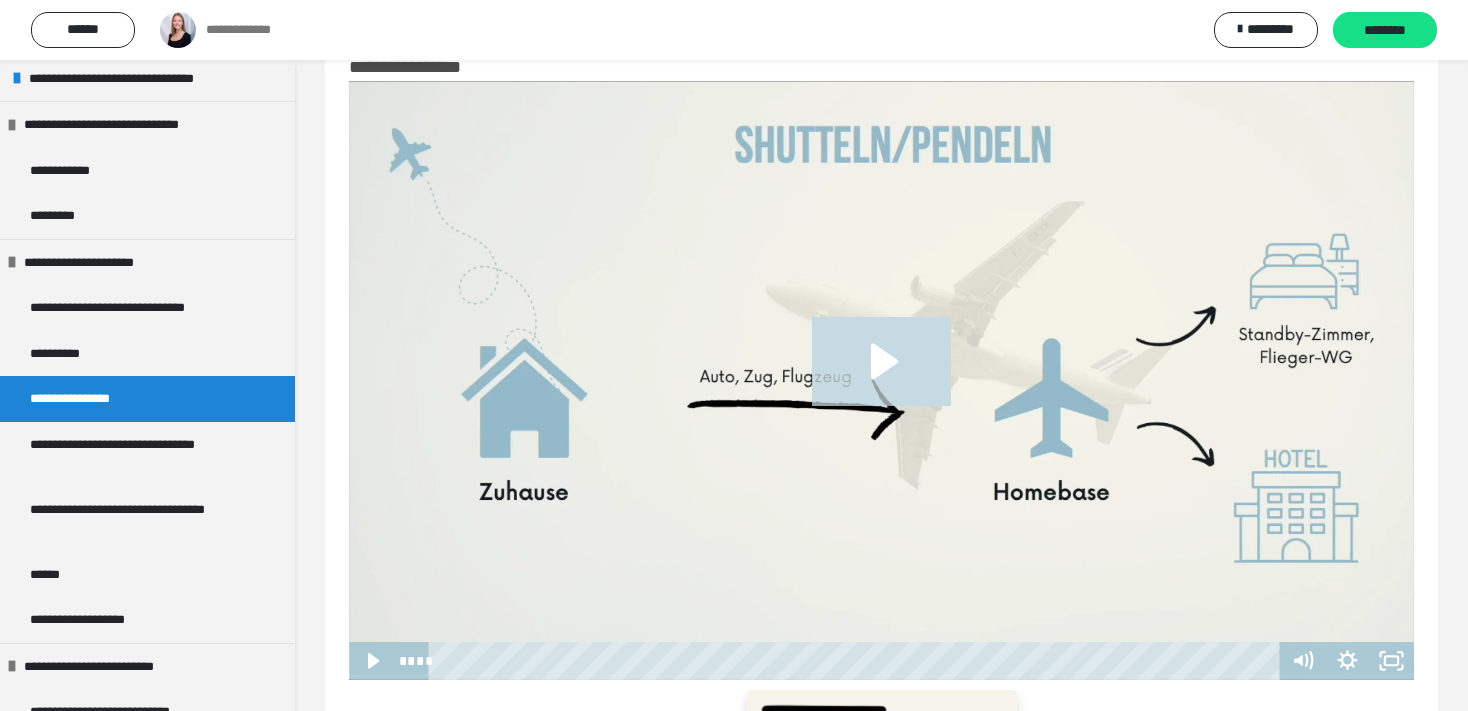 drag, startPoint x: 815, startPoint y: 385, endPoint x: 850, endPoint y: 392, distance: 35.69314 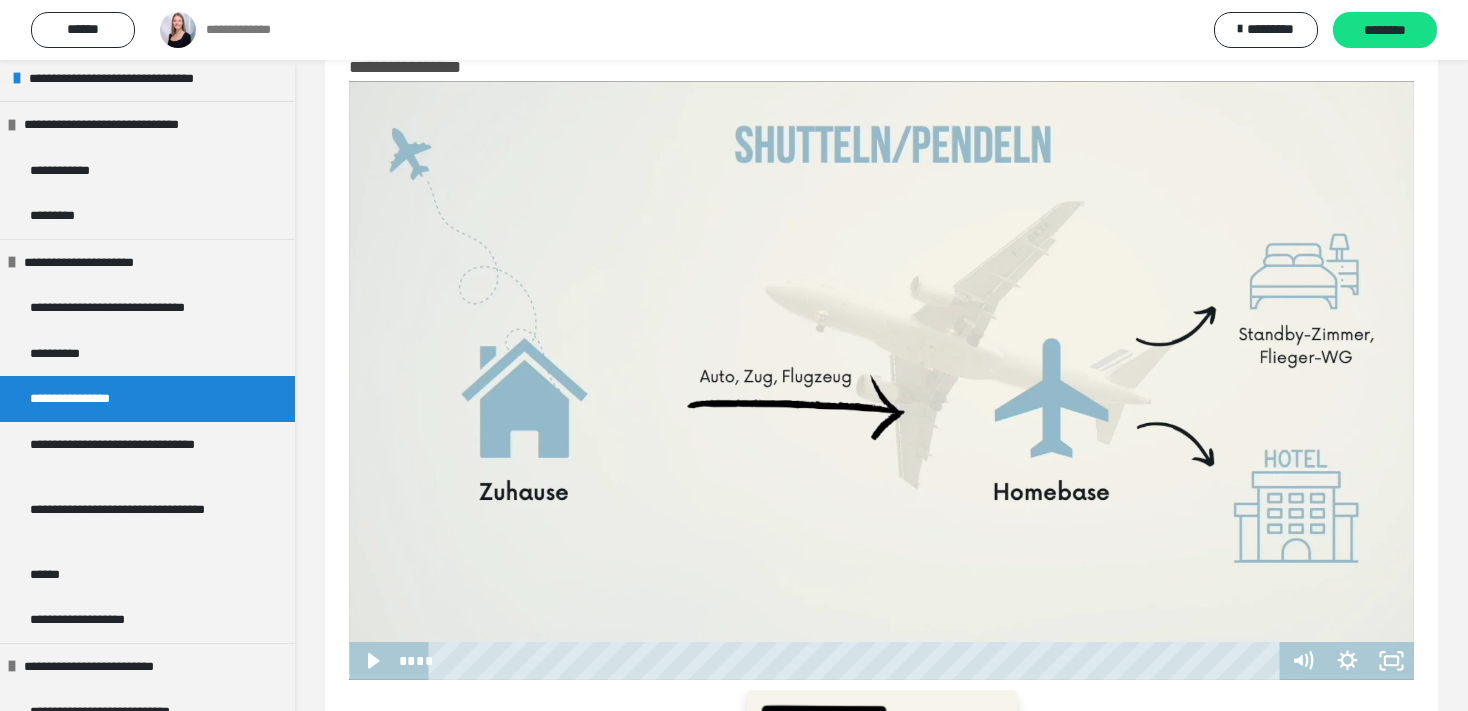 click at bounding box center [881, 380] 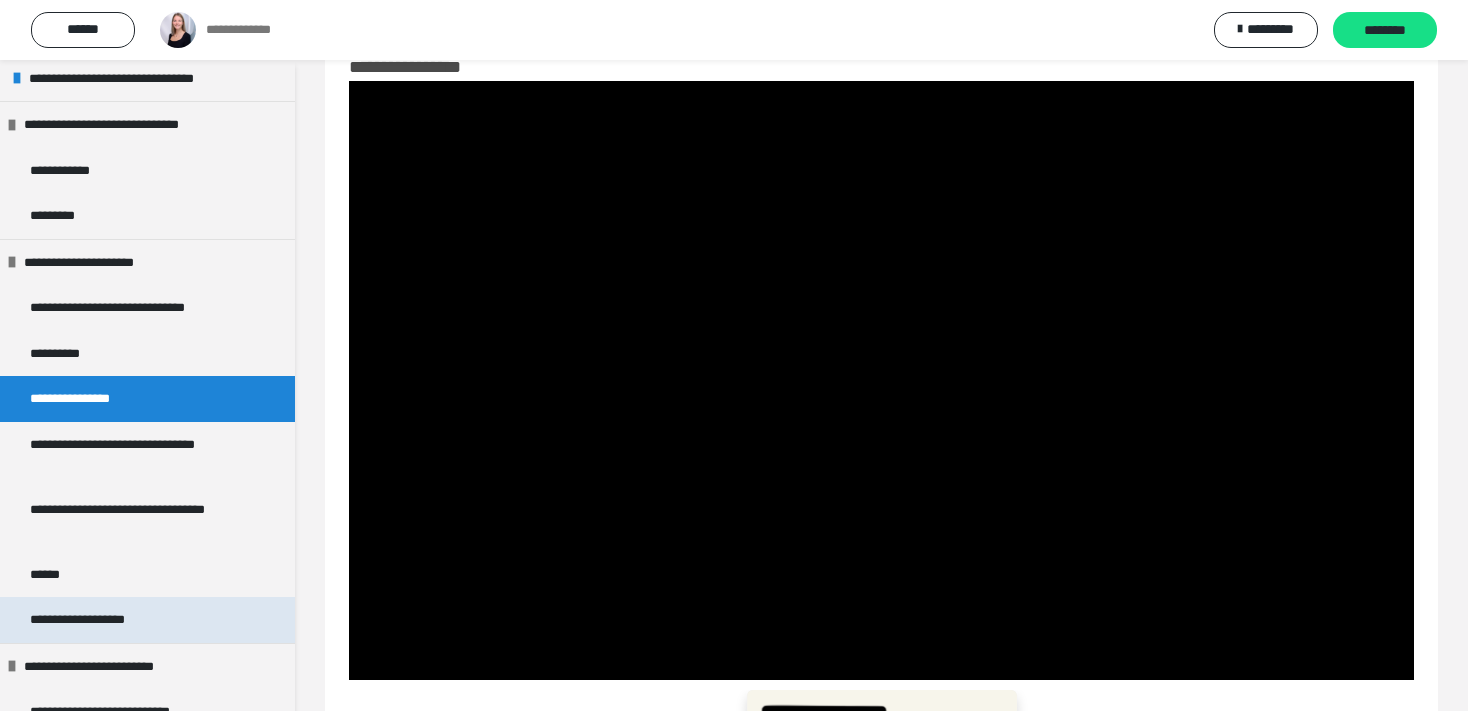 click on "**********" at bounding box center (147, 620) 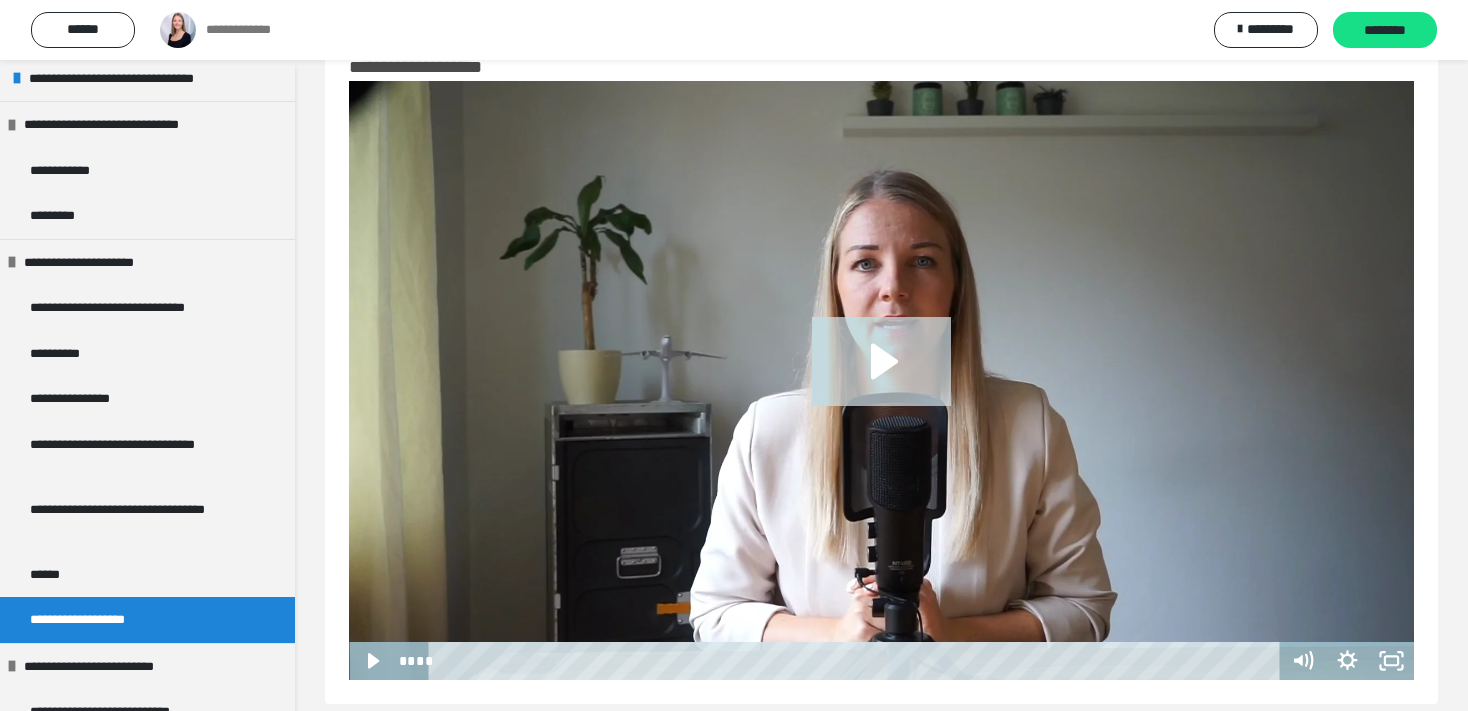 click 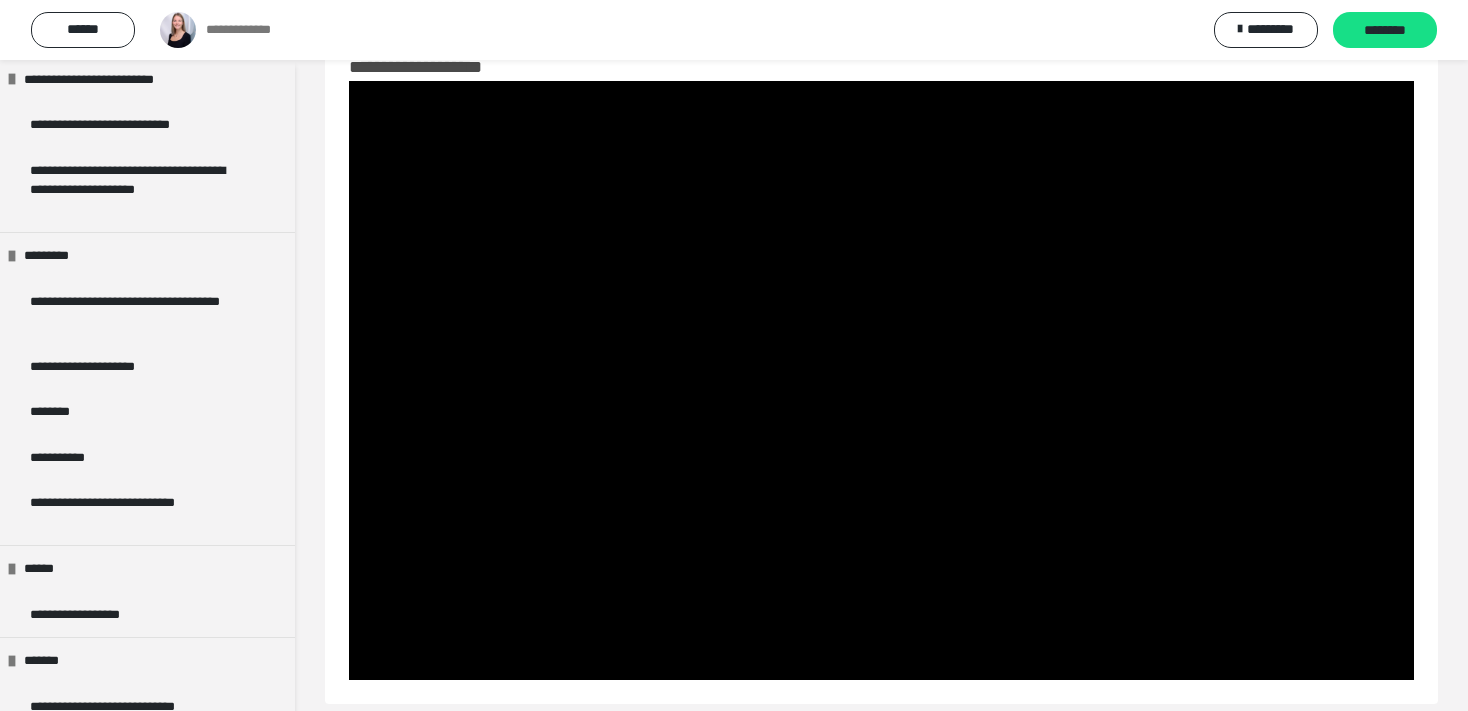 scroll, scrollTop: 1070, scrollLeft: 0, axis: vertical 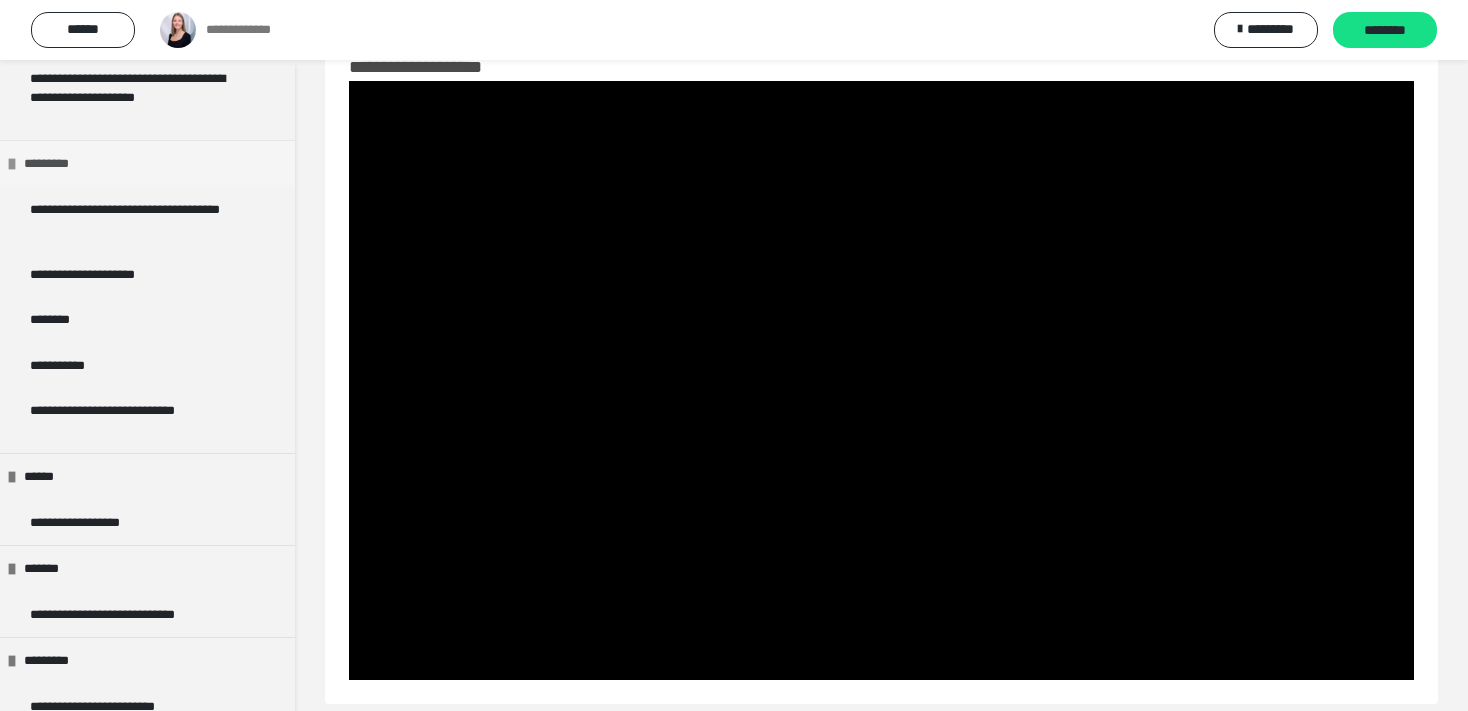 click on "*********" at bounding box center (147, 163) 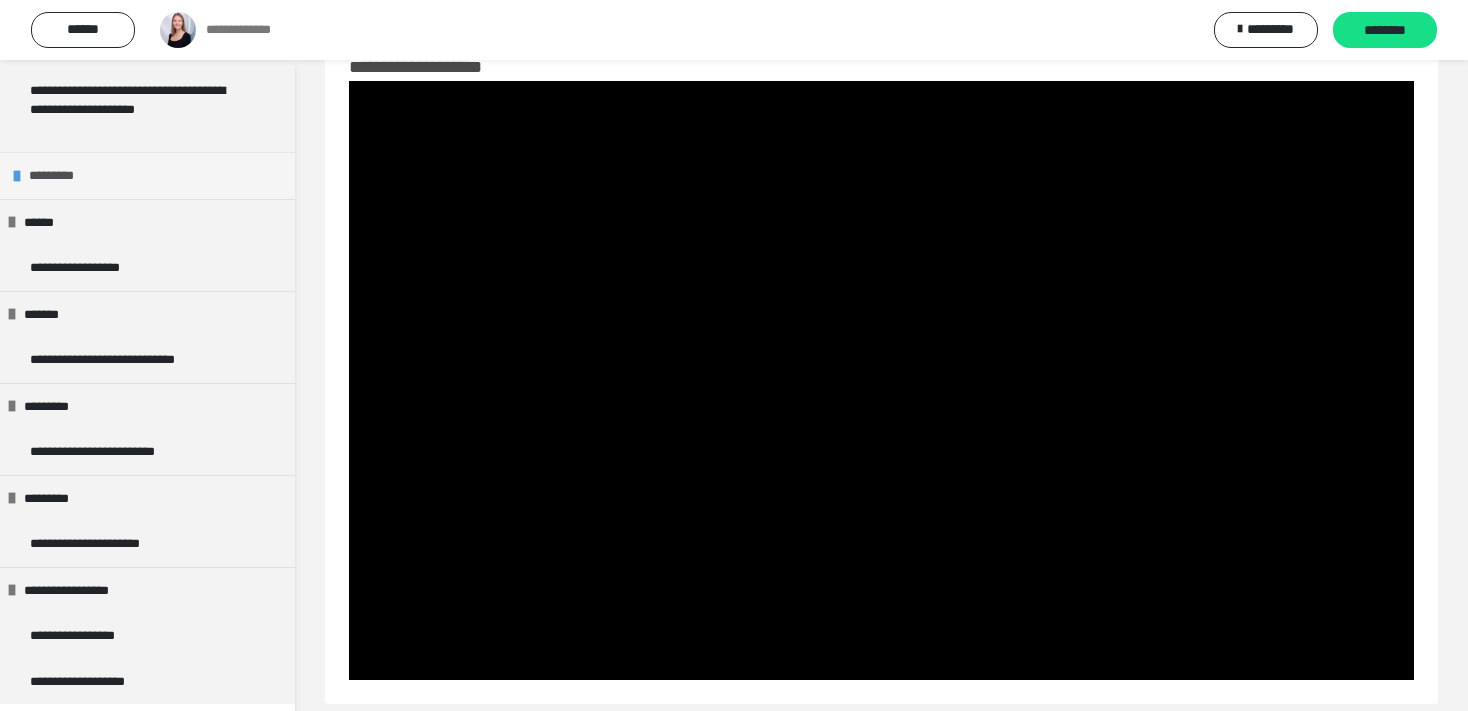 scroll, scrollTop: 1054, scrollLeft: 0, axis: vertical 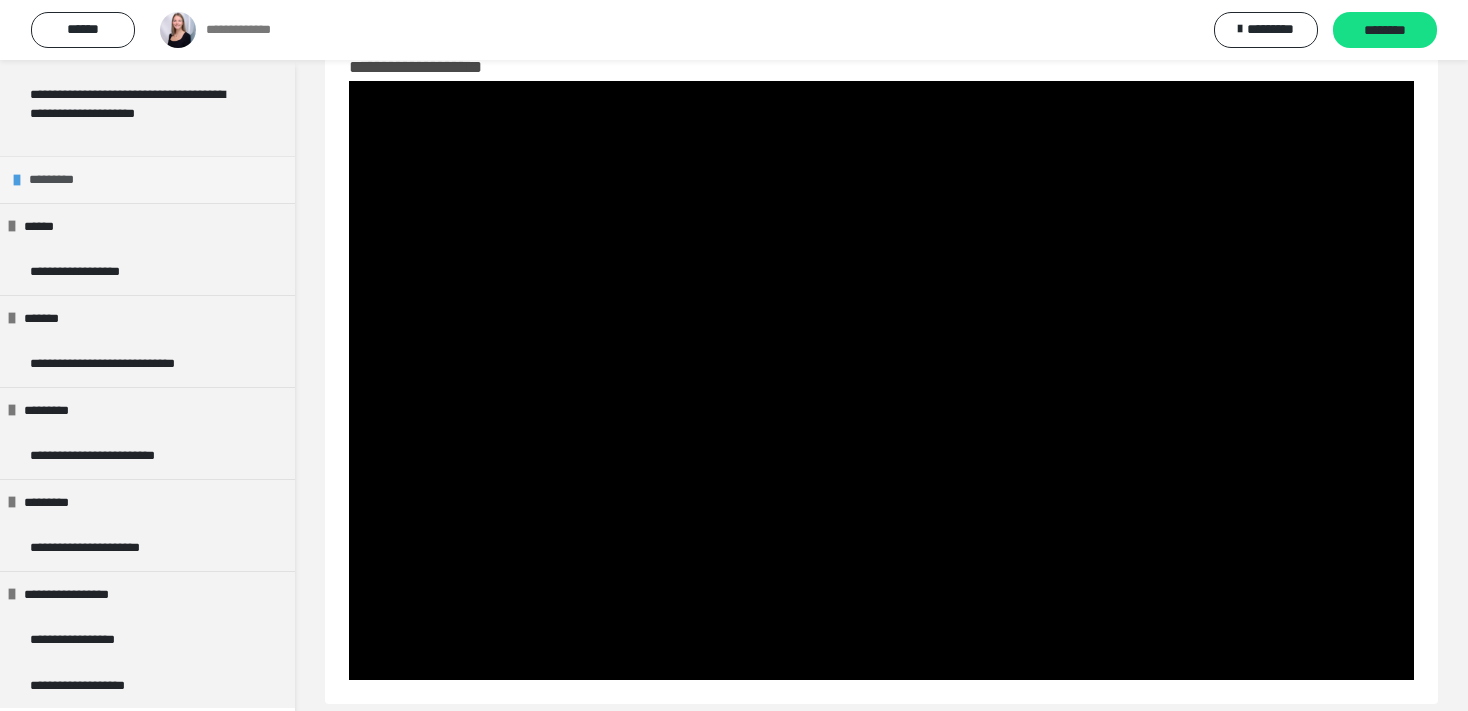 click on "*********" at bounding box center (64, 180) 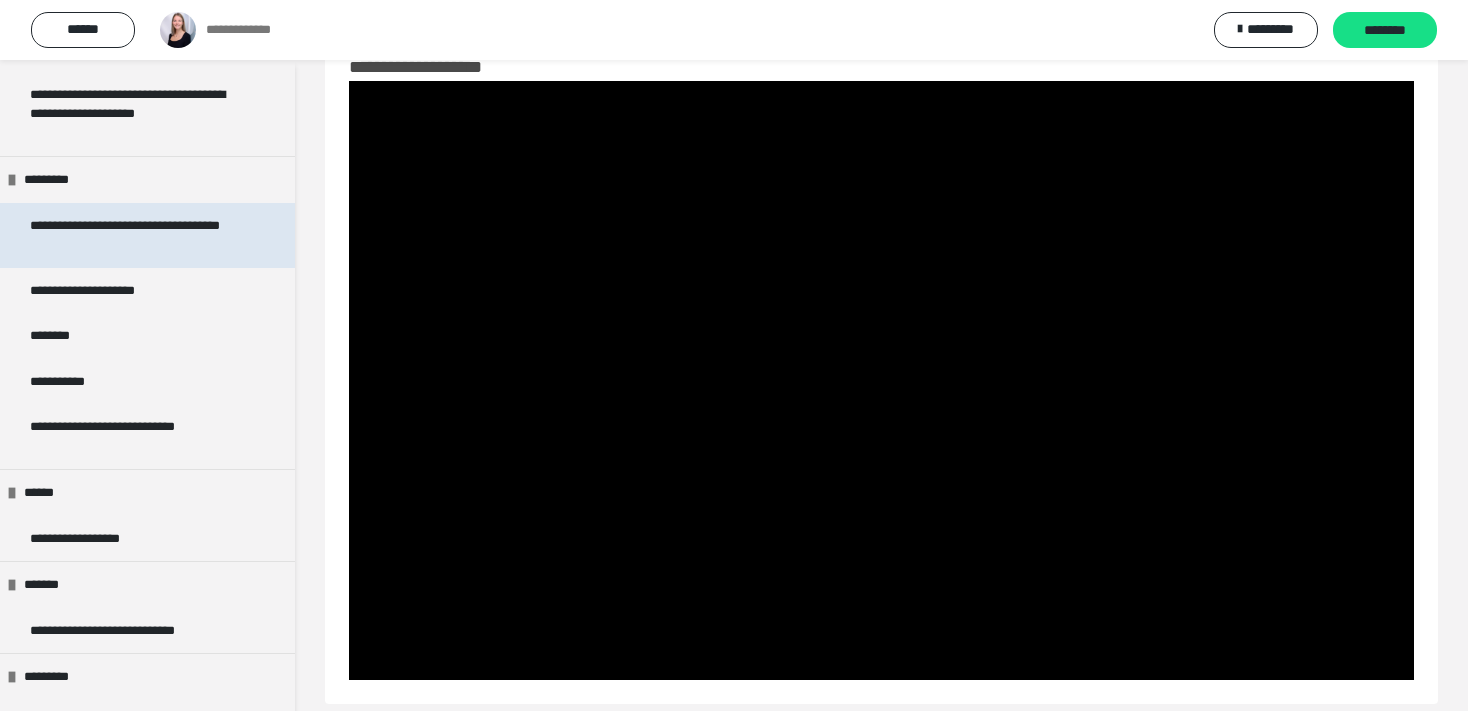click on "**********" at bounding box center (131, 235) 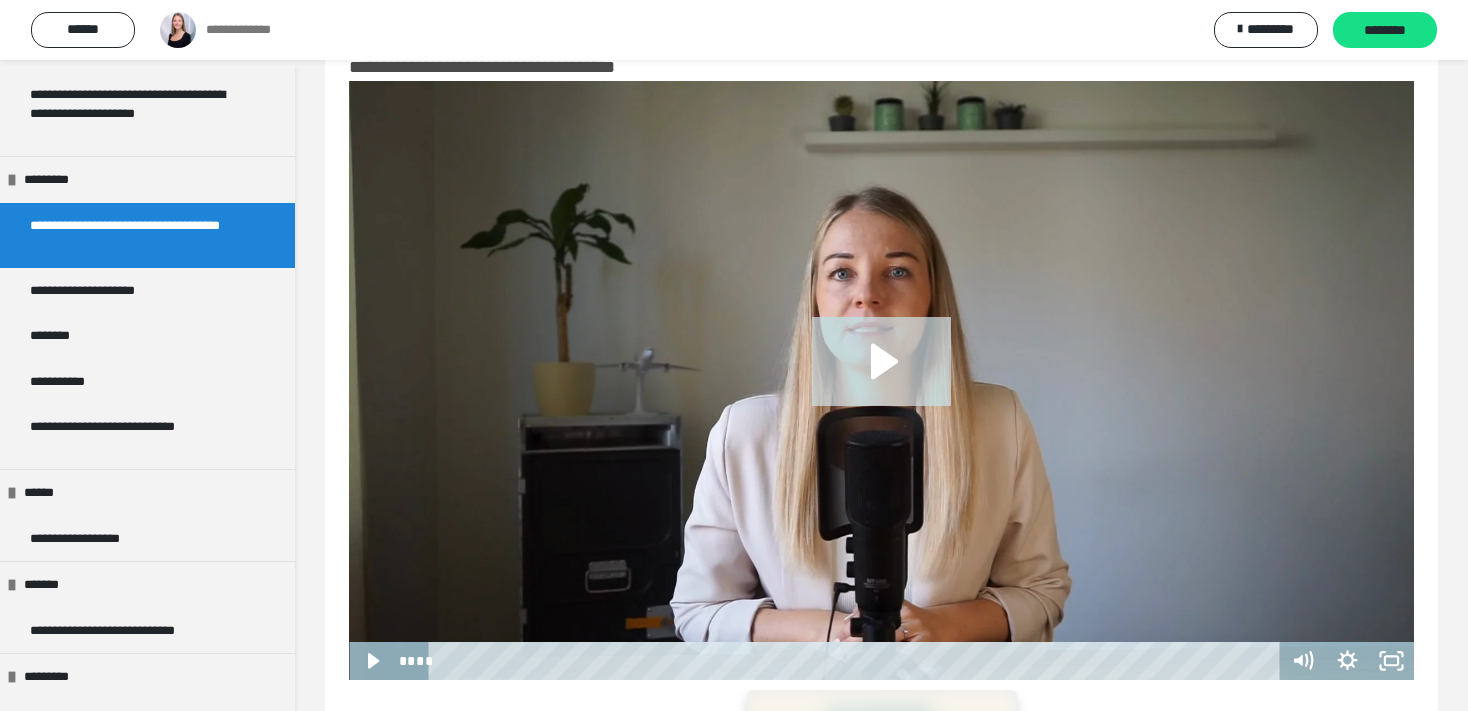 click 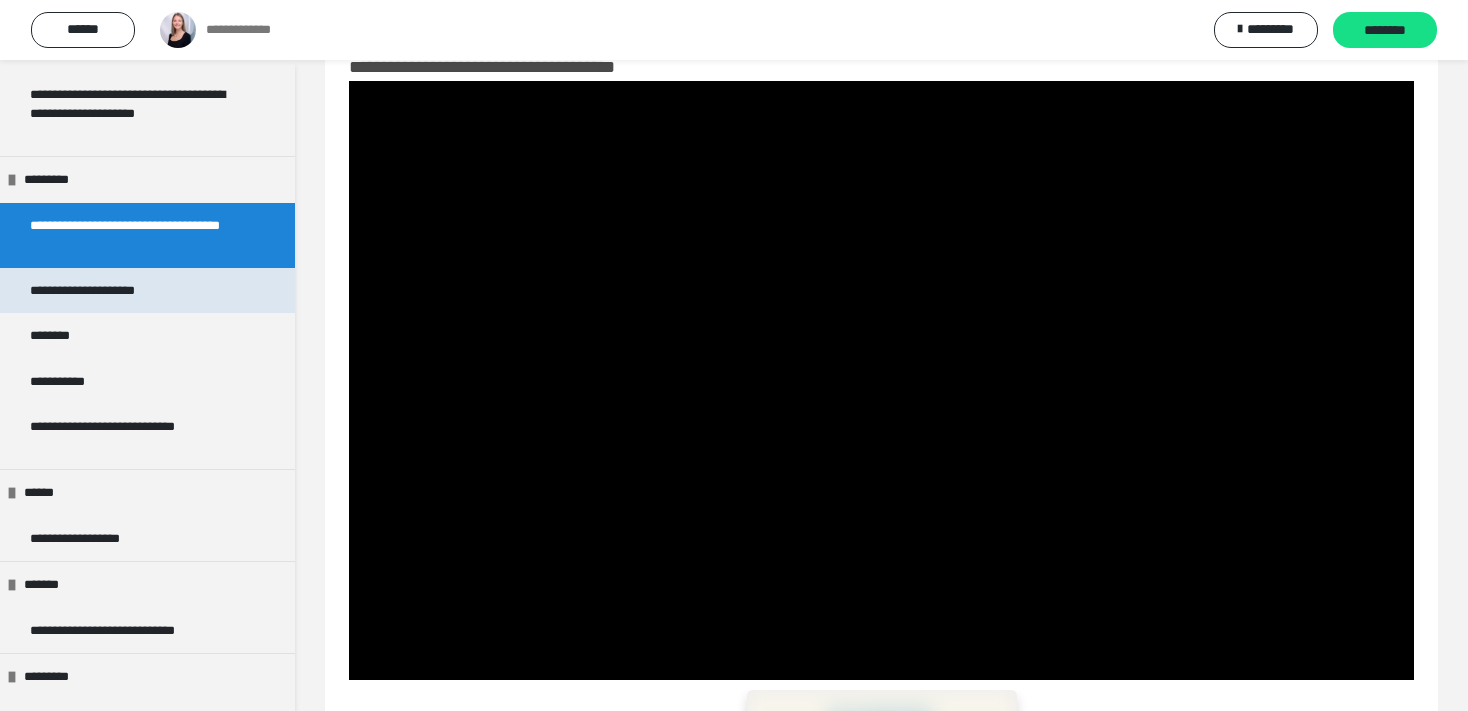 click on "**********" at bounding box center [112, 291] 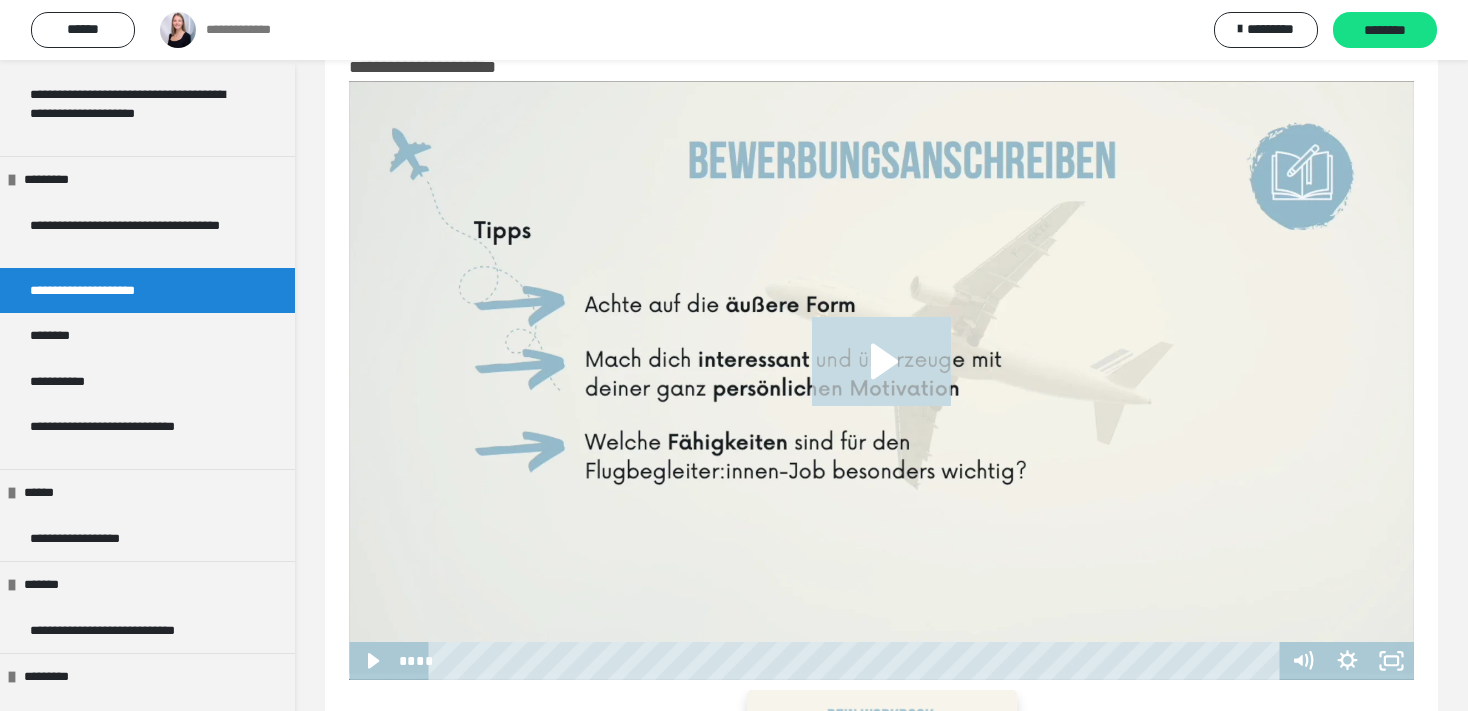 click 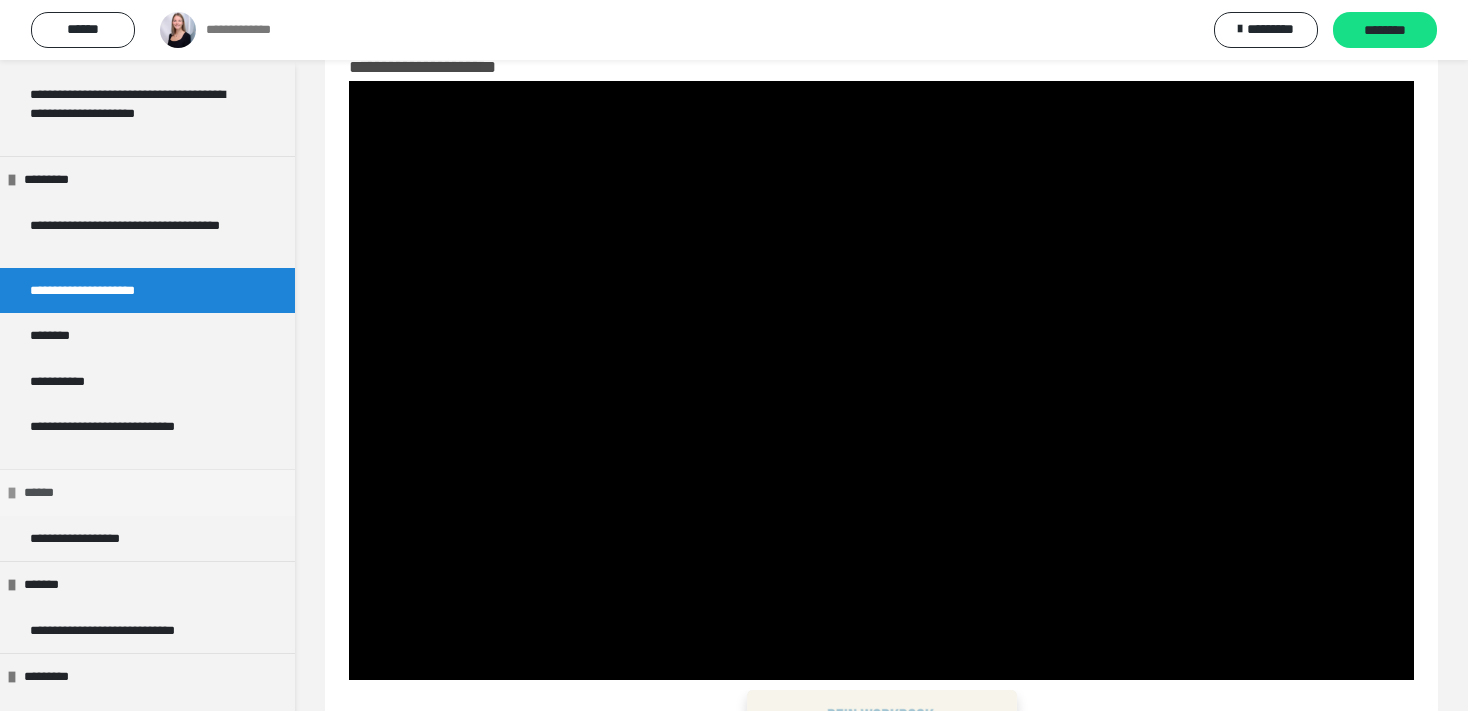 click on "******" at bounding box center [46, 493] 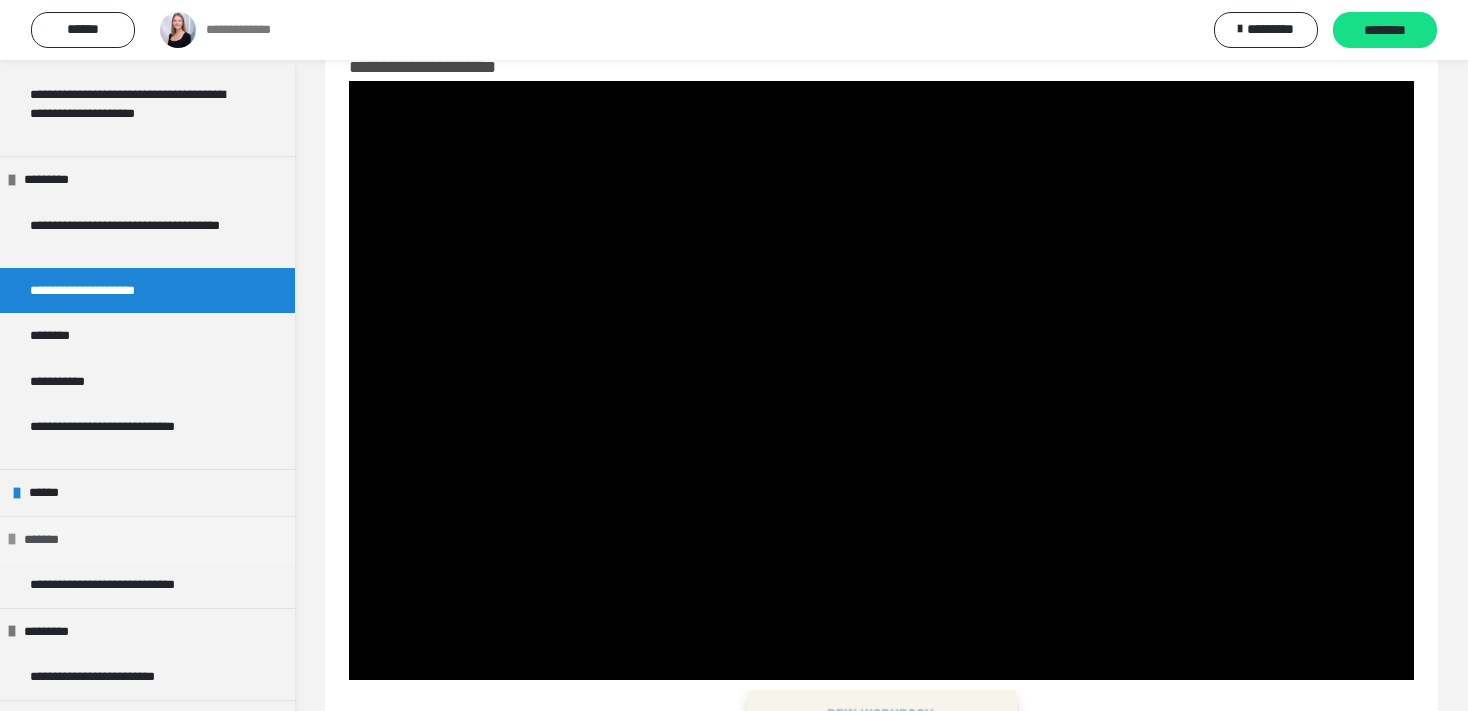 click on "*******" at bounding box center (48, 540) 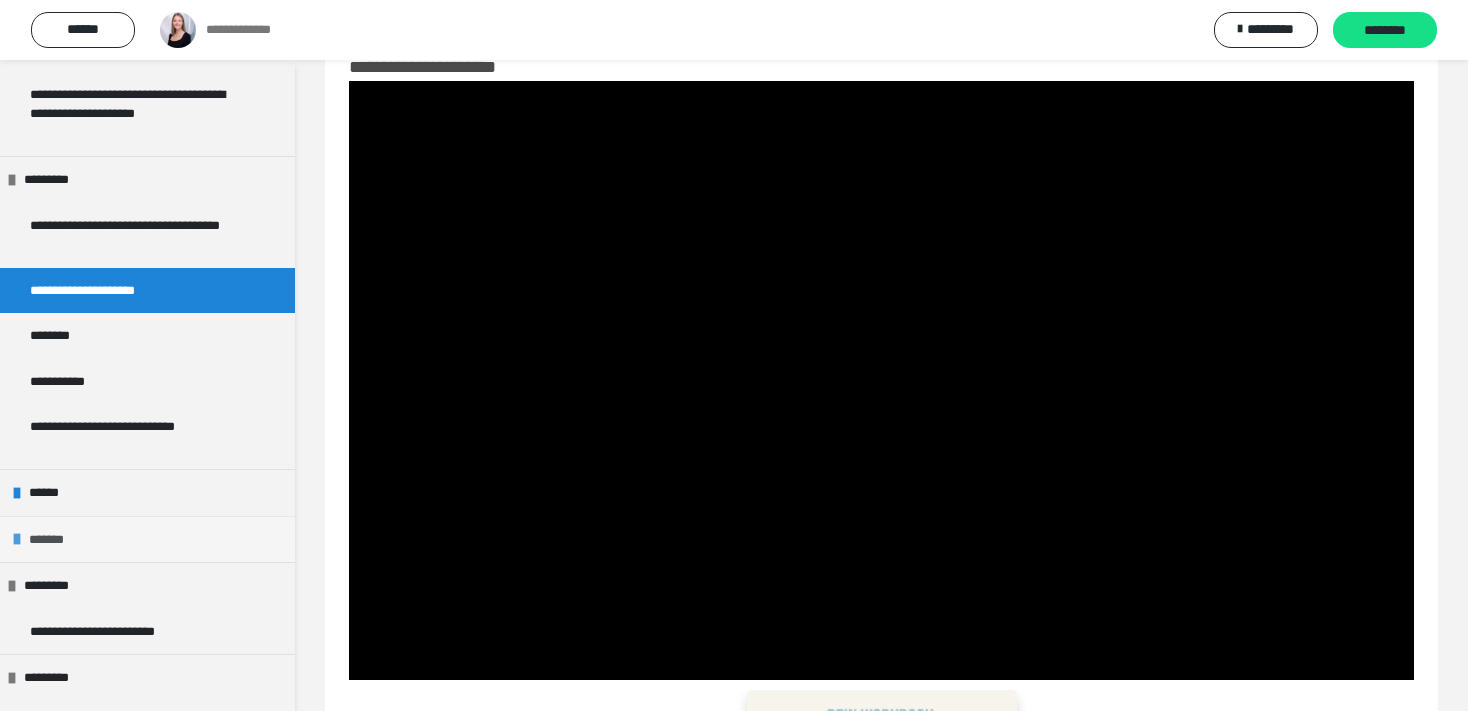click on "*******" at bounding box center [53, 540] 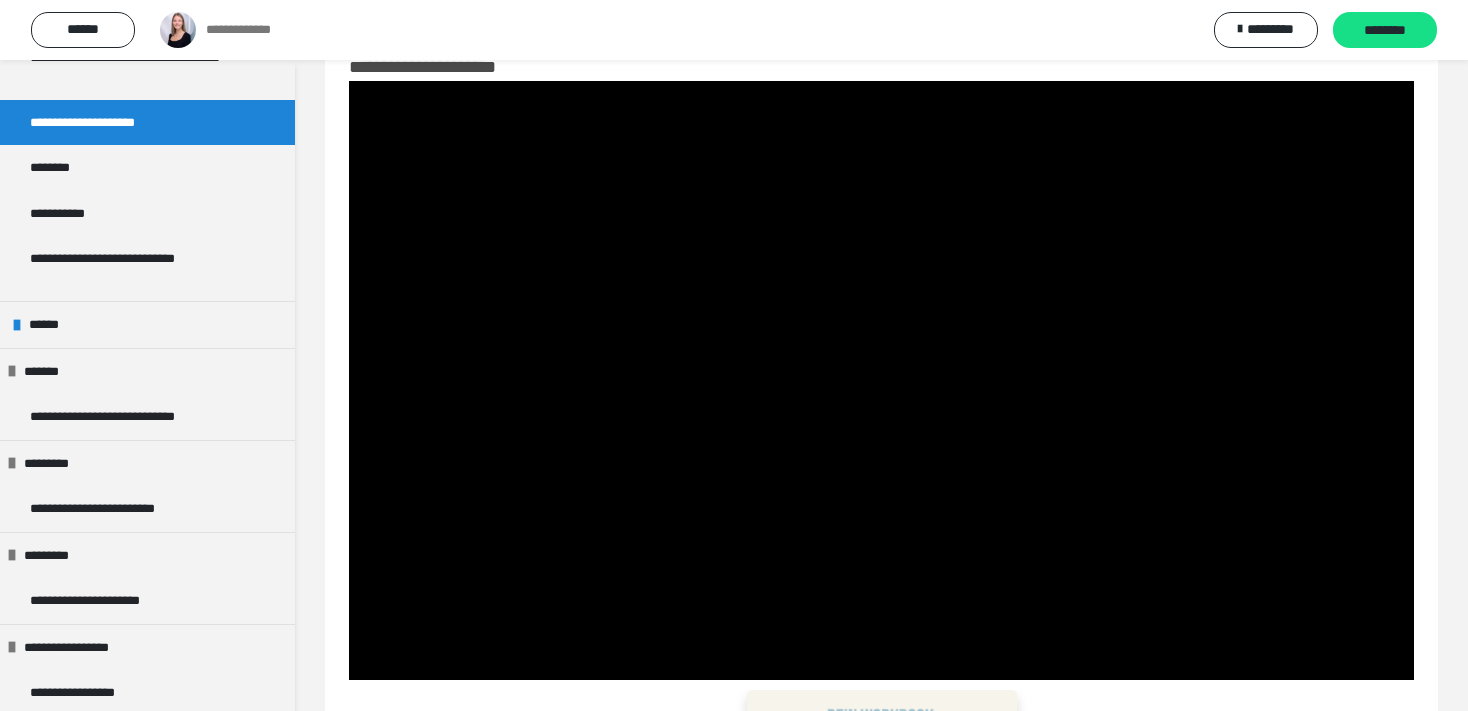 scroll, scrollTop: 1274, scrollLeft: 0, axis: vertical 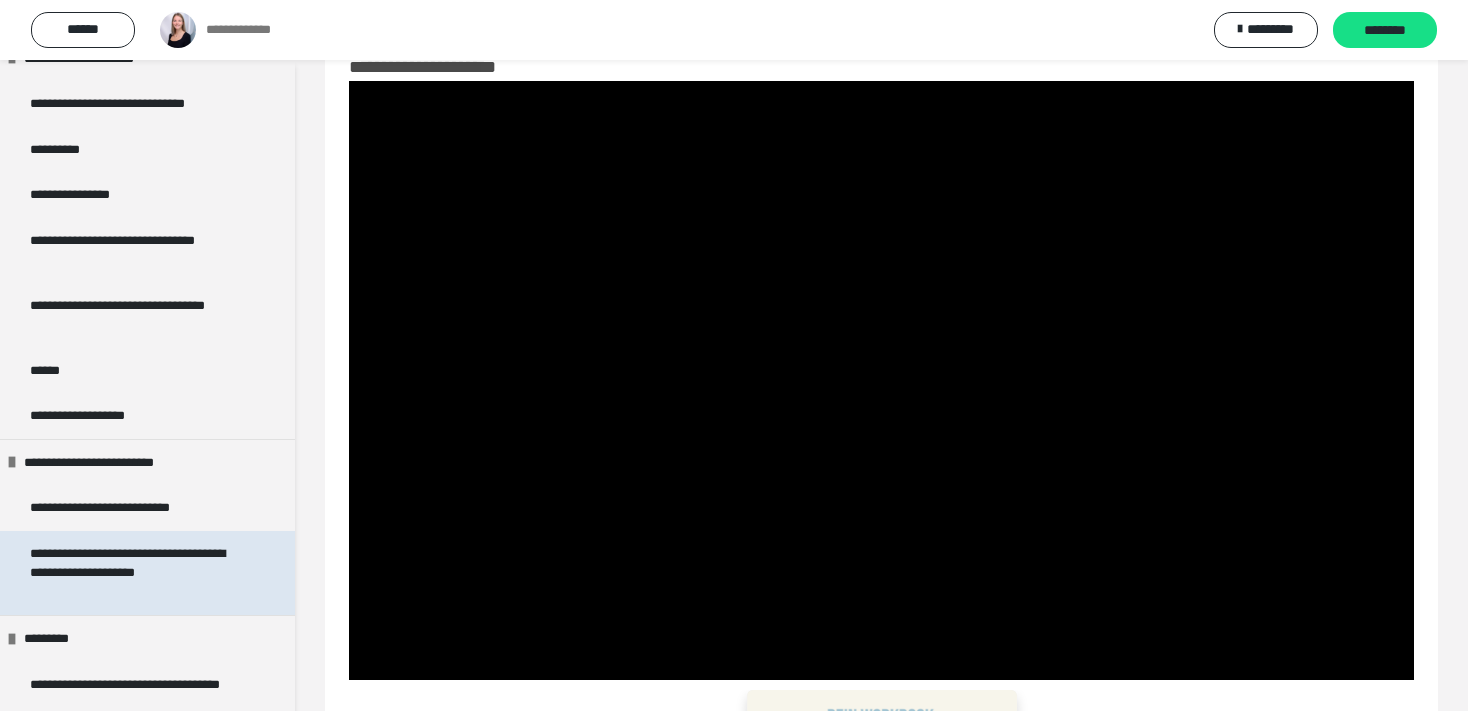 click on "**********" at bounding box center [131, 573] 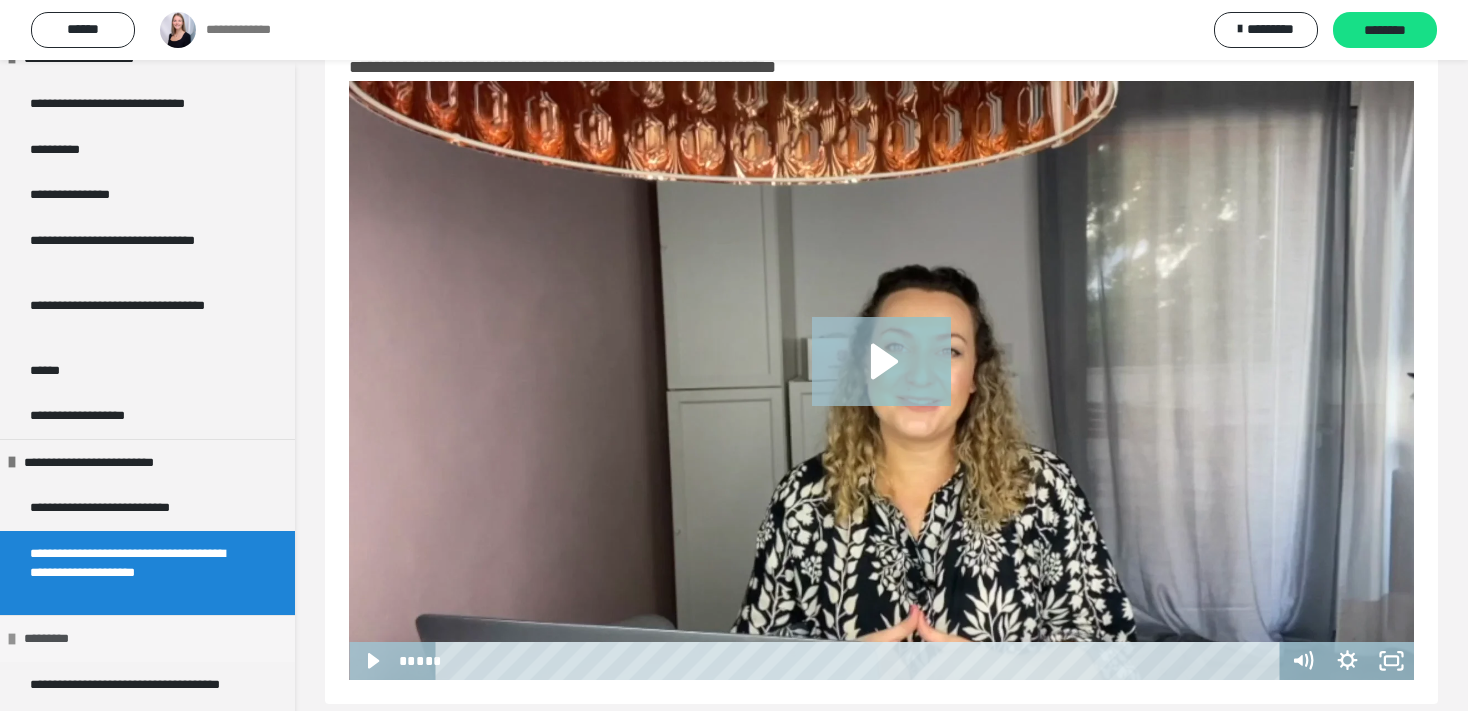 click on "*********" at bounding box center (147, 638) 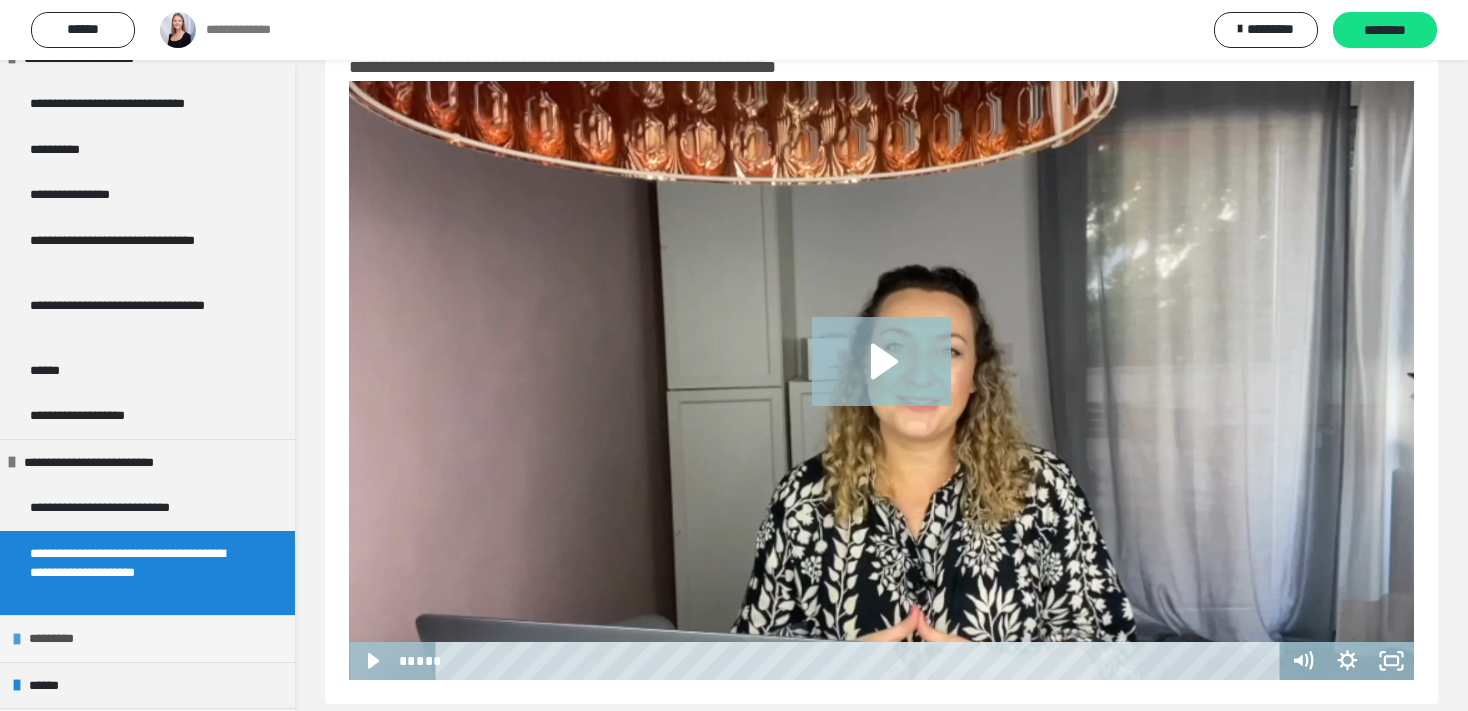 click on "*********" at bounding box center (147, 638) 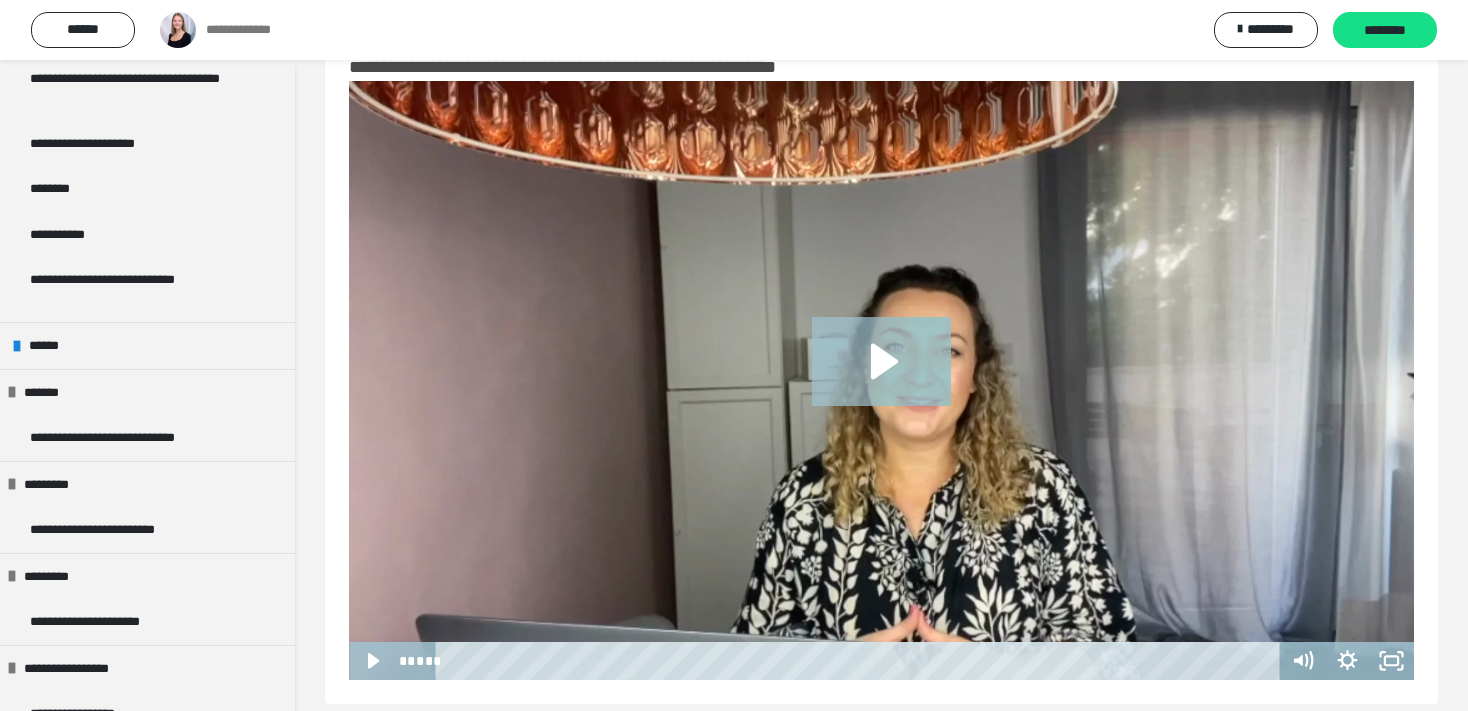 scroll, scrollTop: 1274, scrollLeft: 0, axis: vertical 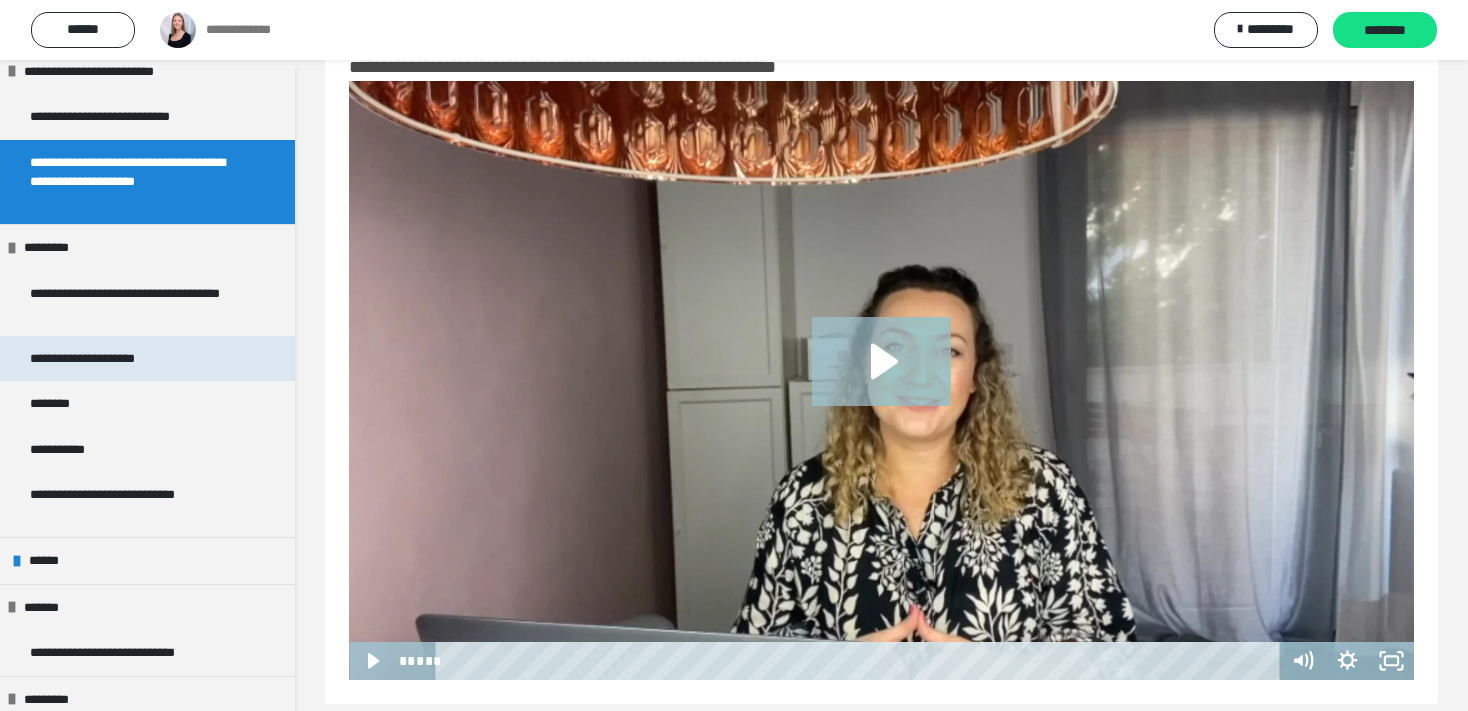 click on "**********" at bounding box center (112, 359) 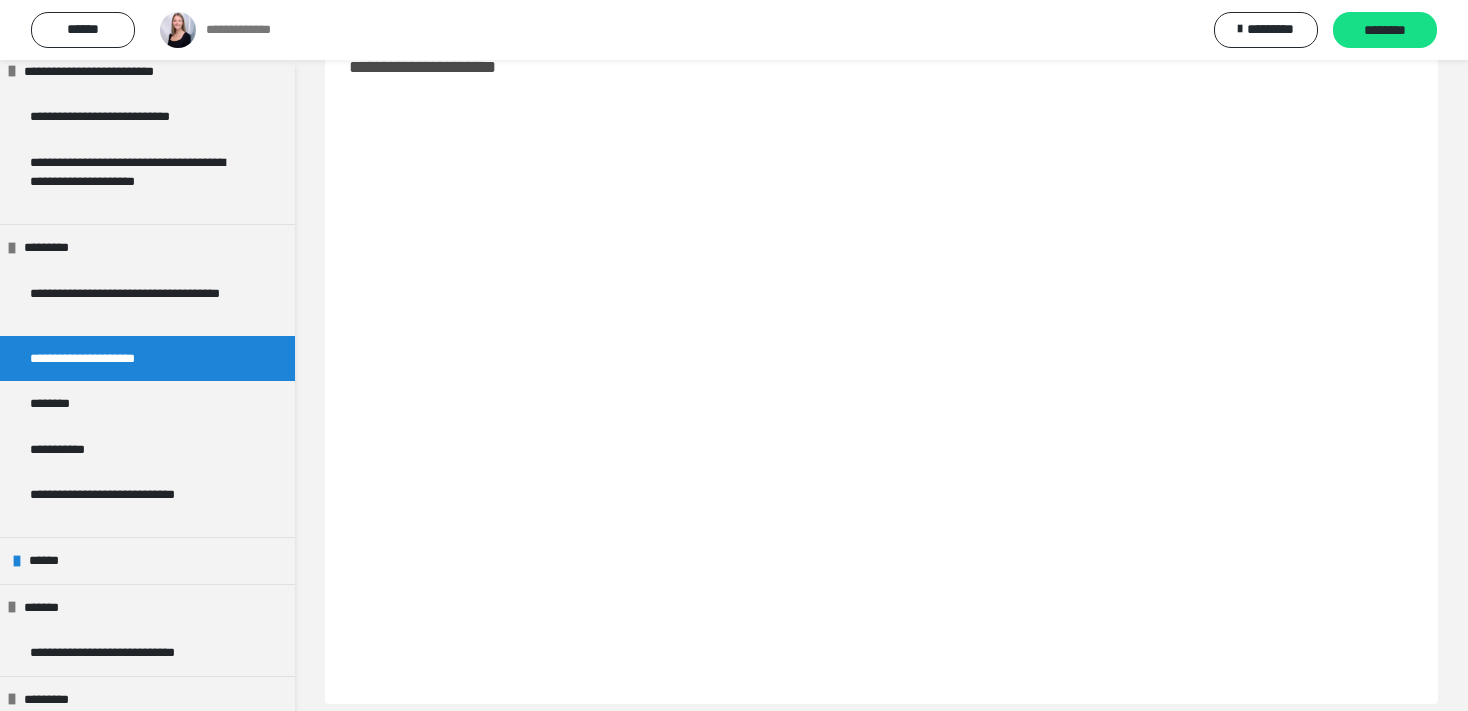 click on "**********" at bounding box center (112, 359) 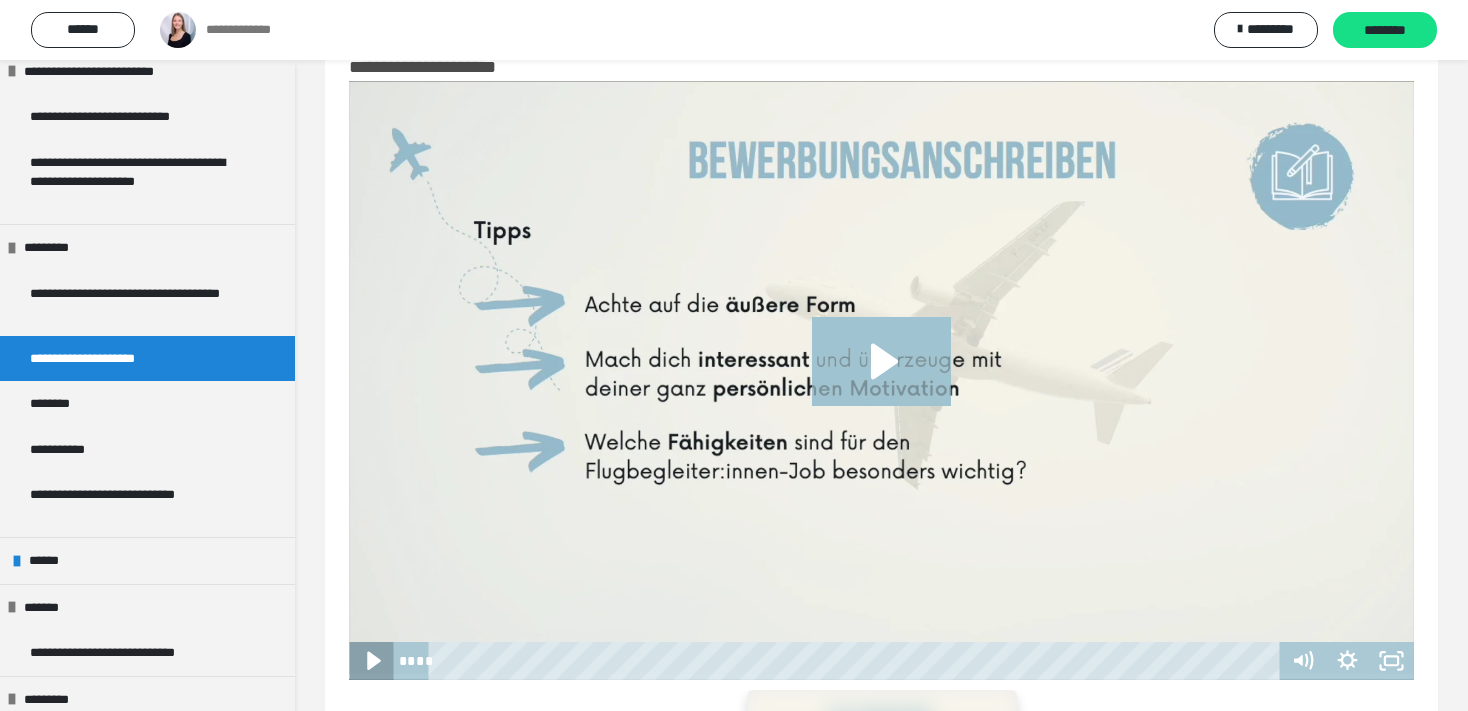 click 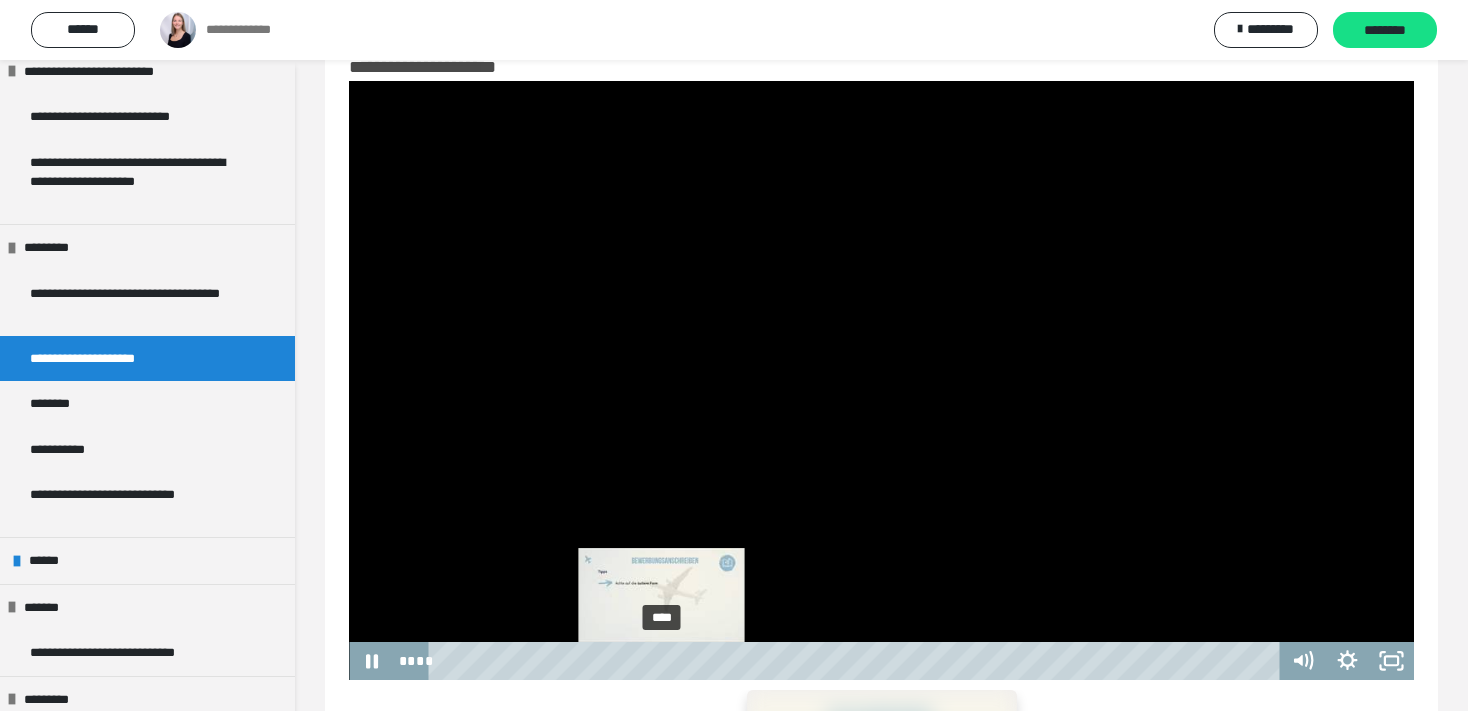 click on "****" at bounding box center (857, 661) 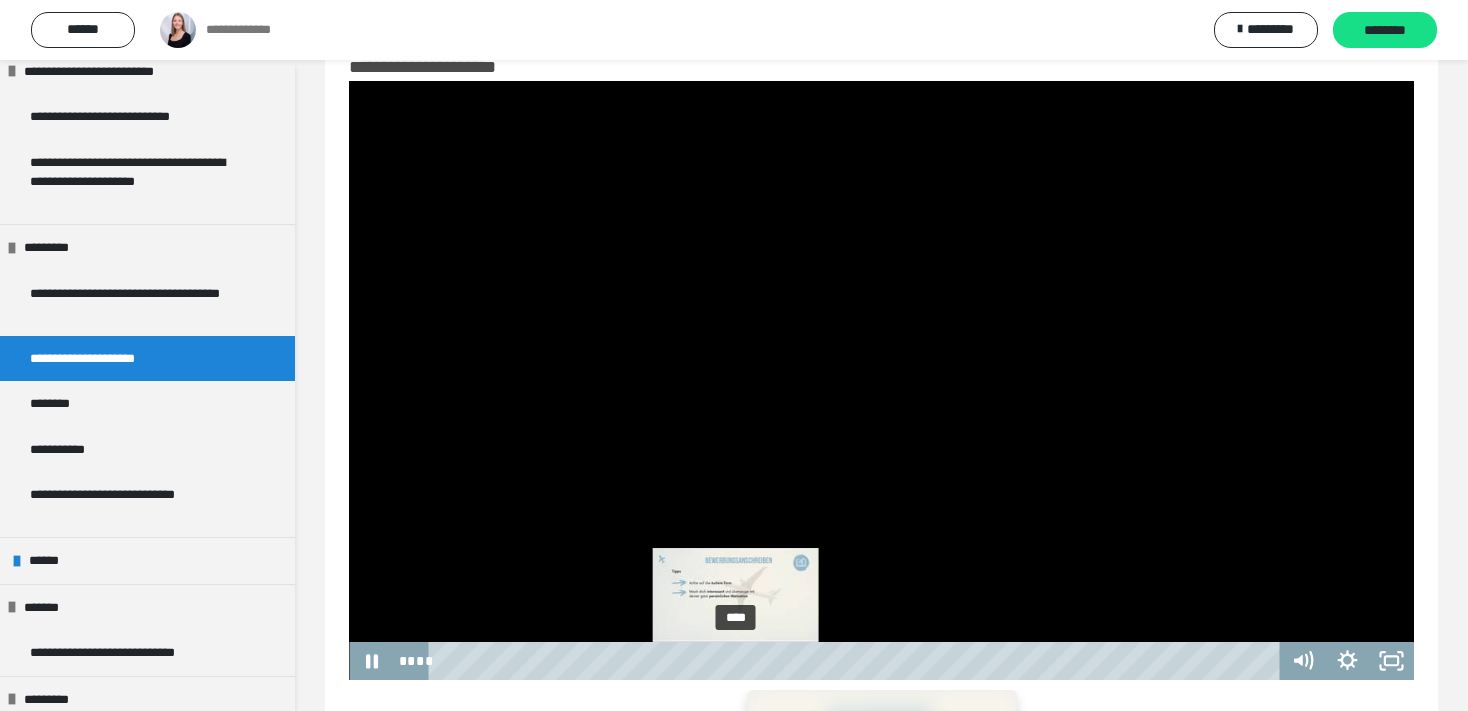 click on "****" at bounding box center (857, 661) 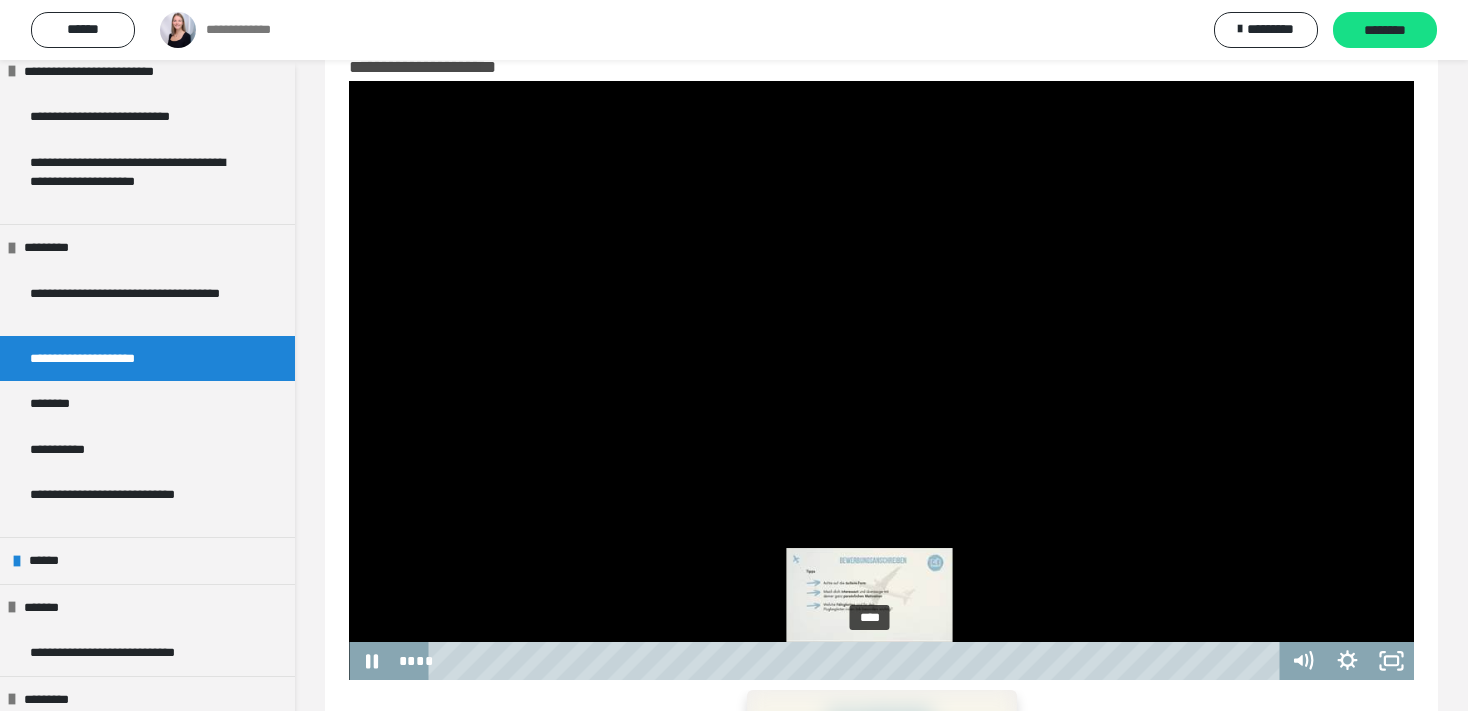 click on "****" at bounding box center [857, 661] 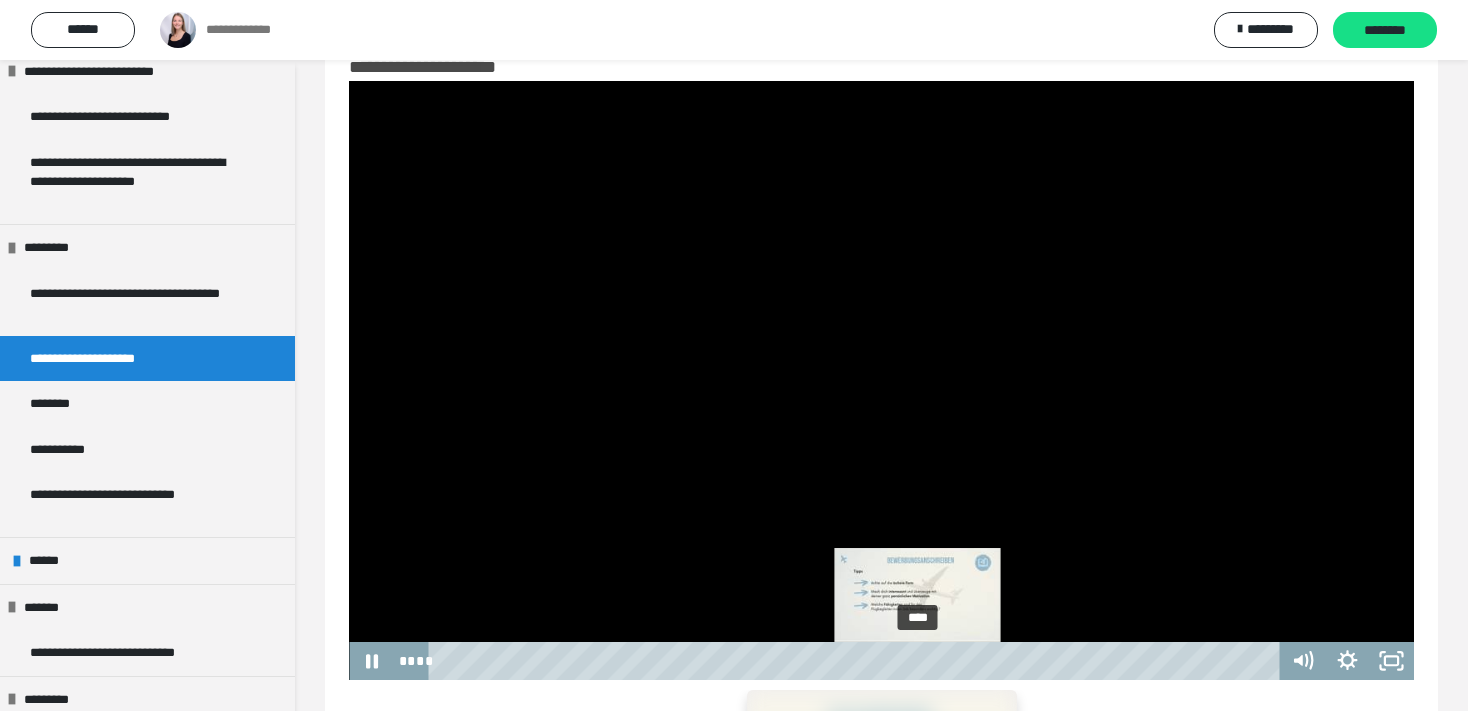 click on "****" at bounding box center [857, 661] 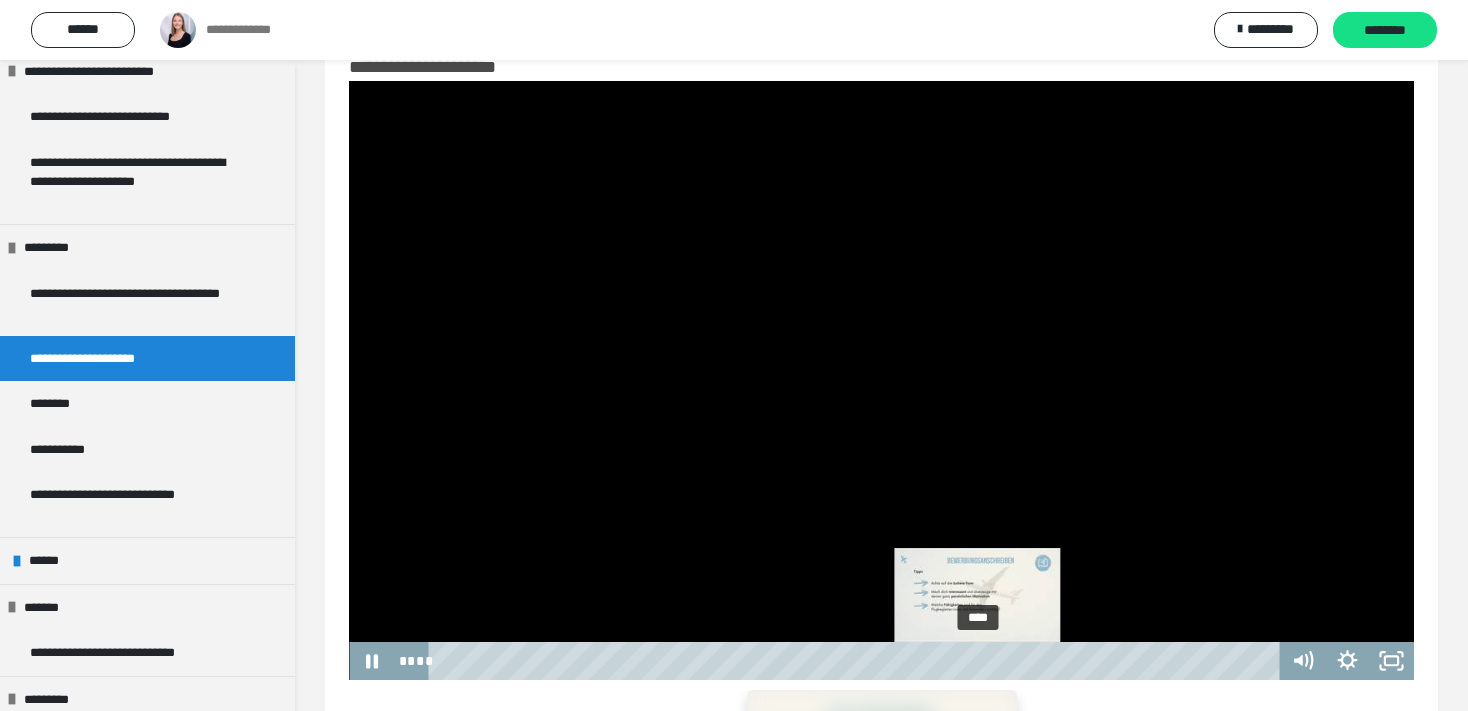 click on "****" at bounding box center [857, 661] 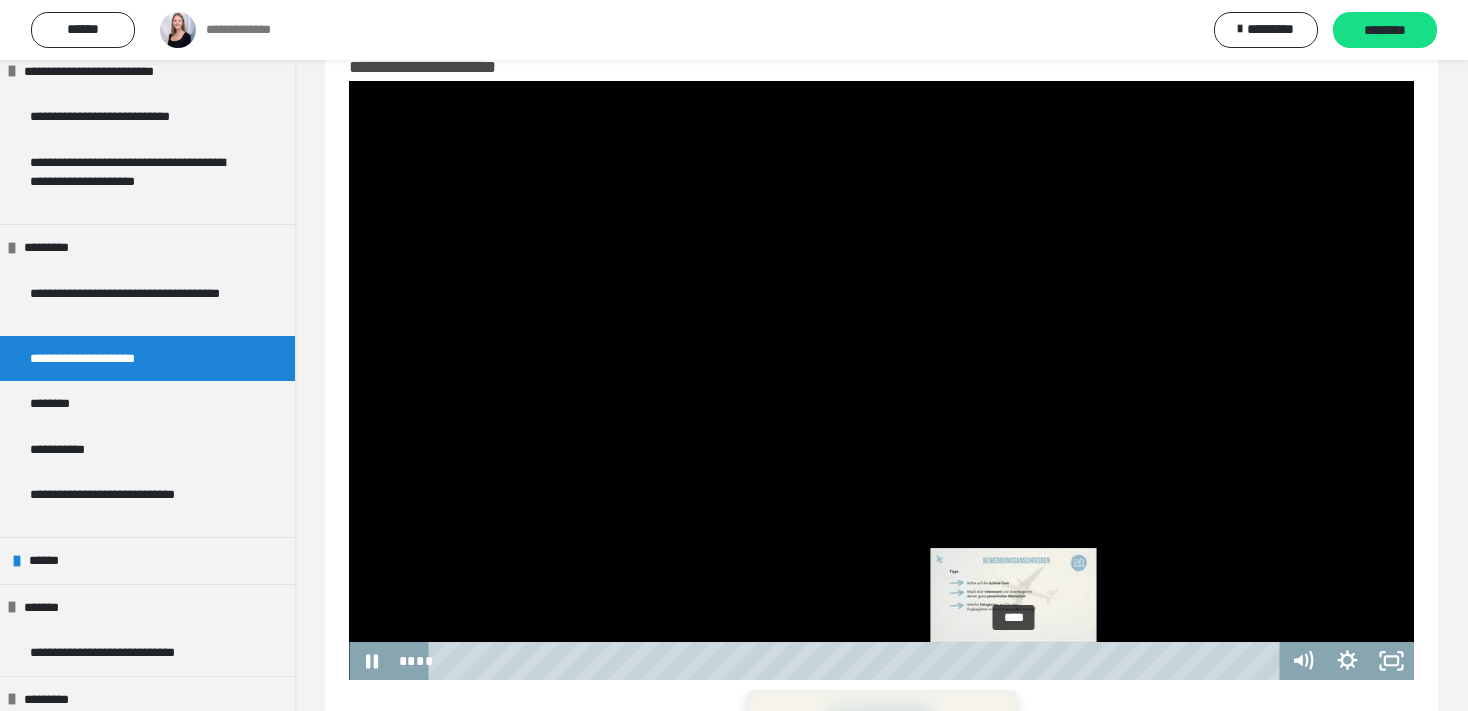 click on "****" at bounding box center (857, 661) 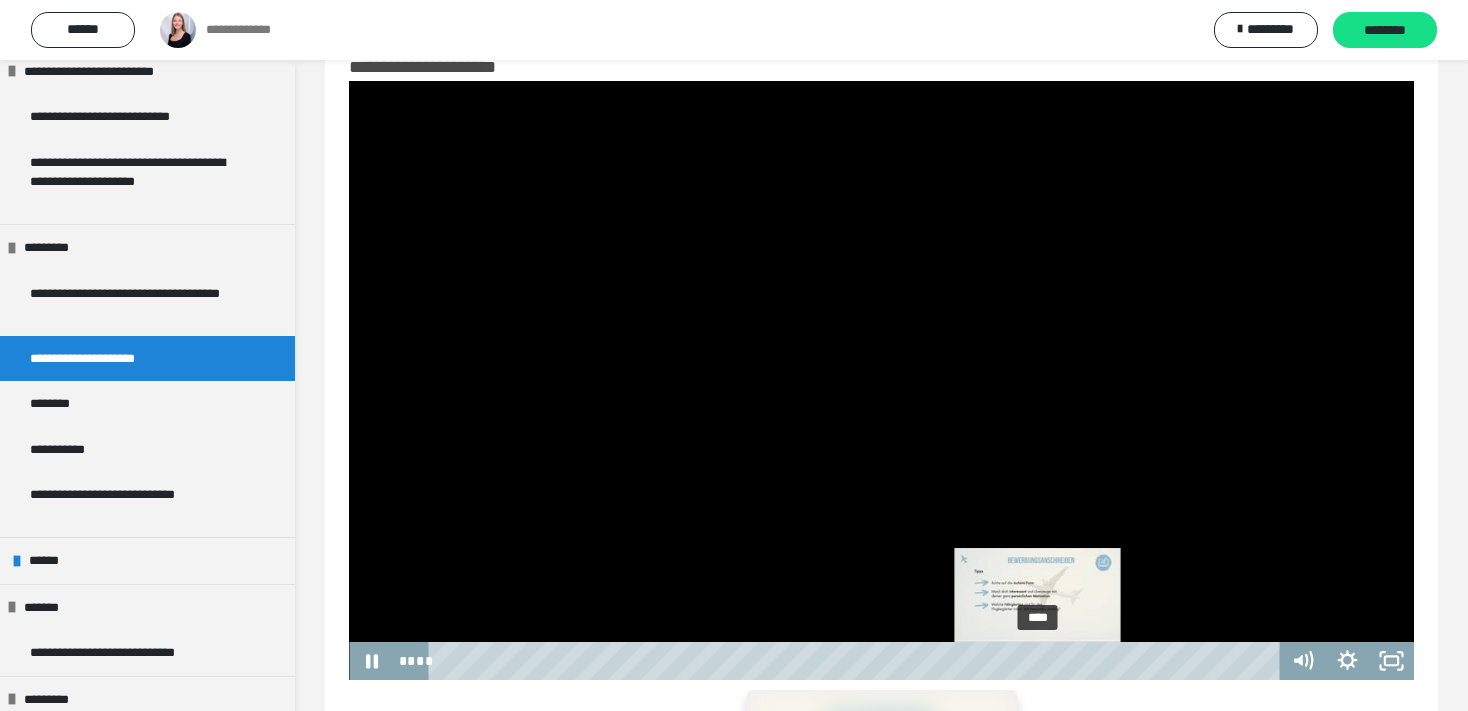 click on "****" at bounding box center [857, 661] 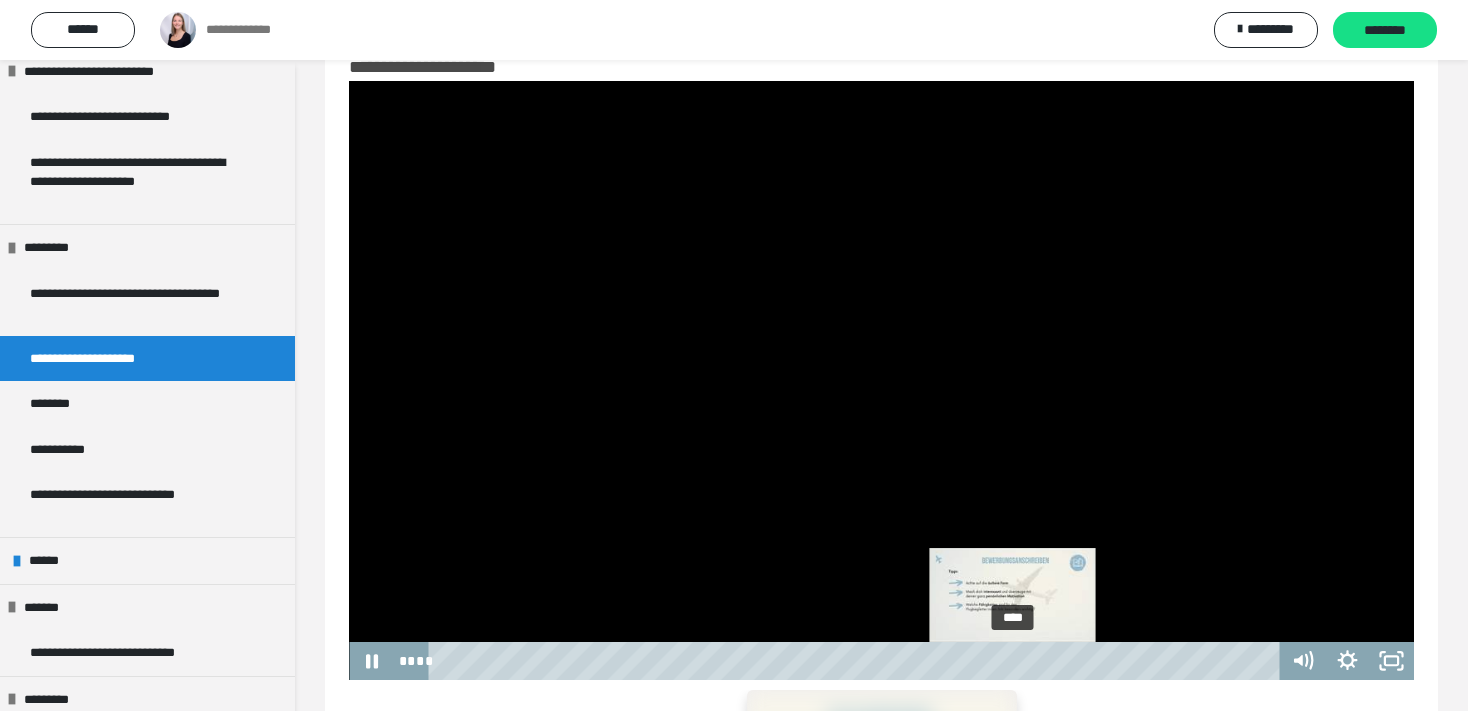 click on "****" at bounding box center (857, 661) 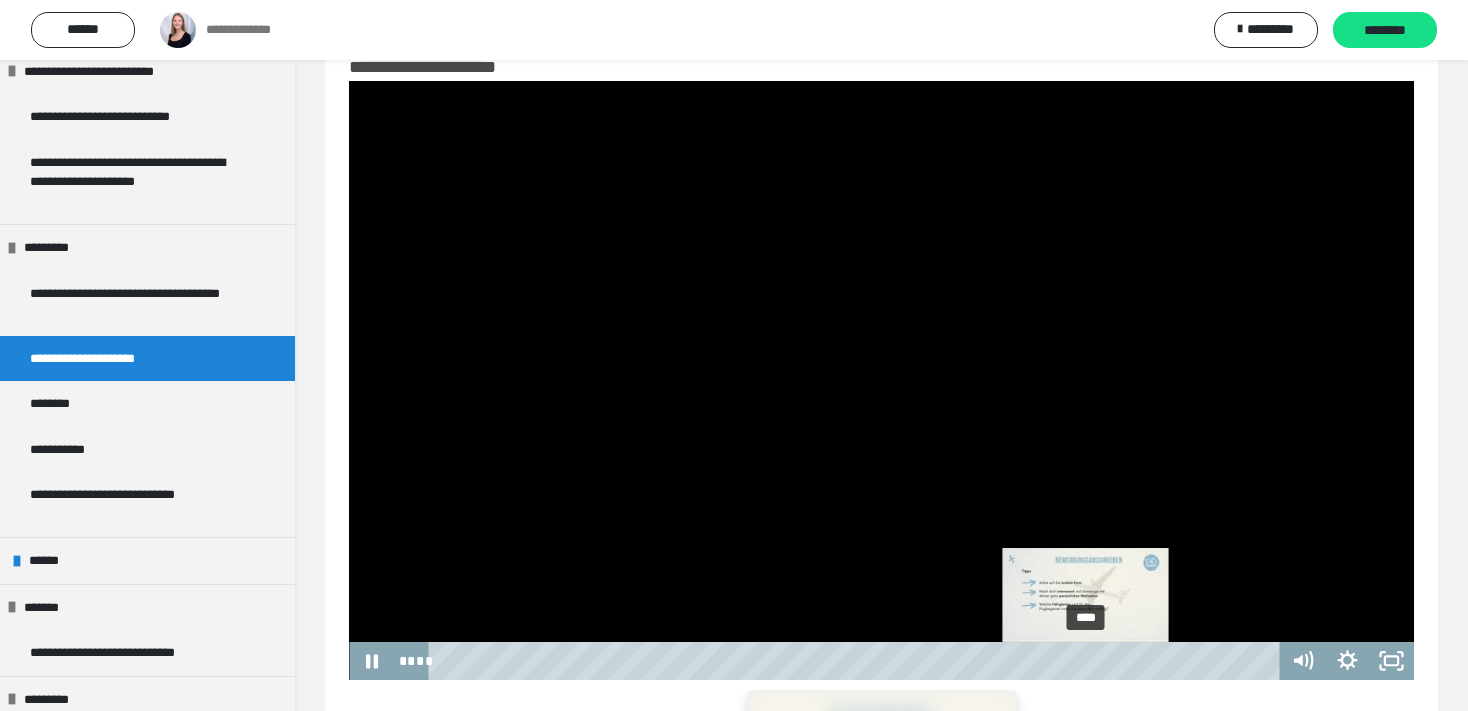 click at bounding box center (1086, 661) 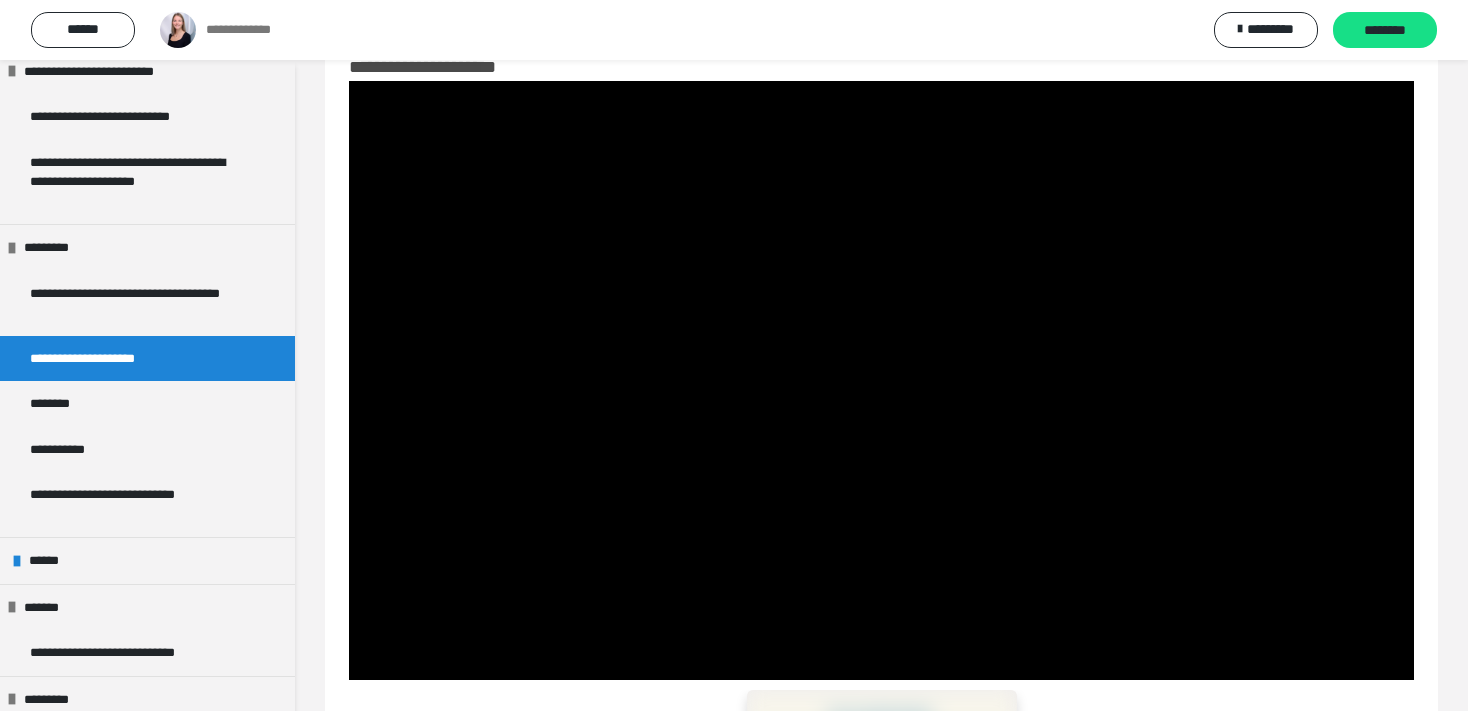 click at bounding box center [881, 915] 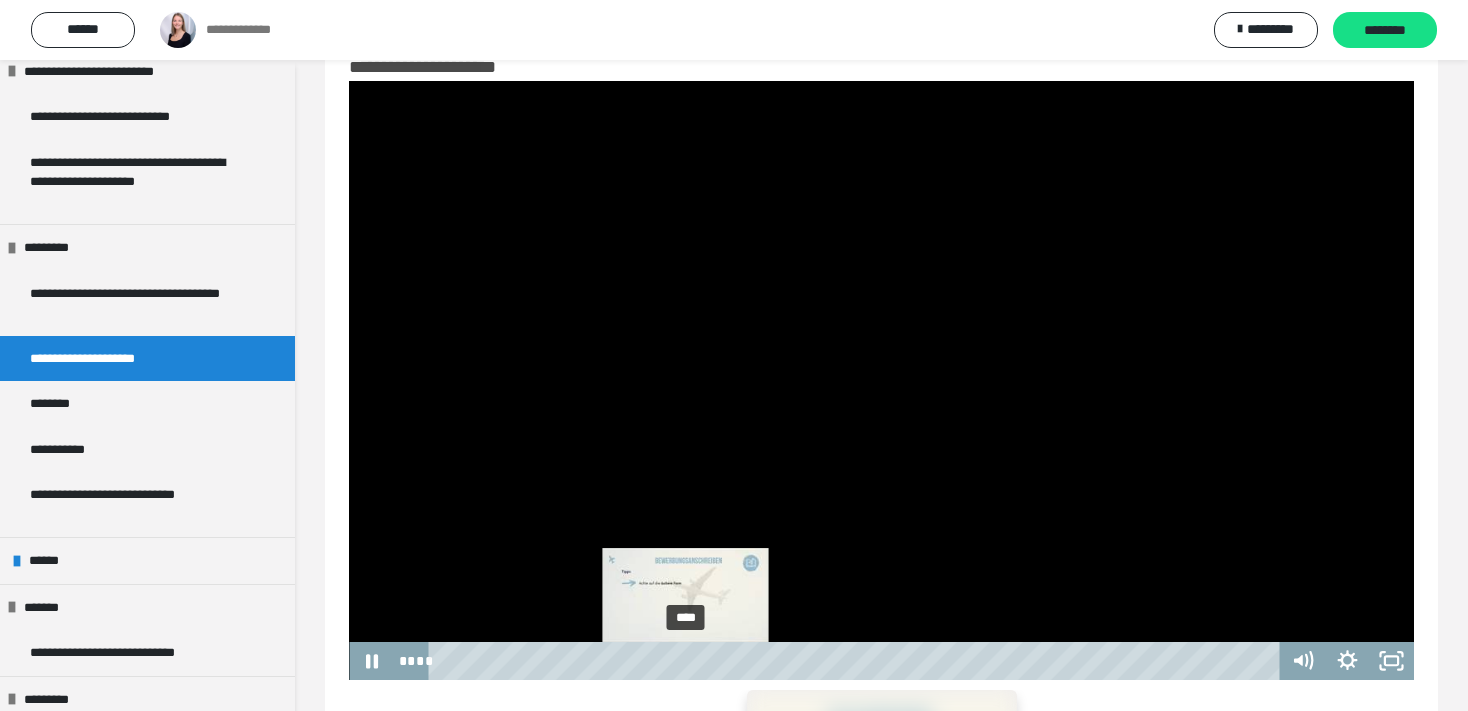 click on "****" at bounding box center (857, 661) 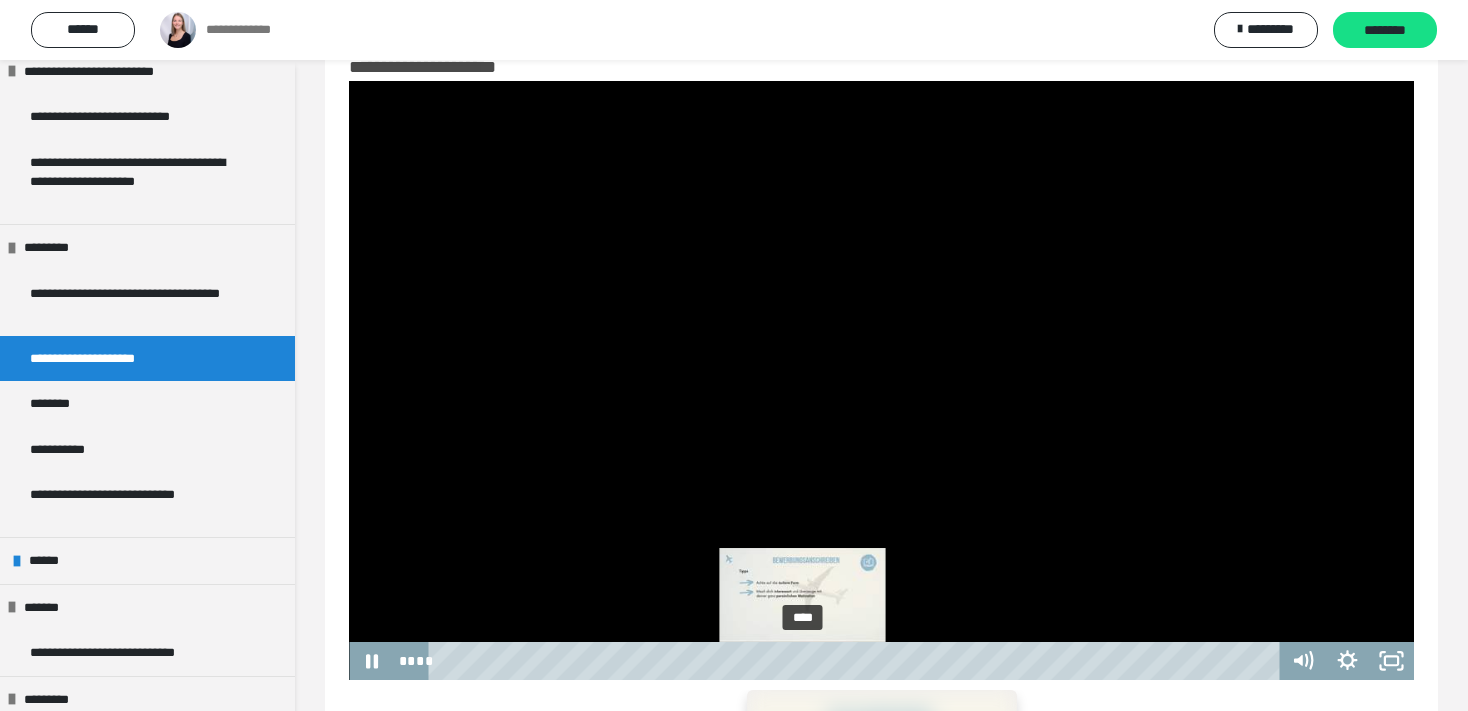 click on "****" at bounding box center [857, 661] 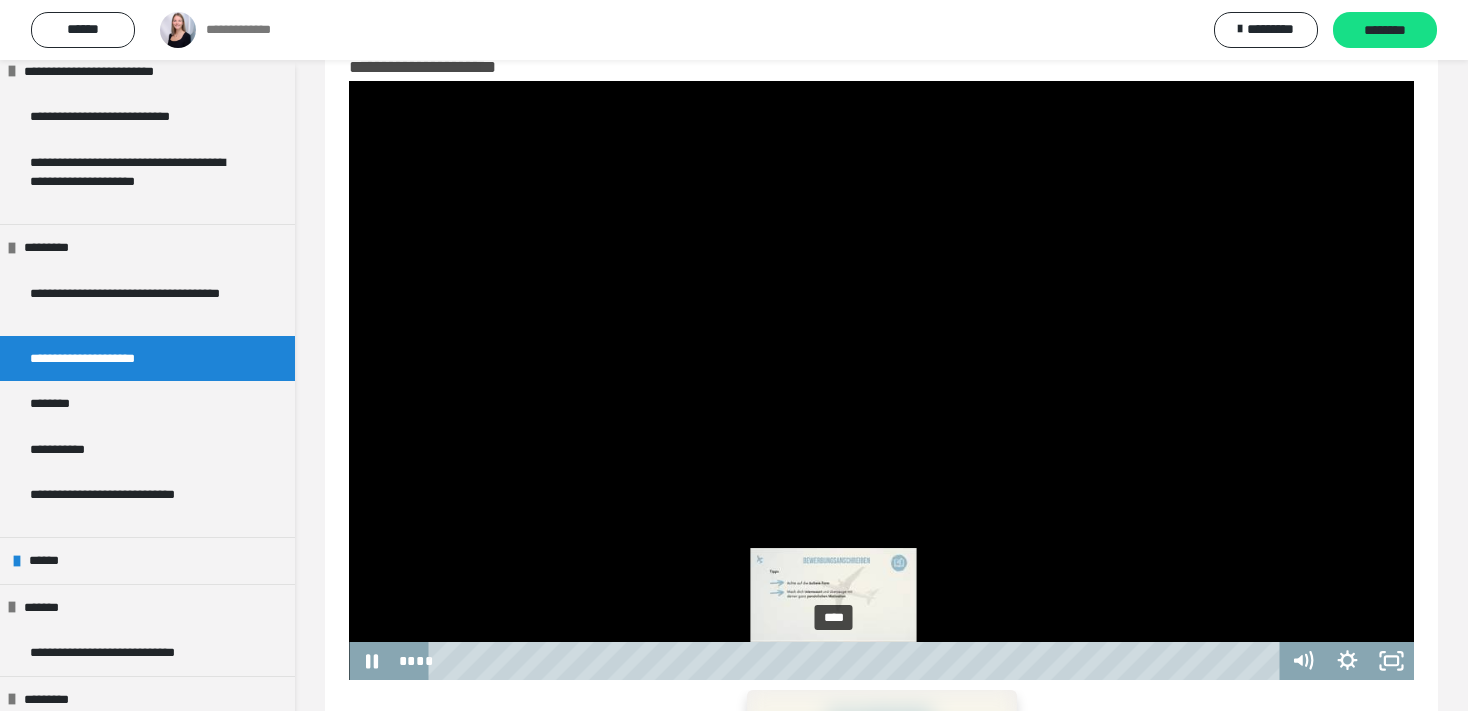 click on "****" at bounding box center (857, 661) 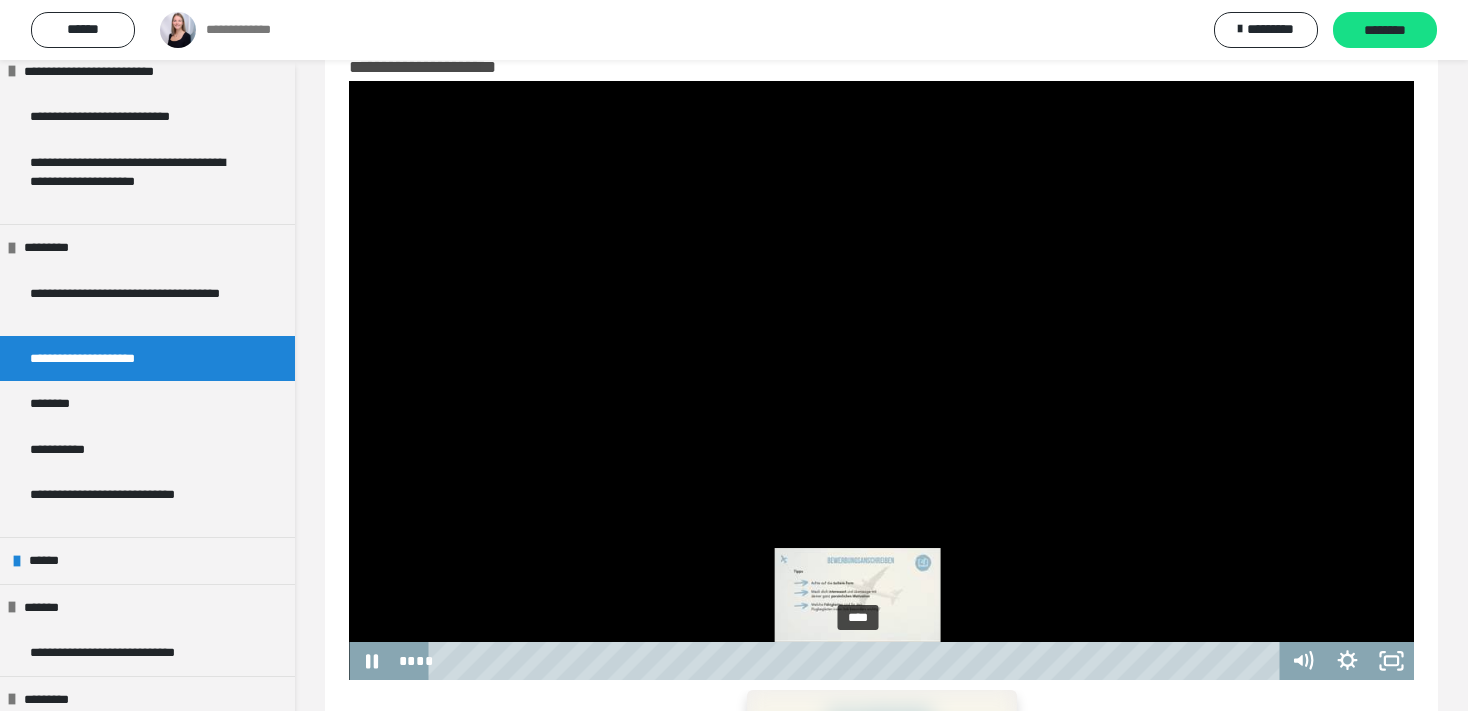 click on "****" at bounding box center (857, 661) 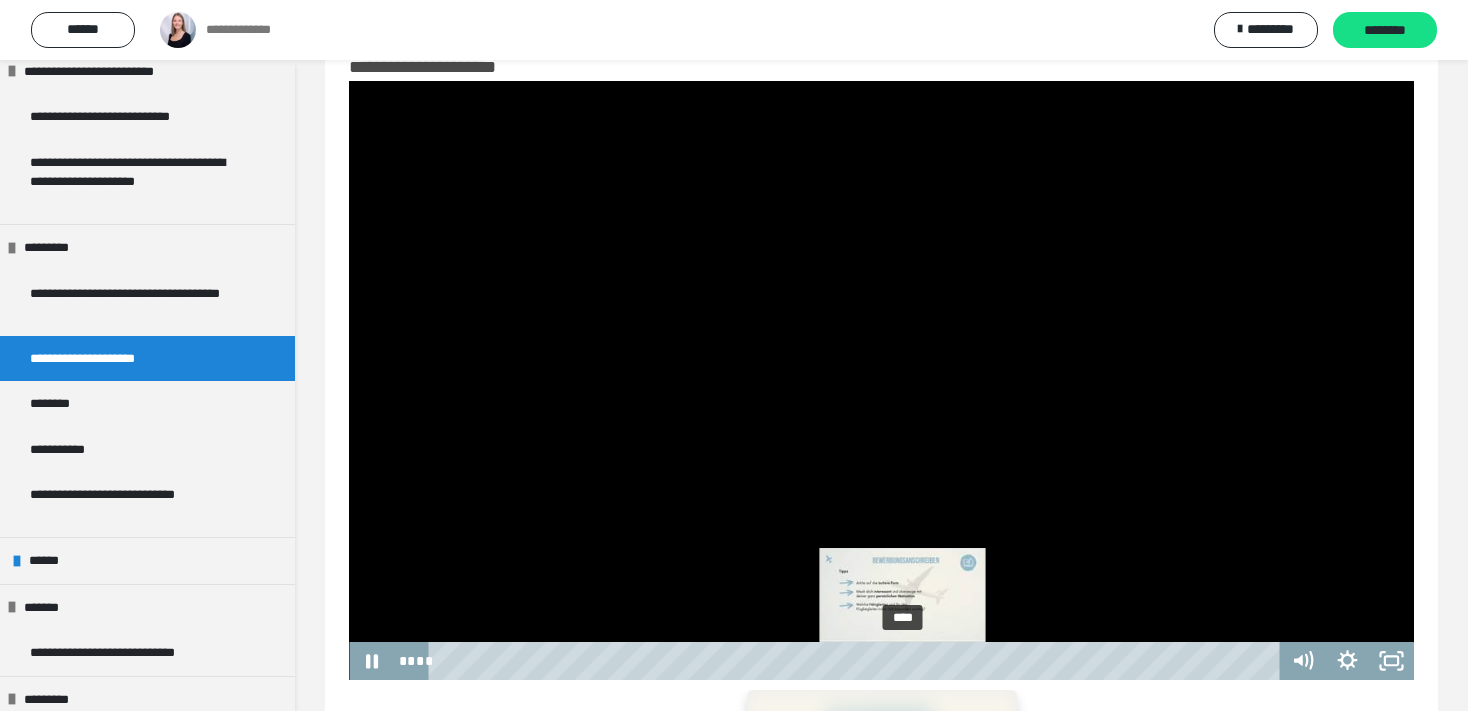 click on "****" at bounding box center [857, 661] 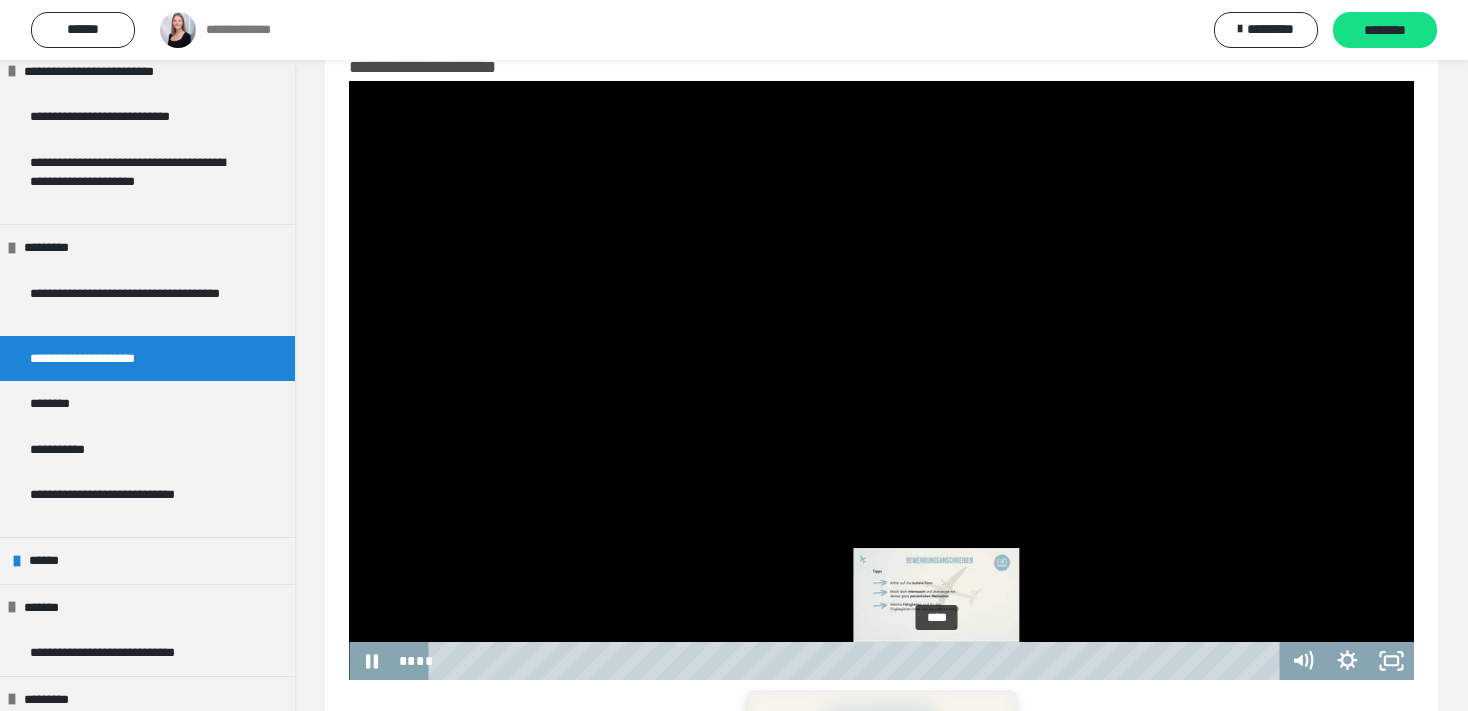 click on "****" at bounding box center [857, 661] 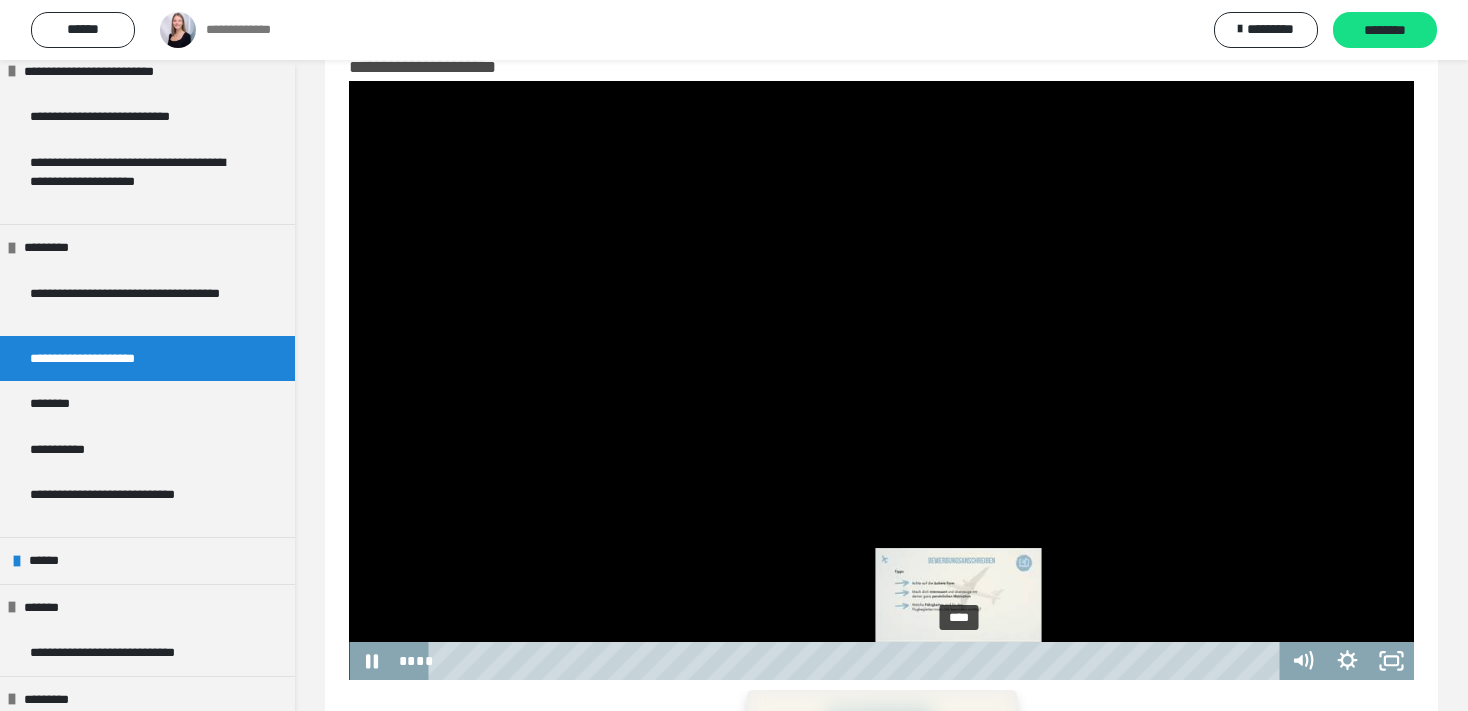 click on "****" at bounding box center (857, 661) 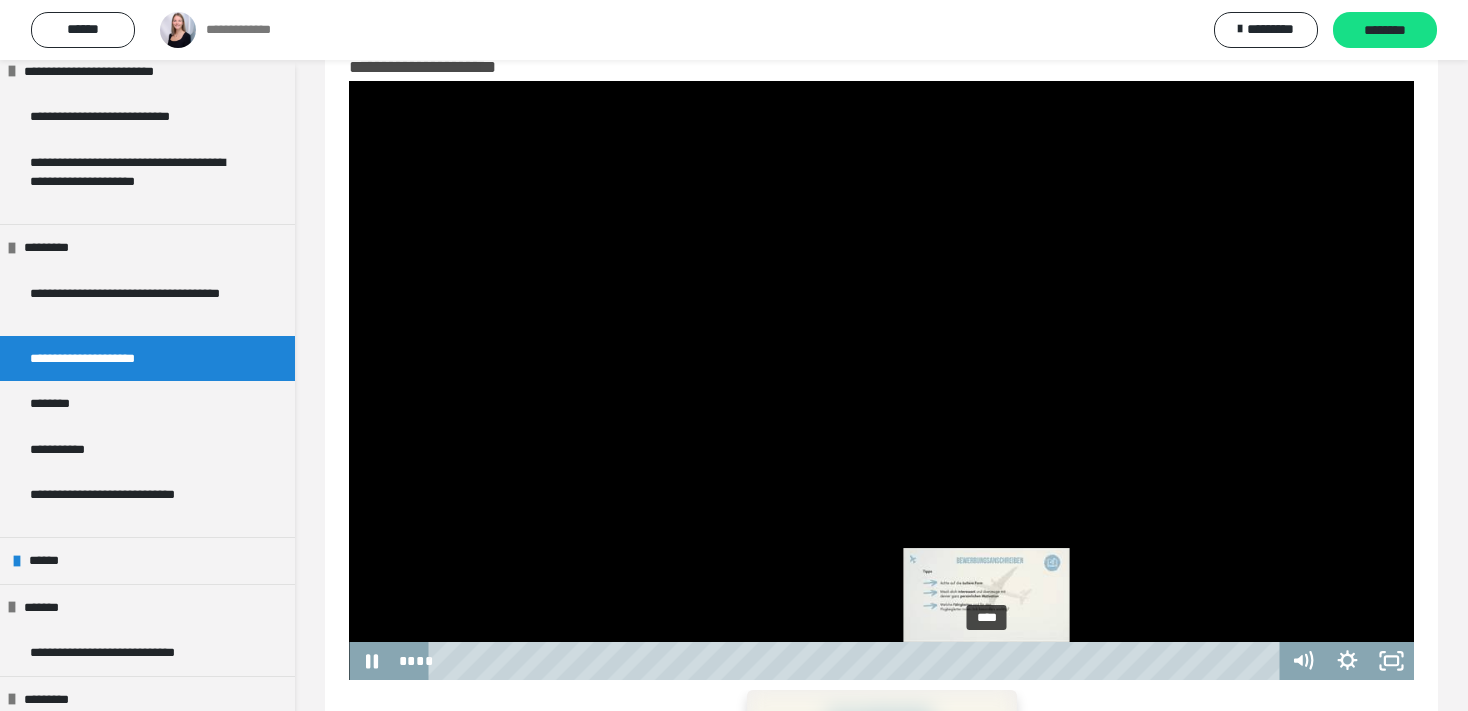 click on "****" at bounding box center (857, 661) 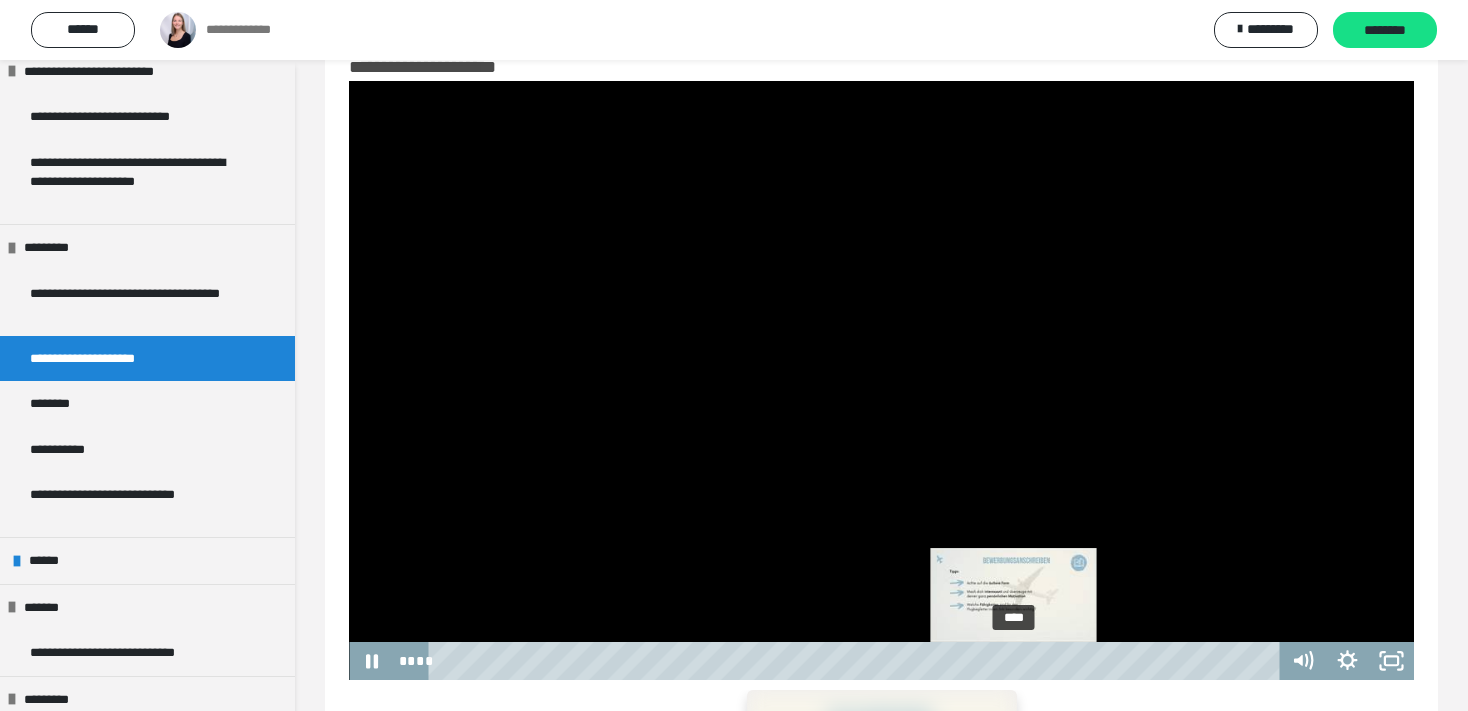 click on "****" at bounding box center (857, 661) 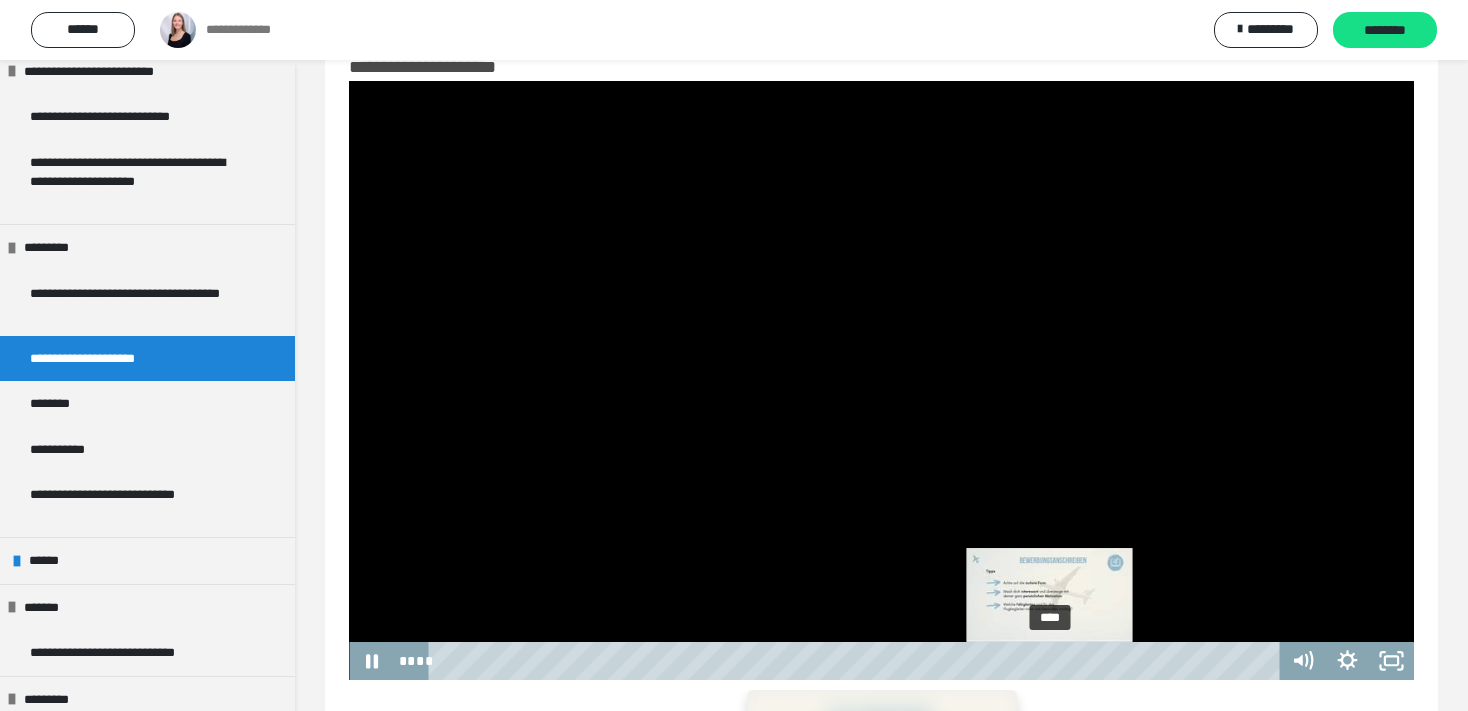 click on "****" at bounding box center (857, 661) 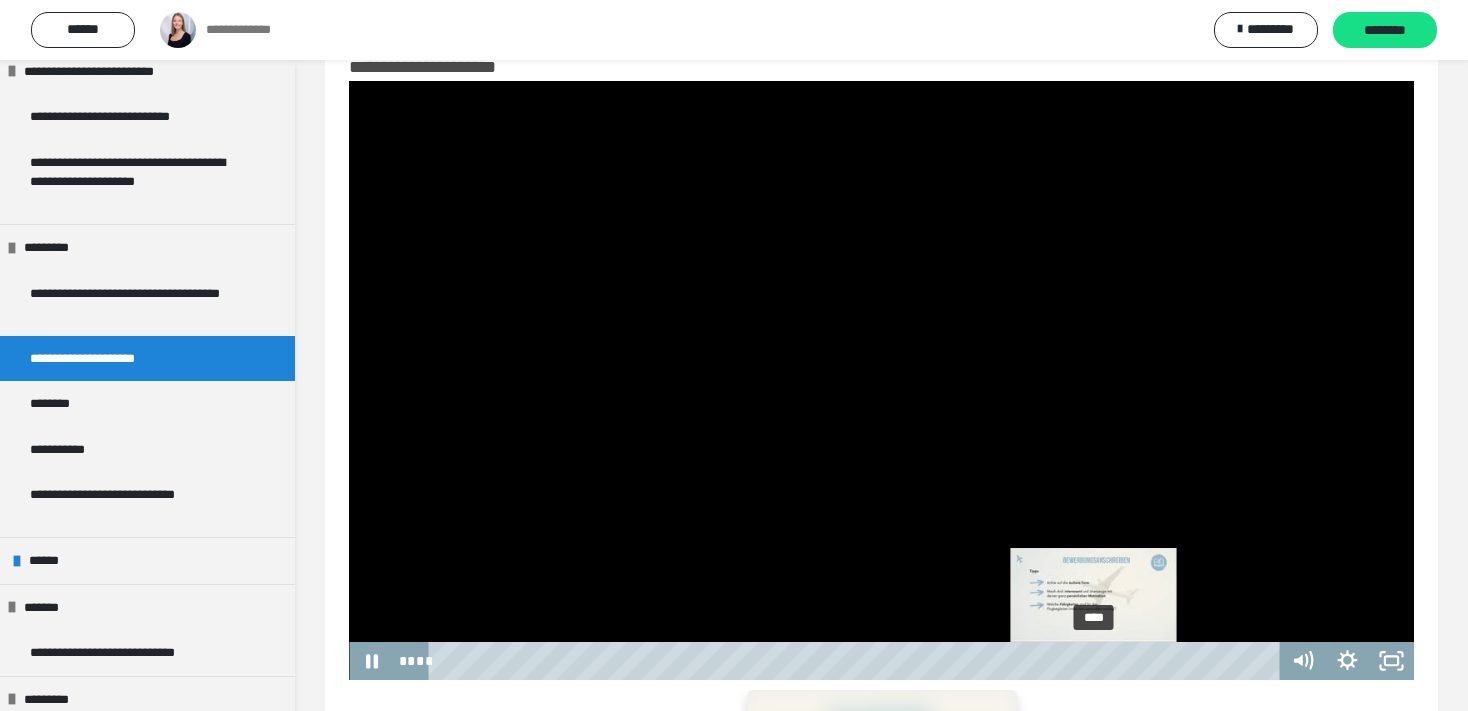 click on "****" at bounding box center [857, 661] 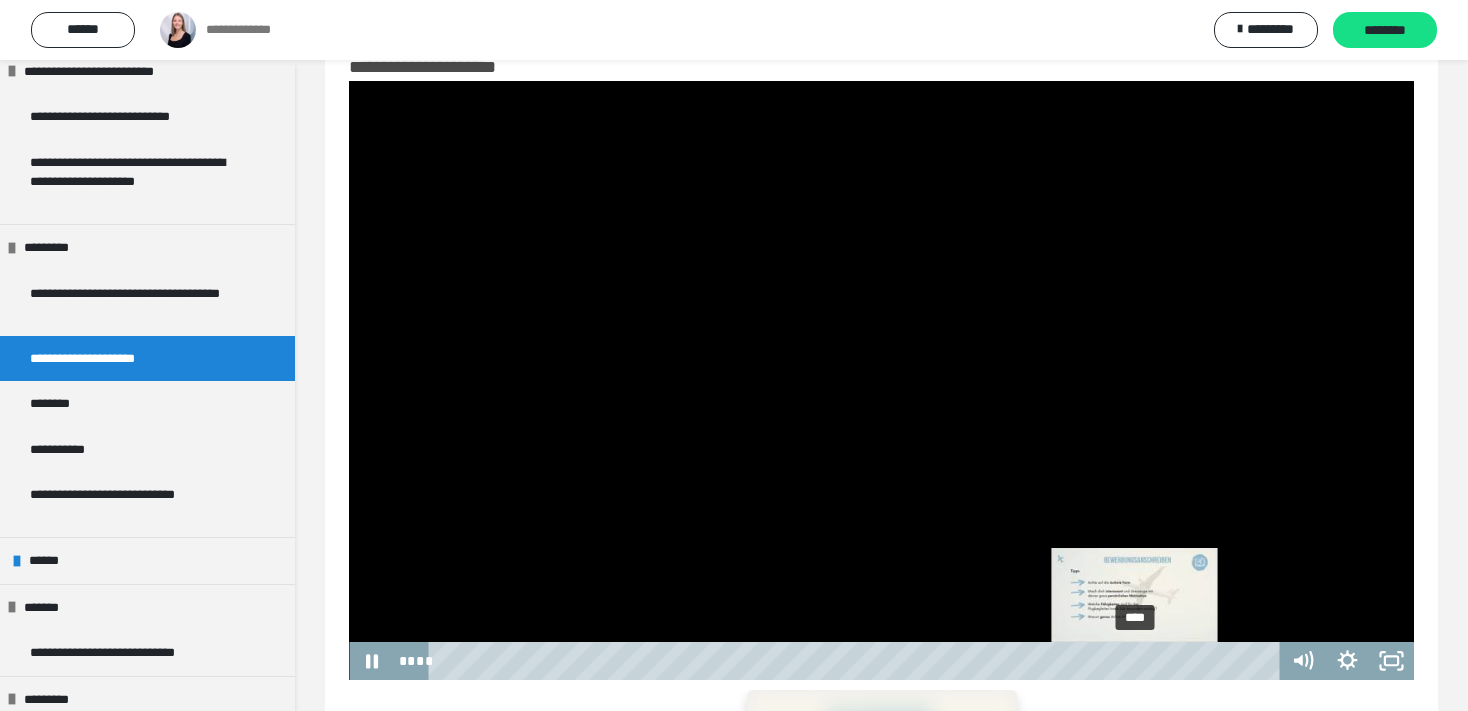 click on "****" at bounding box center [857, 661] 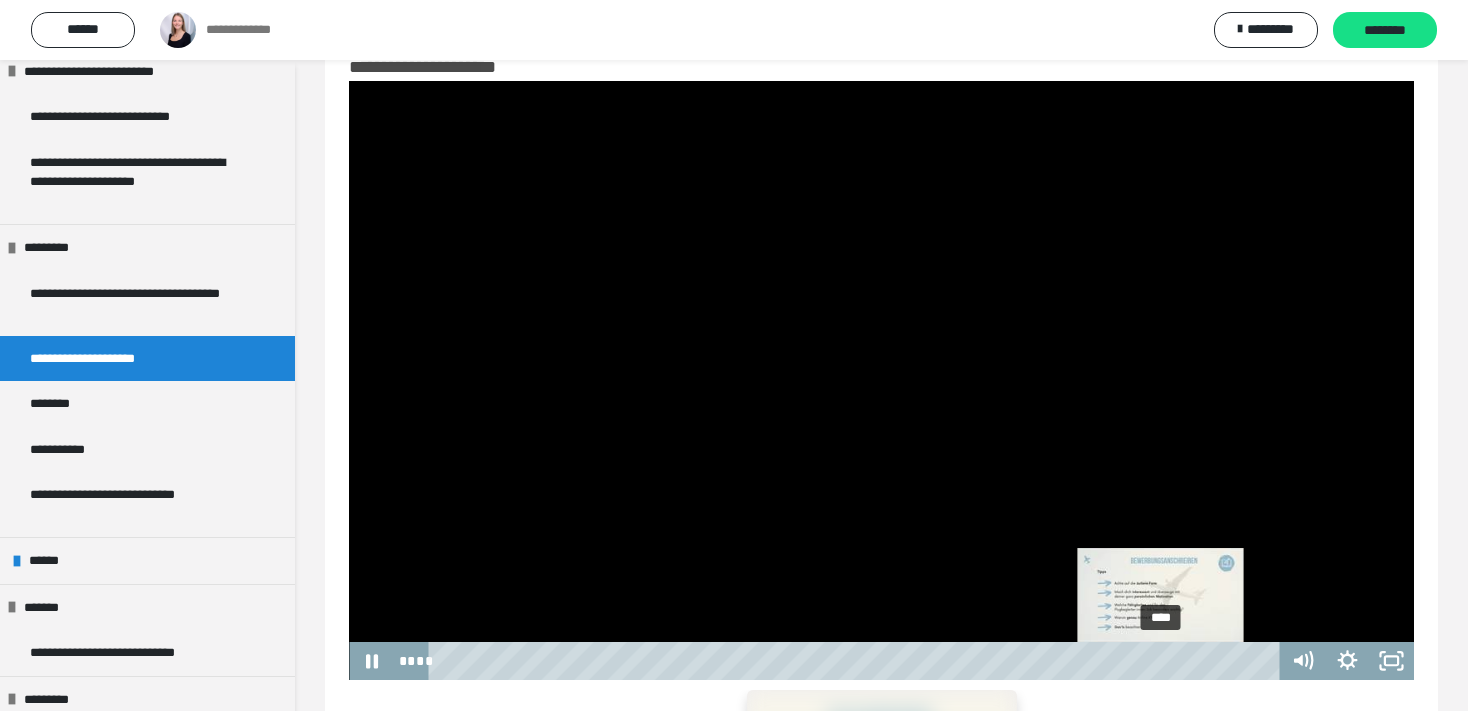 click on "****" at bounding box center (857, 661) 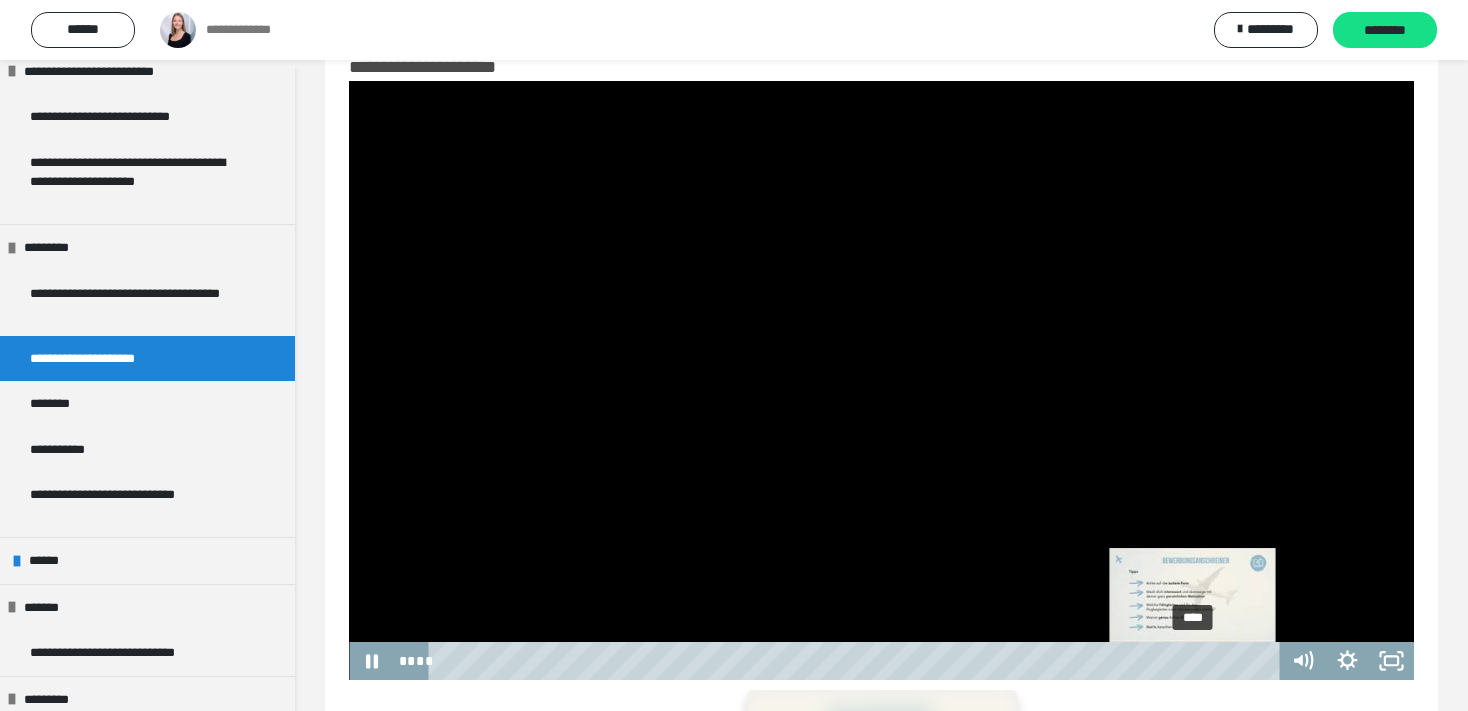 click on "****" at bounding box center (857, 661) 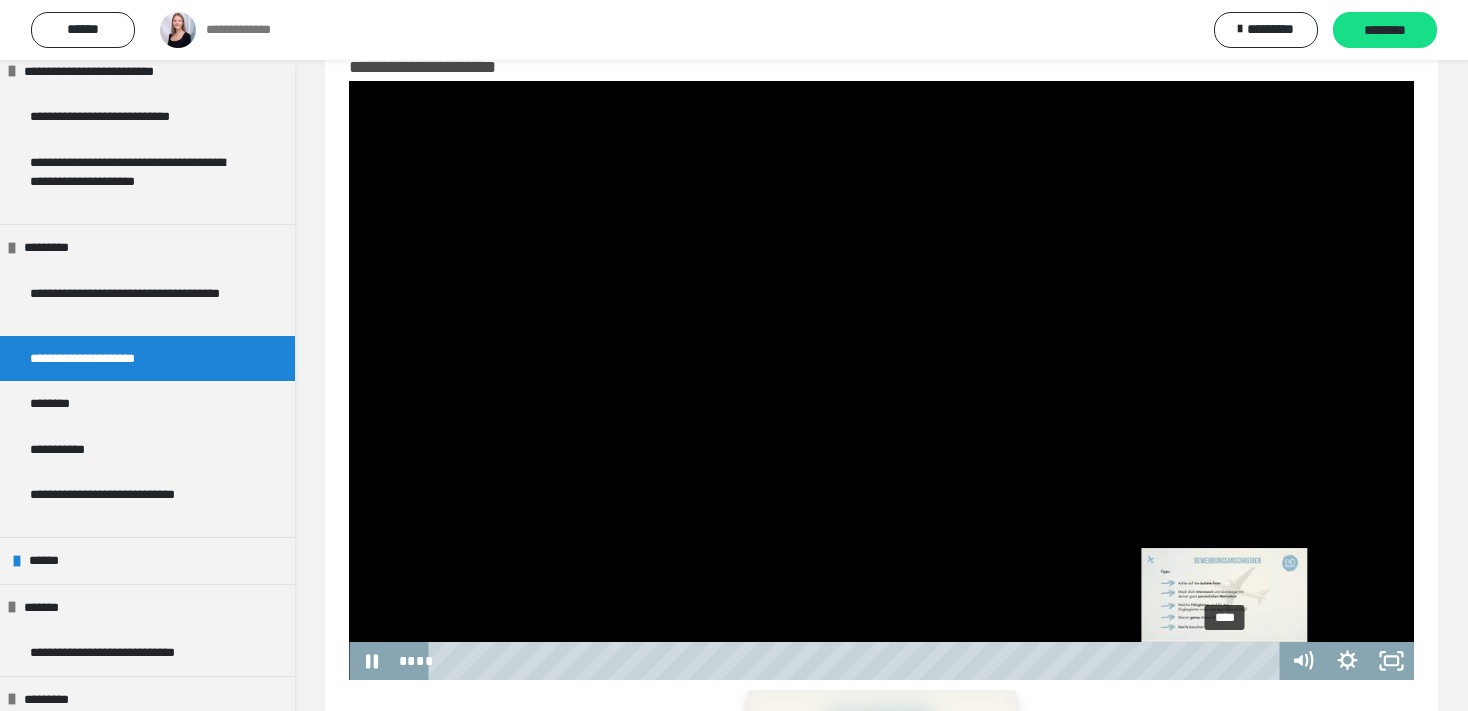 click on "****" at bounding box center [857, 661] 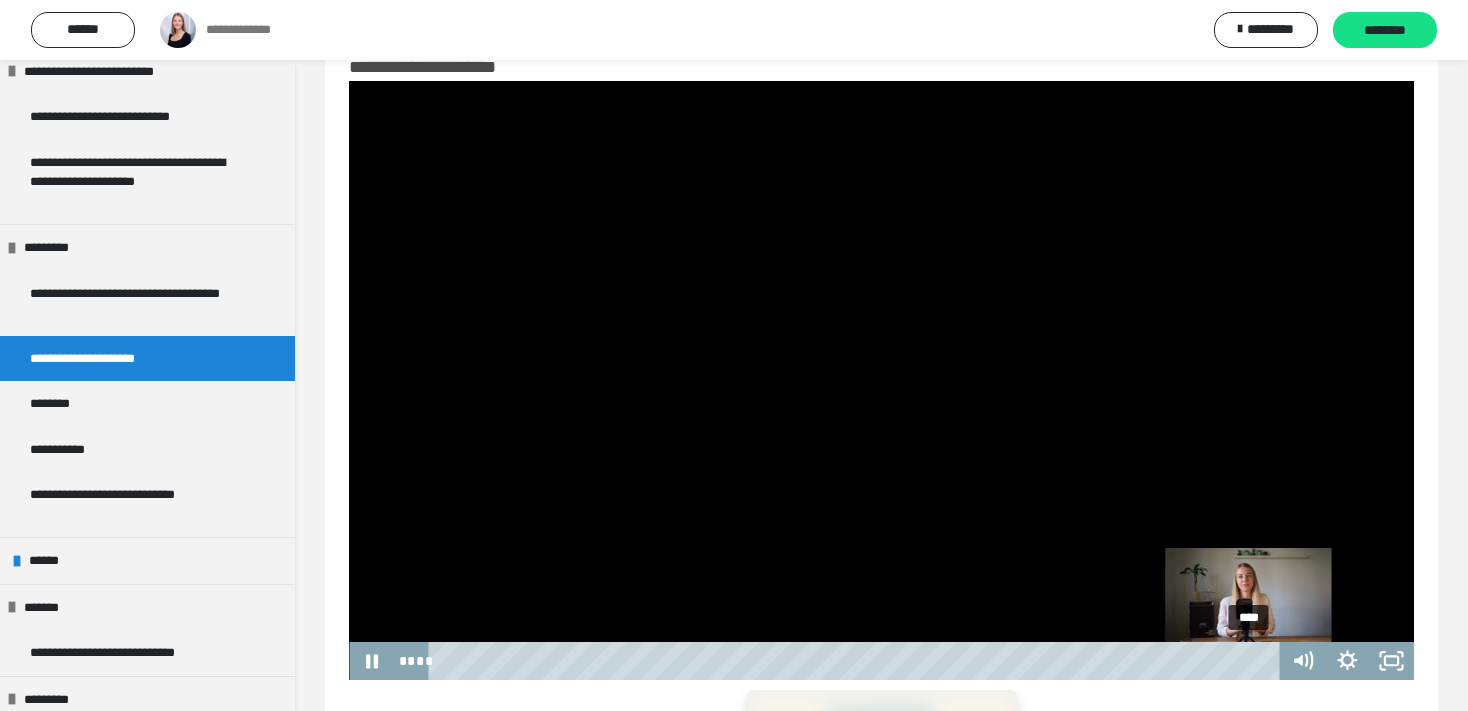 click on "****" at bounding box center (857, 661) 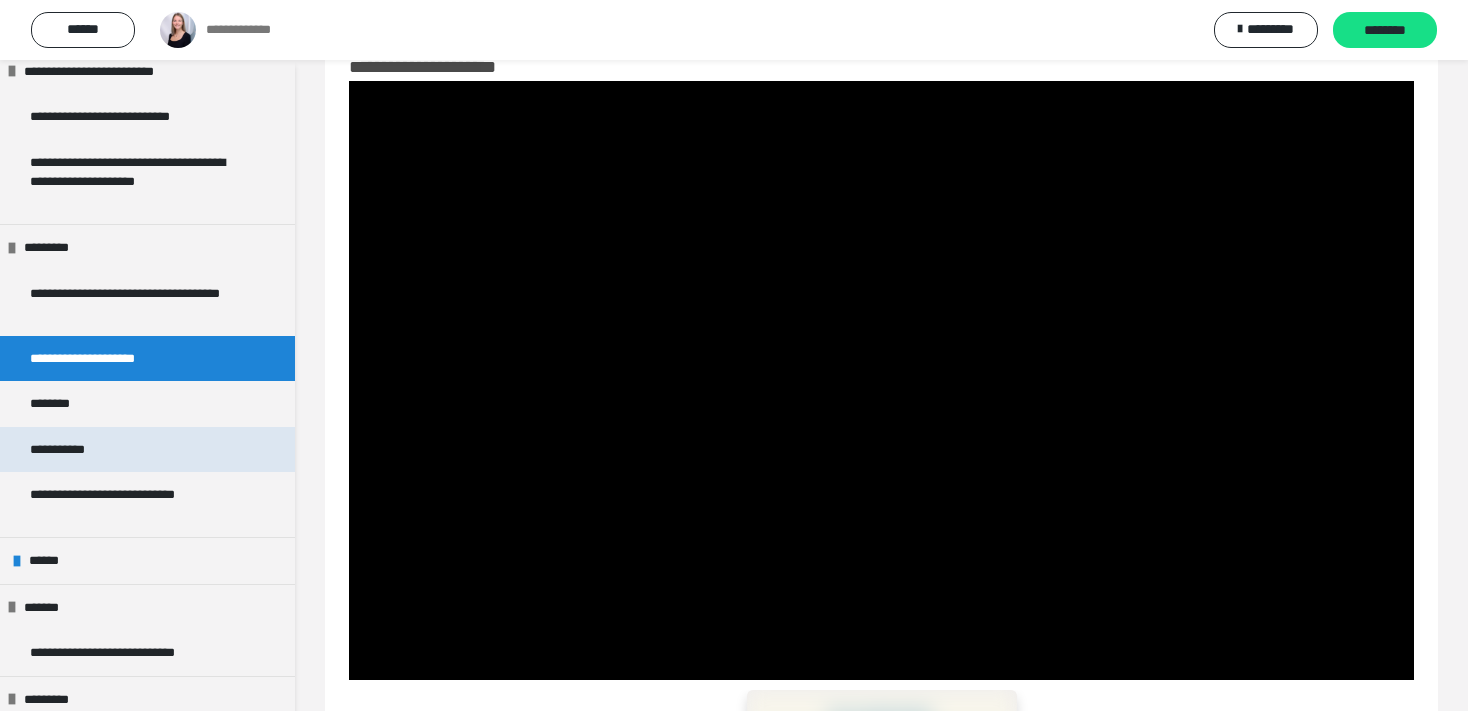 click on "**********" at bounding box center [67, 450] 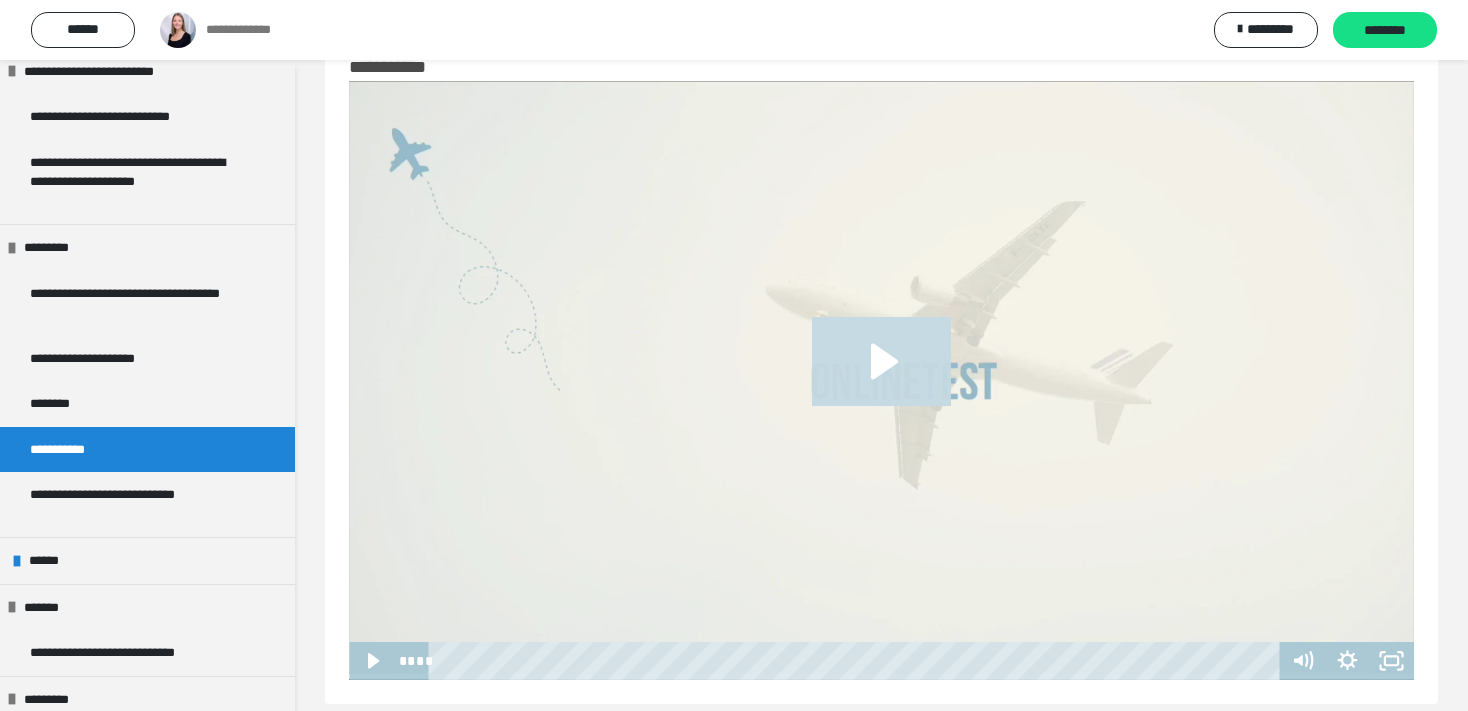 click 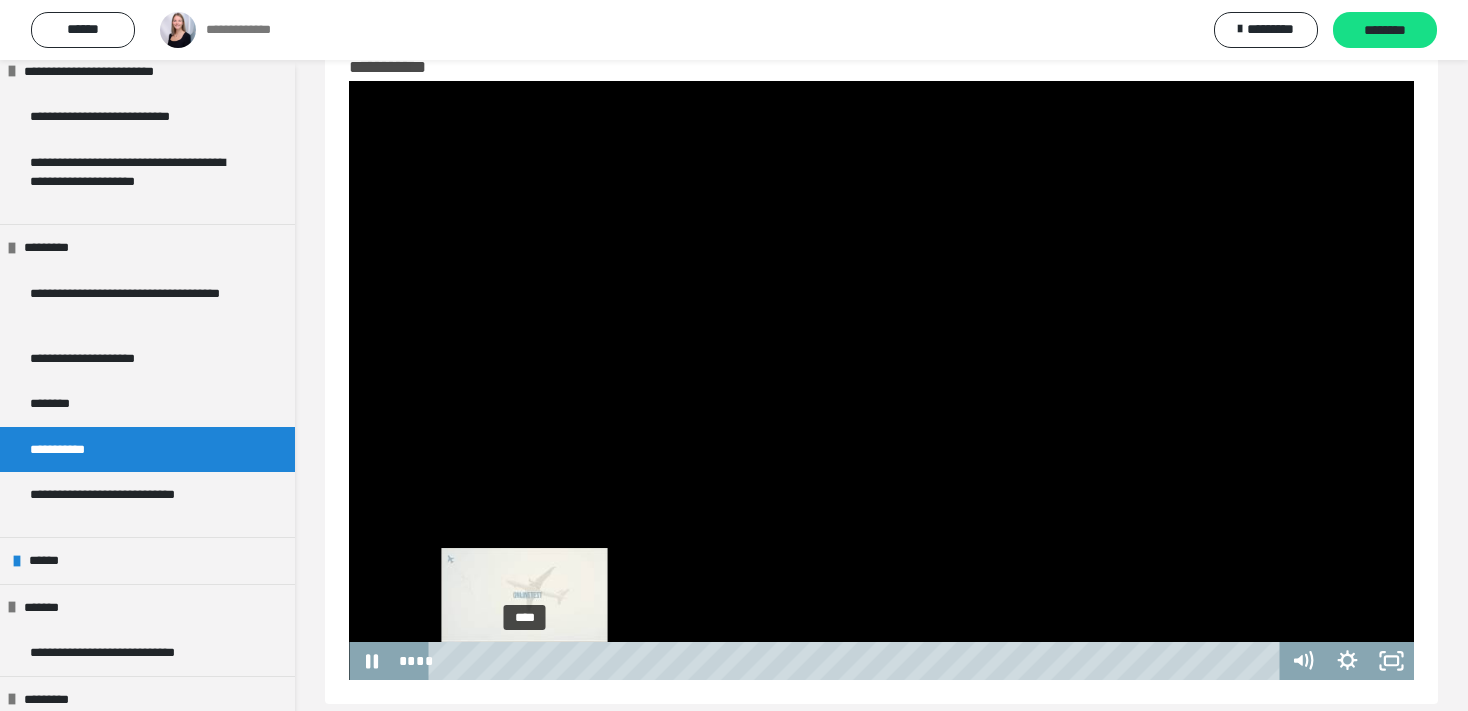 click on "****" at bounding box center (857, 661) 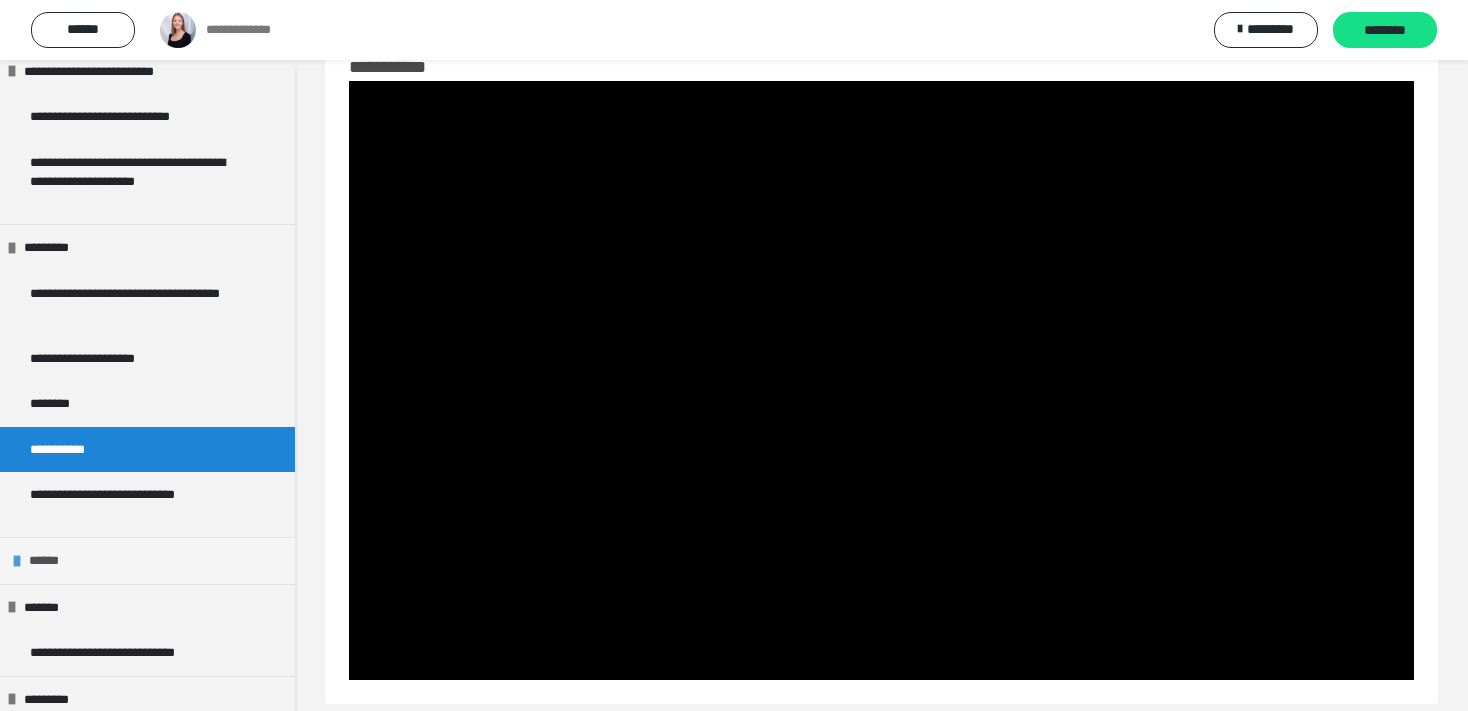 click on "******" at bounding box center (147, 560) 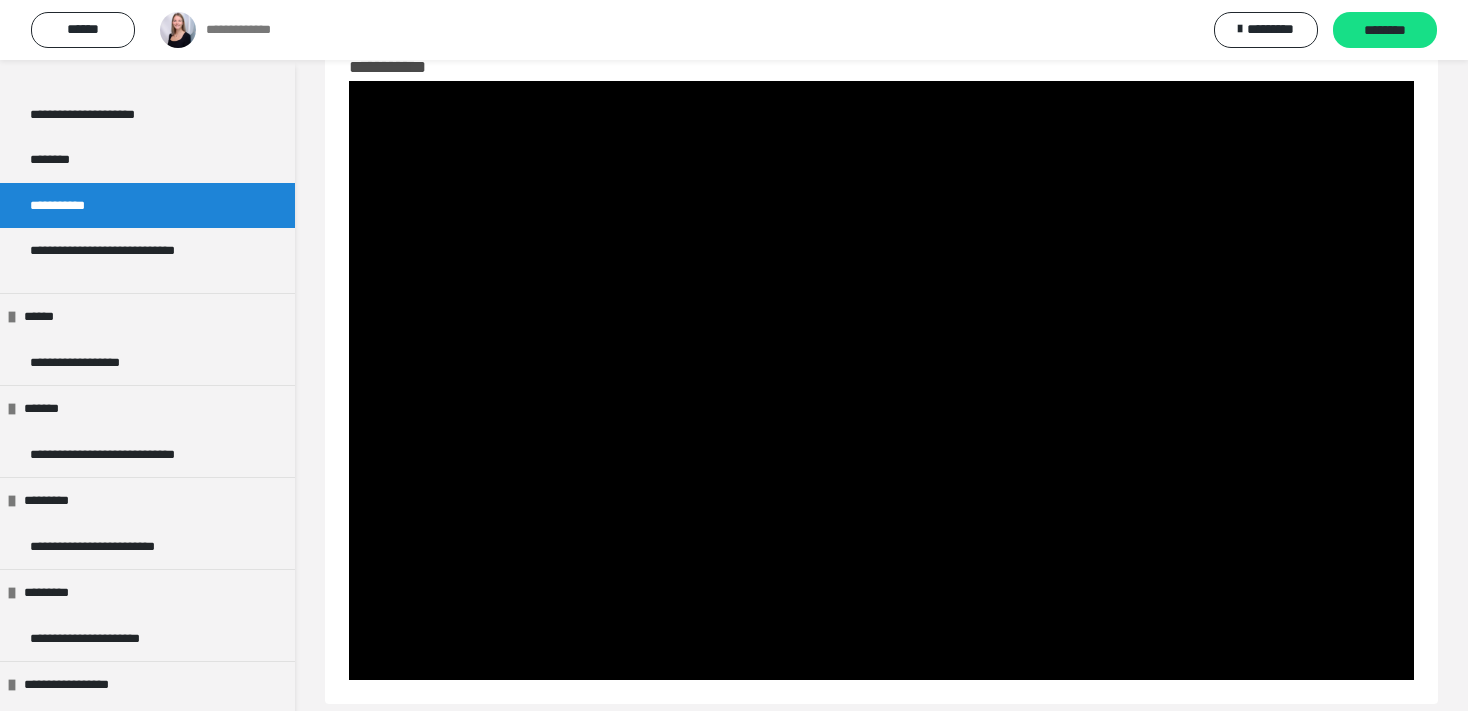 scroll, scrollTop: 1320, scrollLeft: 0, axis: vertical 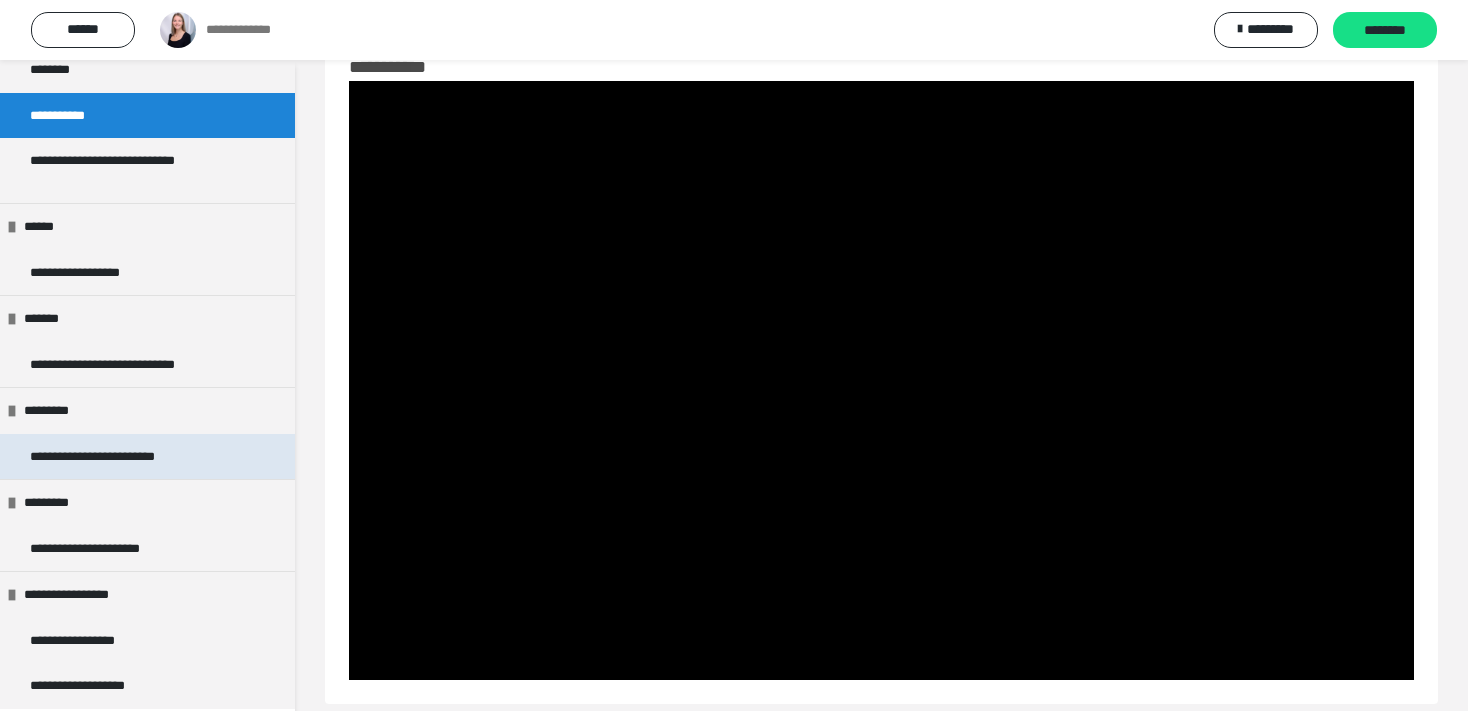 click on "**********" at bounding box center [123, 457] 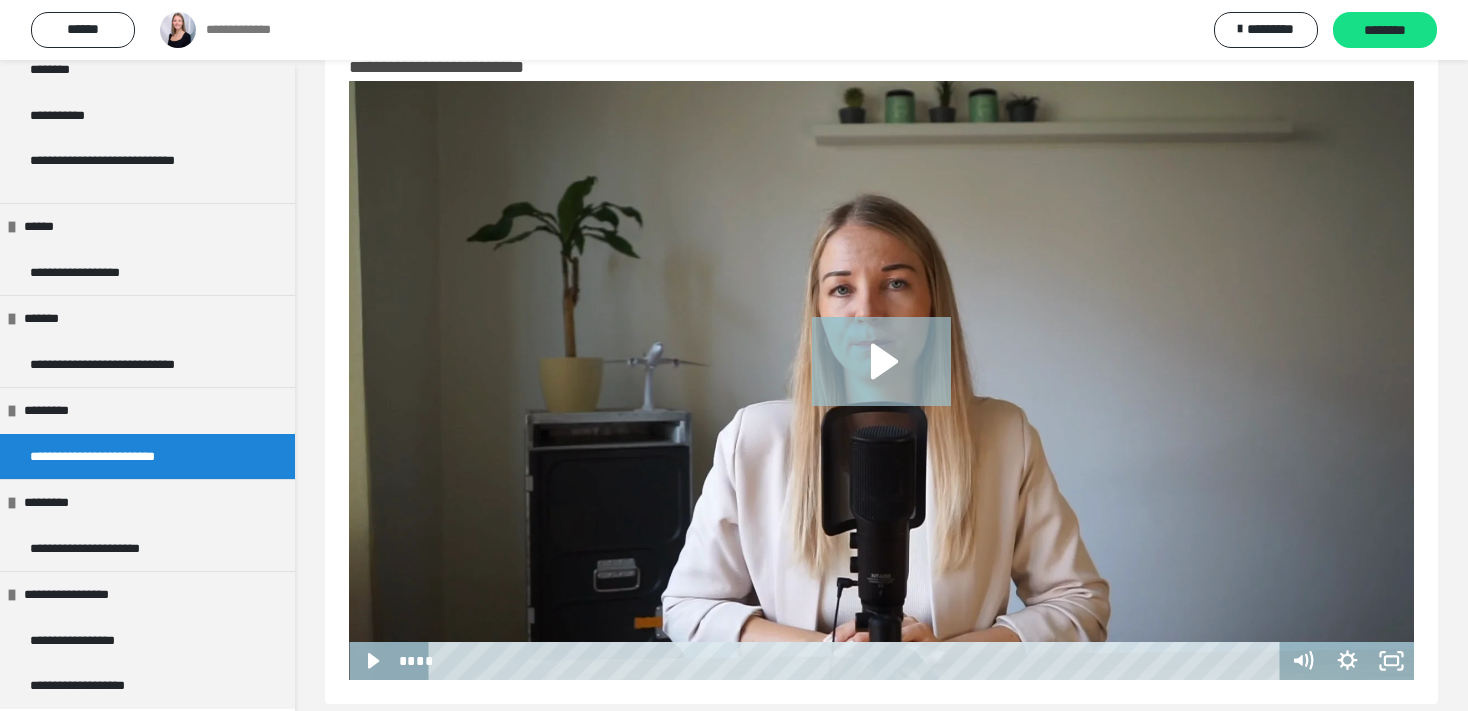 scroll, scrollTop: 641, scrollLeft: 0, axis: vertical 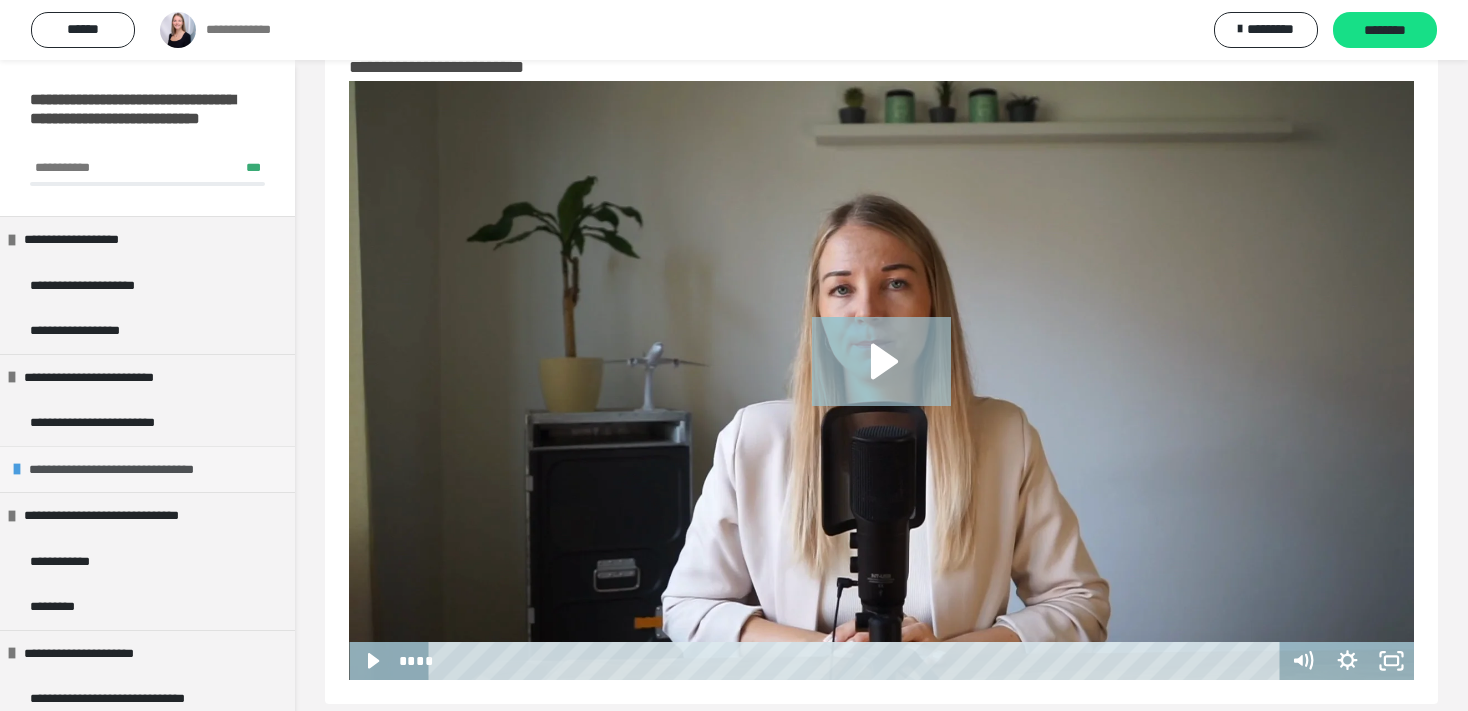 click on "**********" at bounding box center (145, 470) 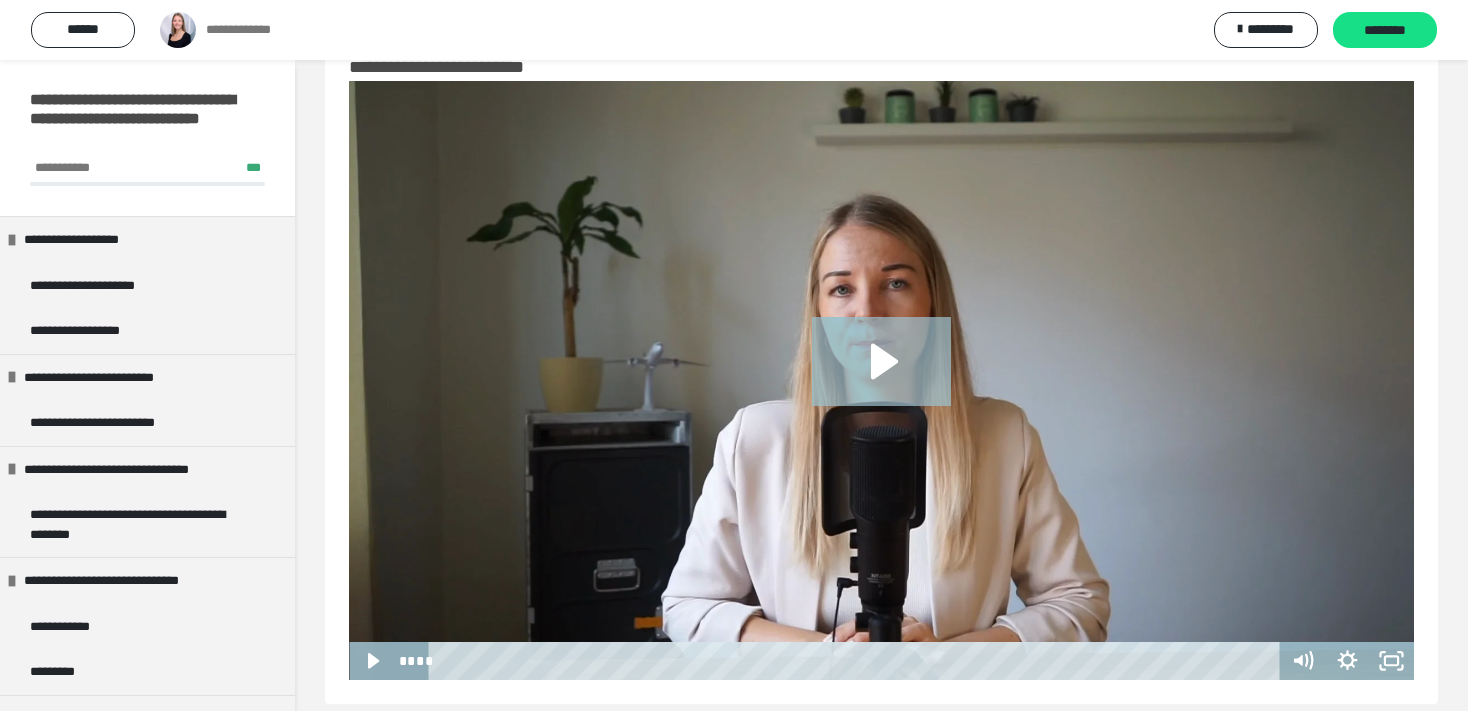 scroll, scrollTop: 679, scrollLeft: 0, axis: vertical 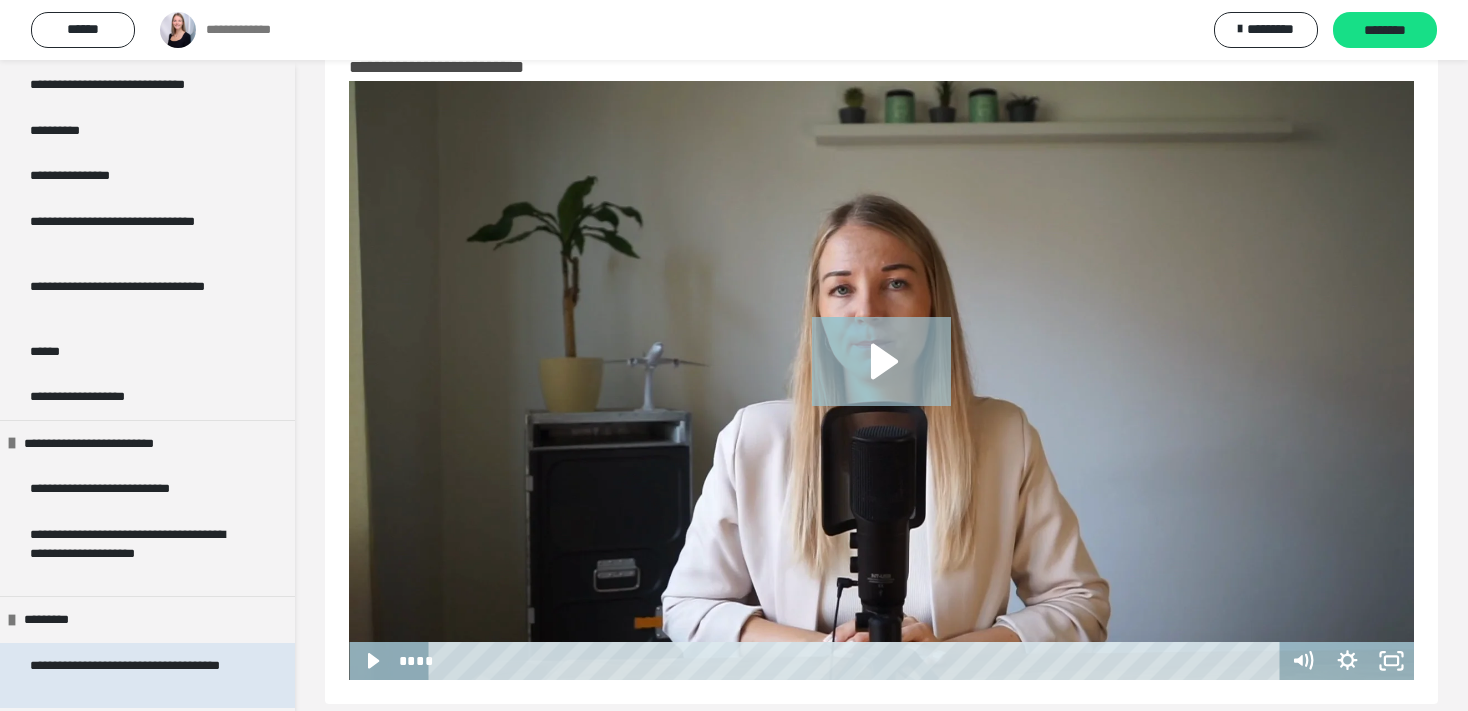 click on "**********" at bounding box center (131, 675) 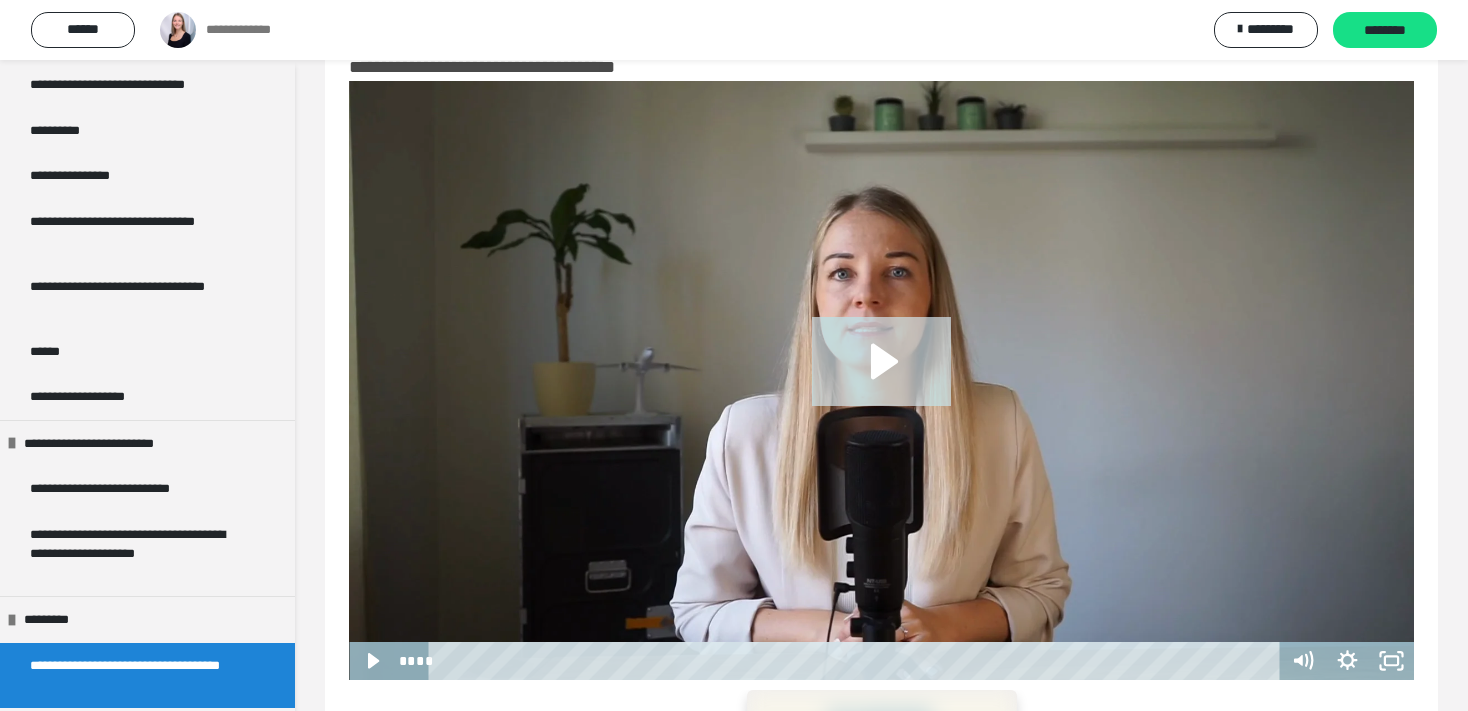 click 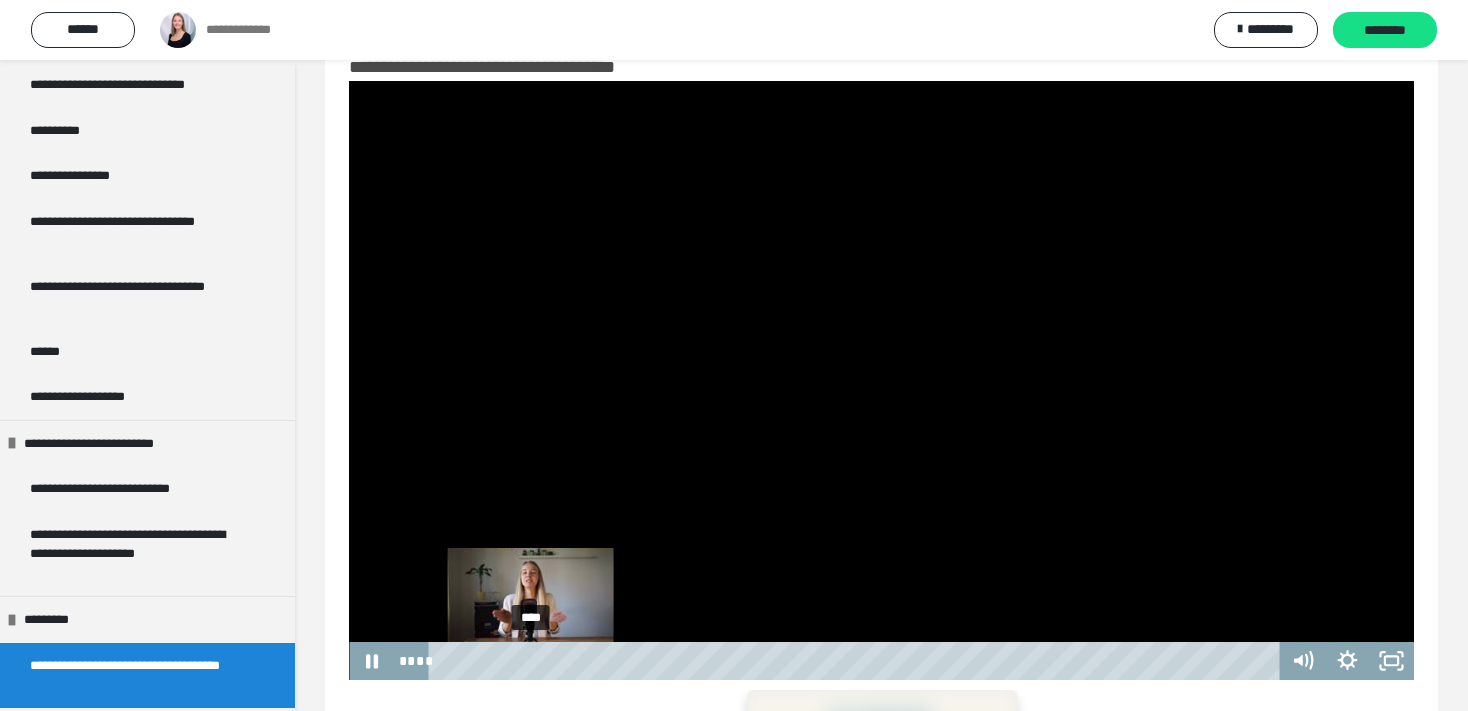 click on "****" at bounding box center [857, 661] 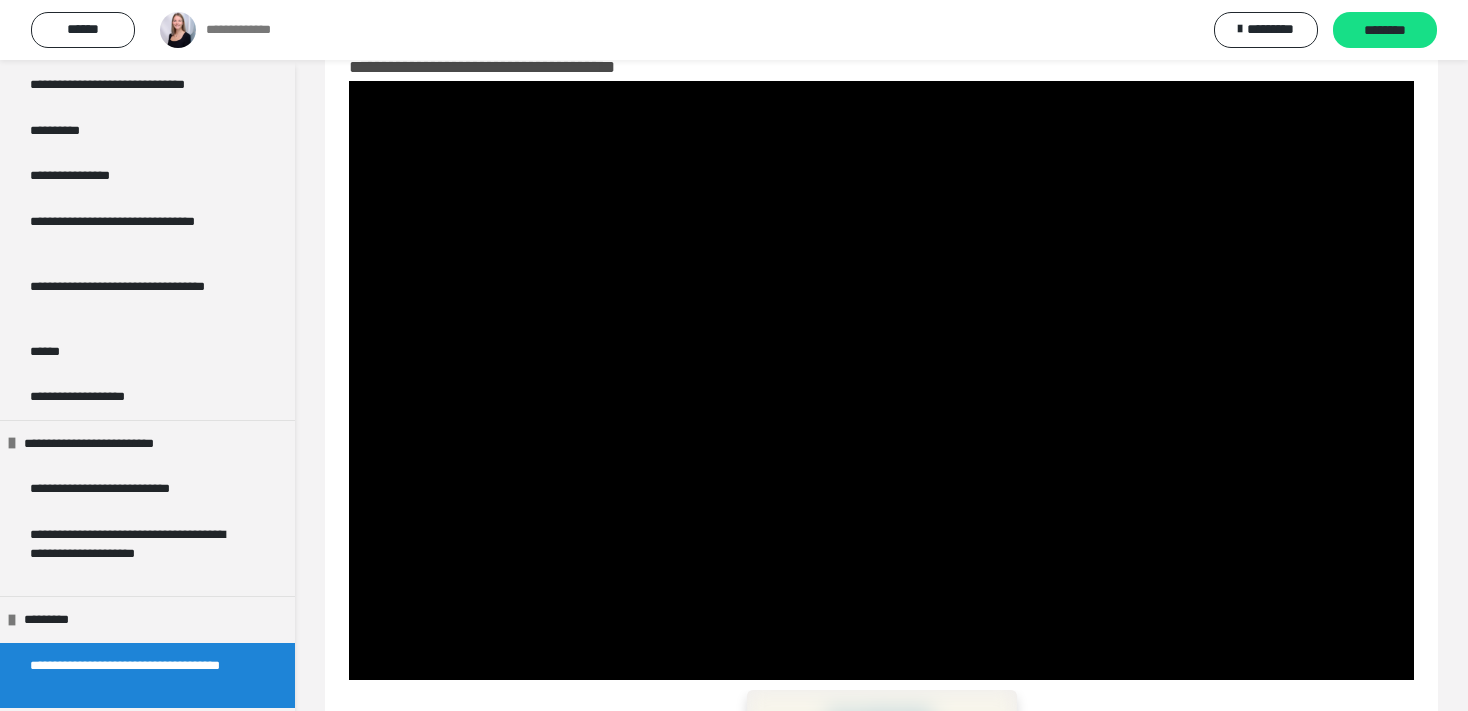 scroll, scrollTop: 1358, scrollLeft: 0, axis: vertical 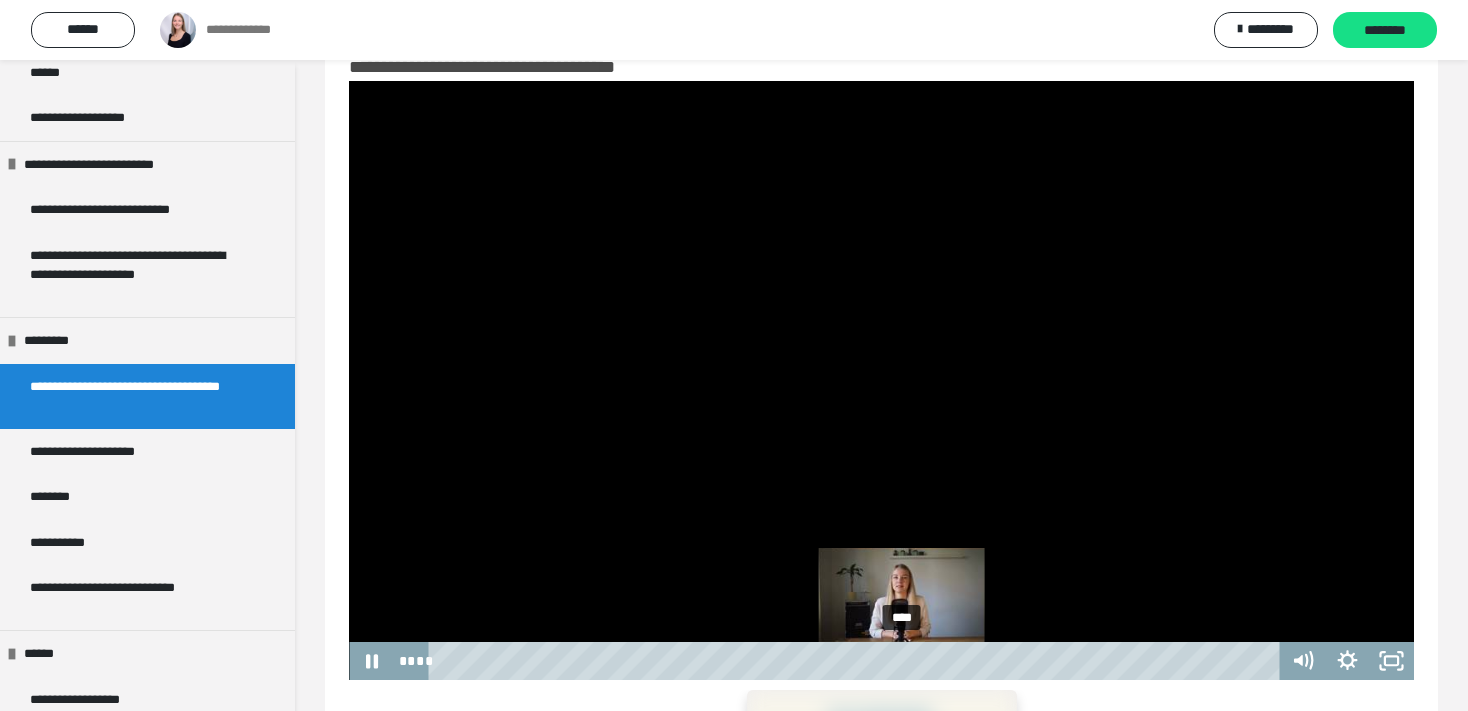 click on "****" at bounding box center [857, 661] 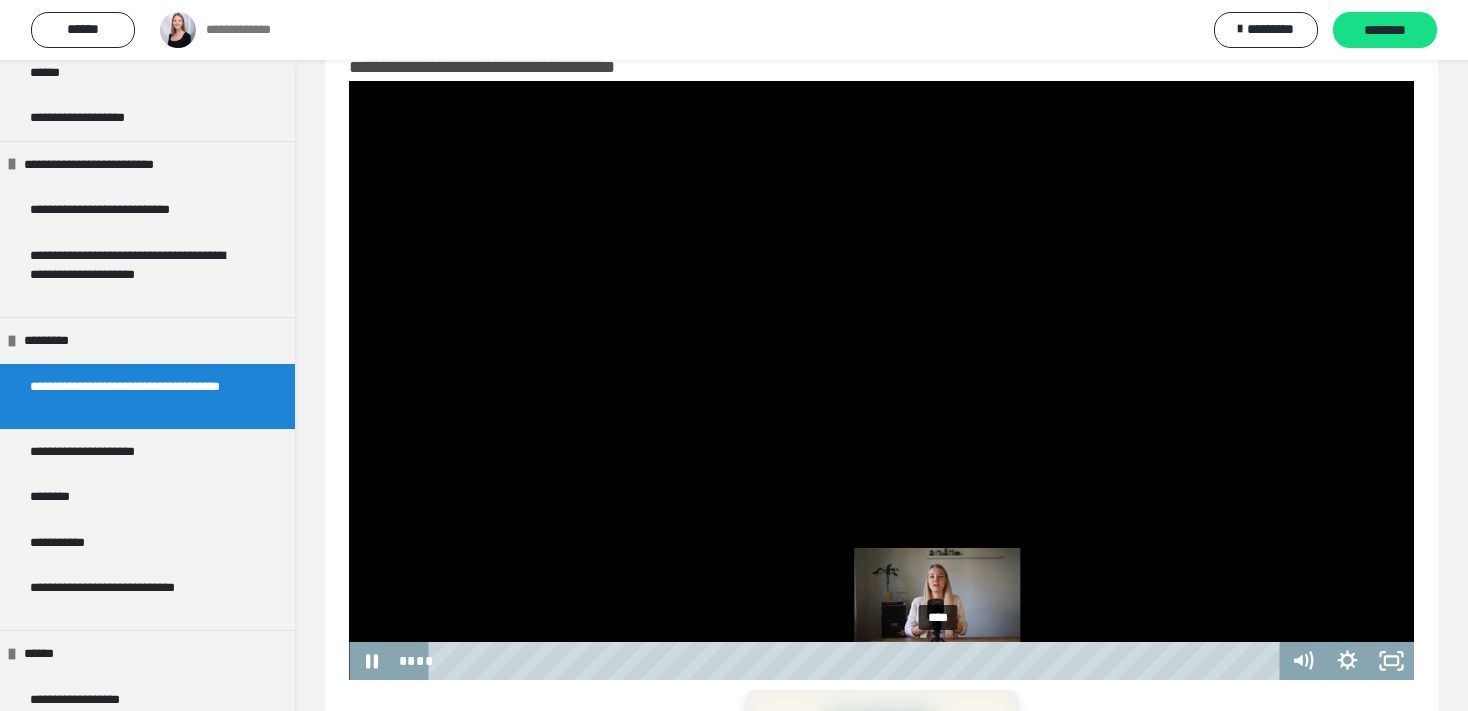 click on "****" at bounding box center (857, 661) 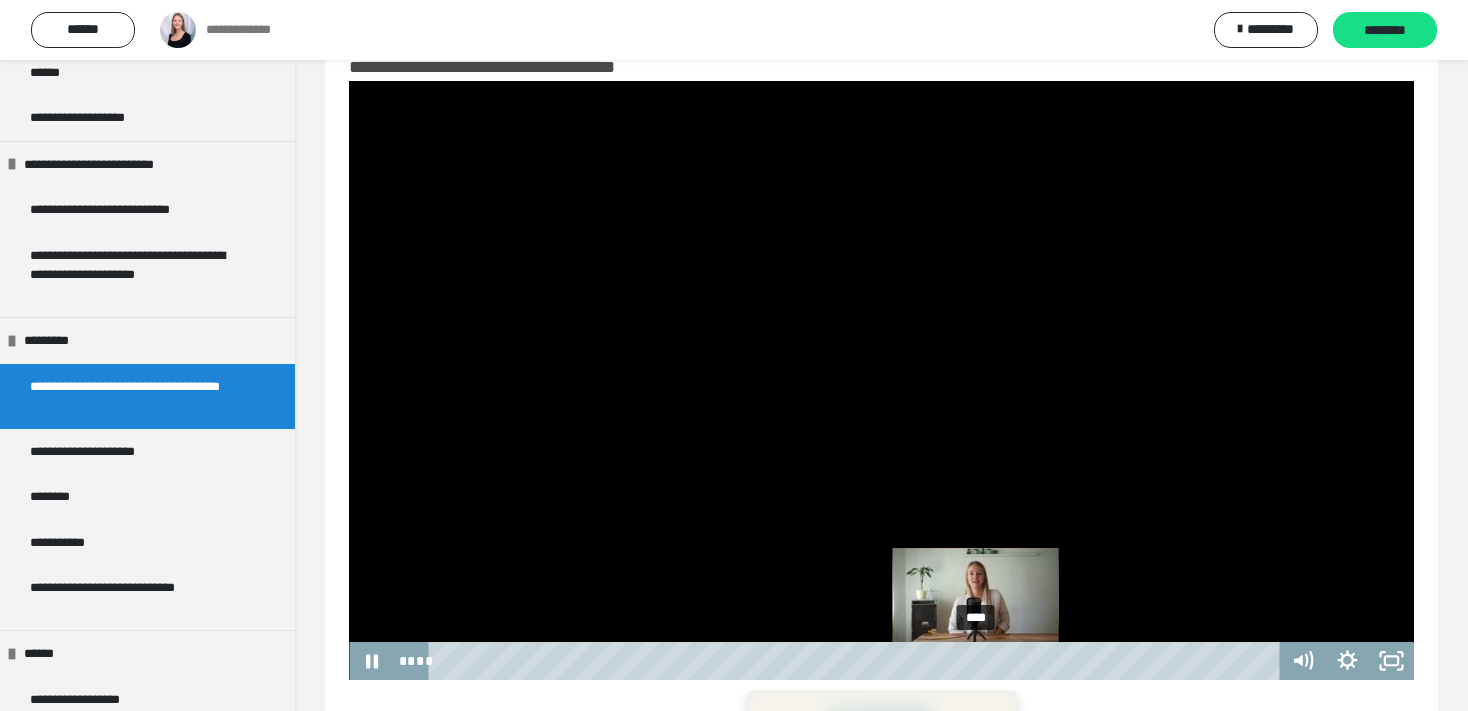 click on "****" at bounding box center [857, 661] 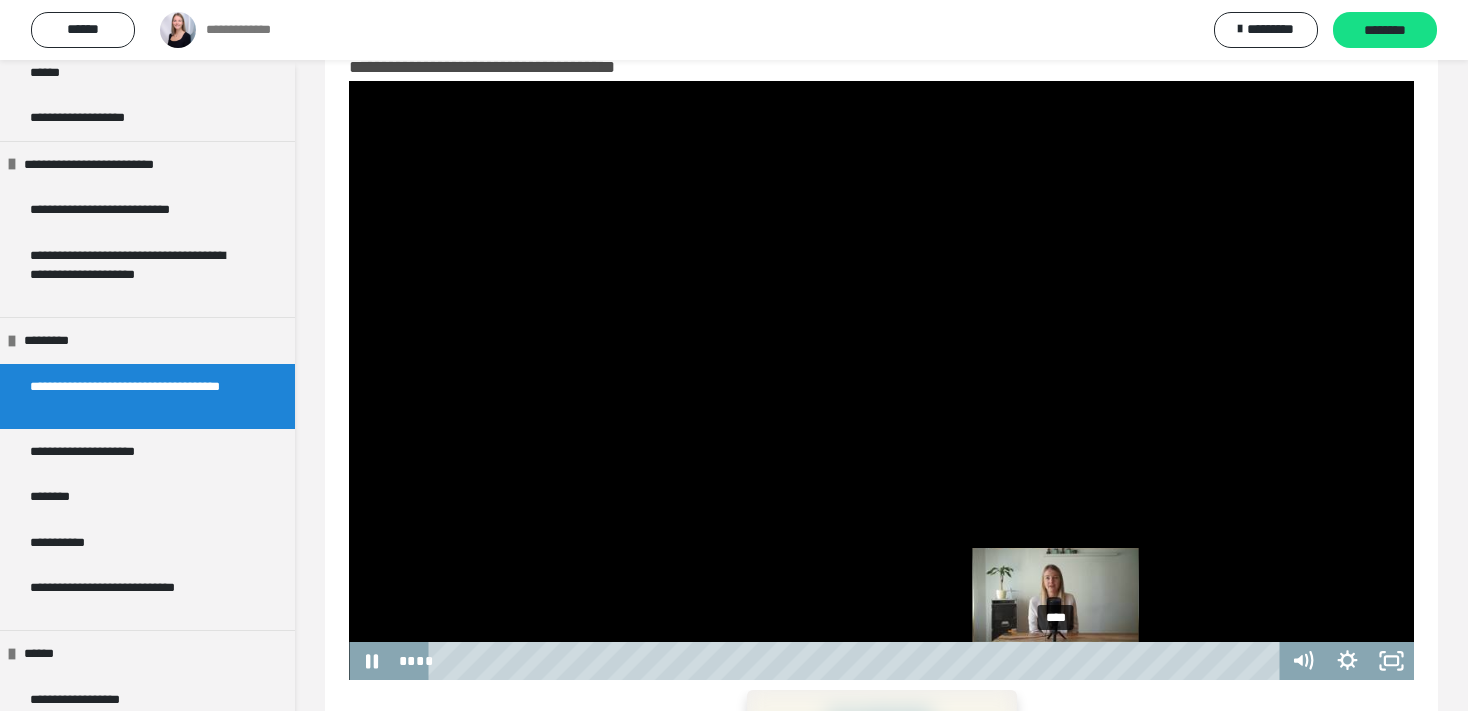 click on "****" at bounding box center [857, 661] 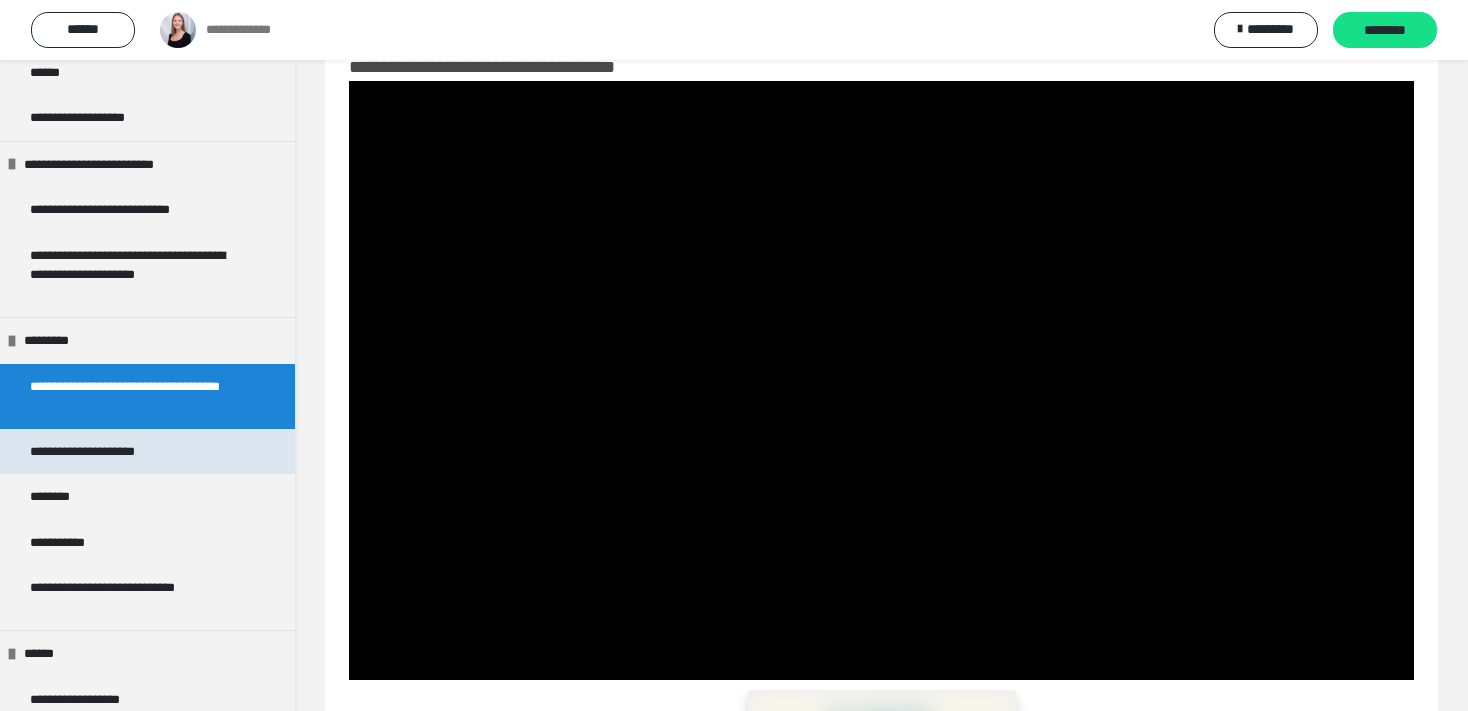 click on "**********" at bounding box center (147, 452) 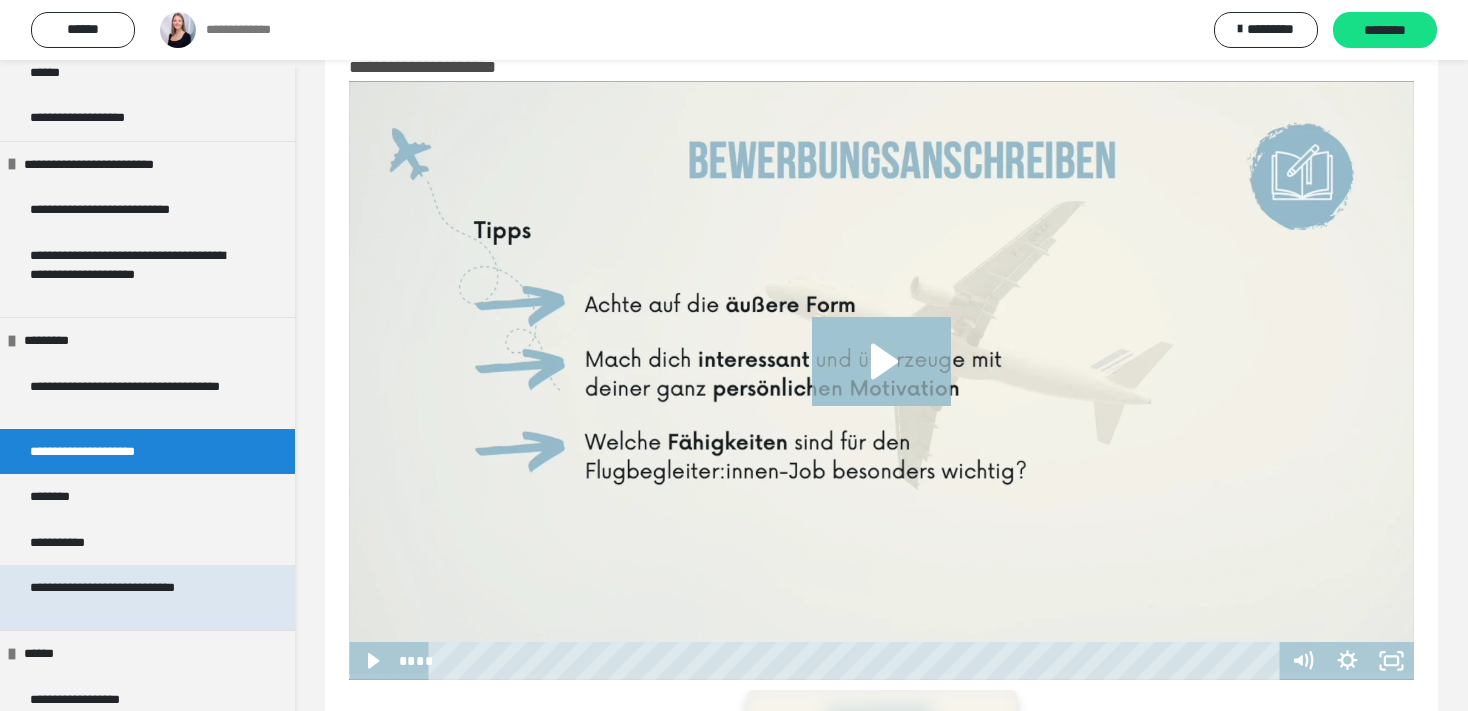 click on "**********" at bounding box center (147, 597) 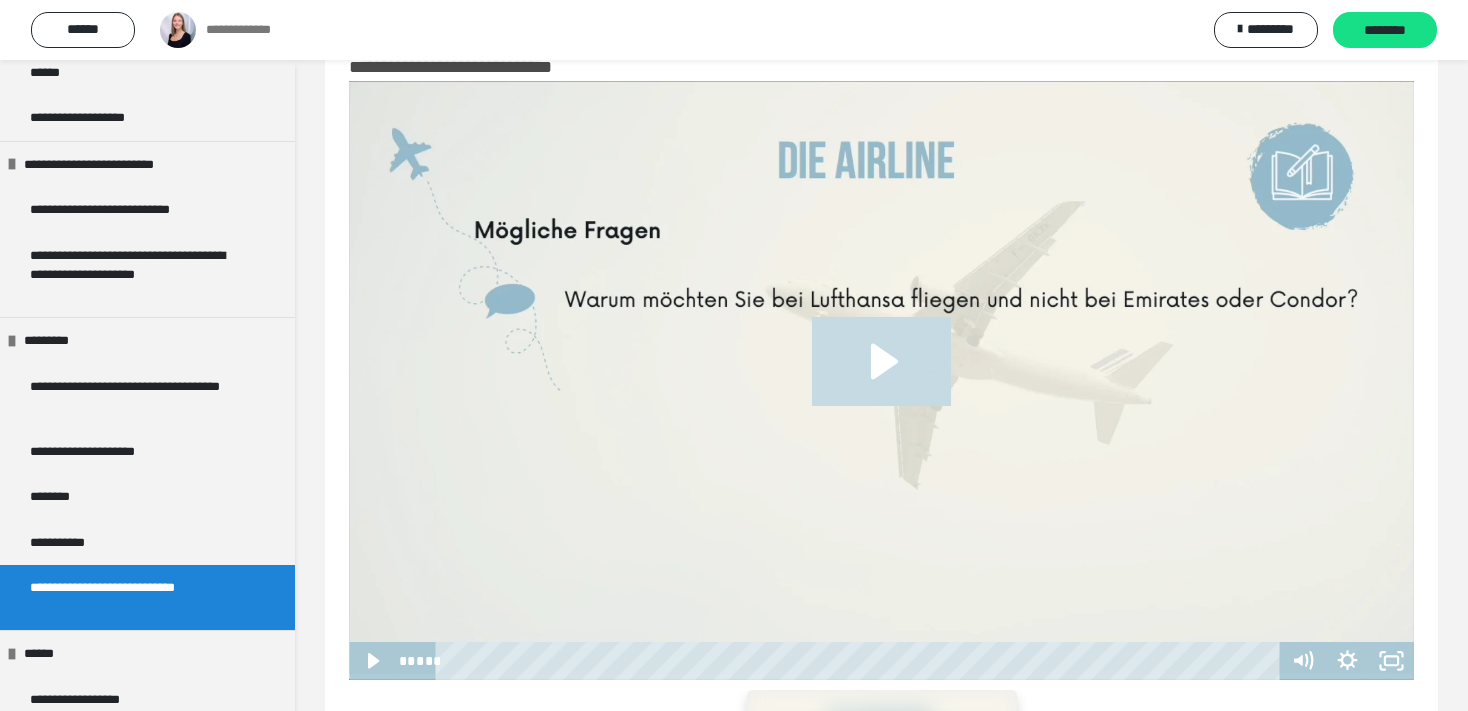 click 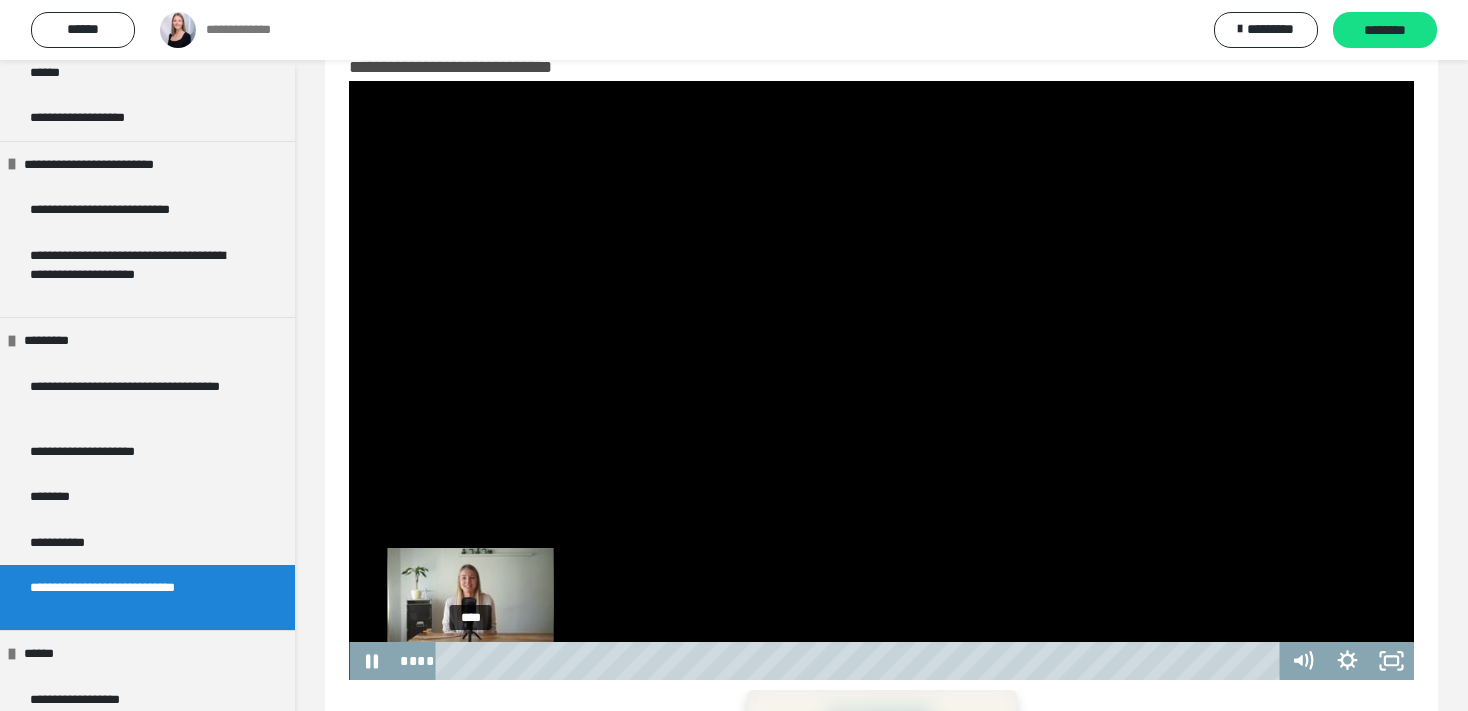 click on "****" at bounding box center (861, 661) 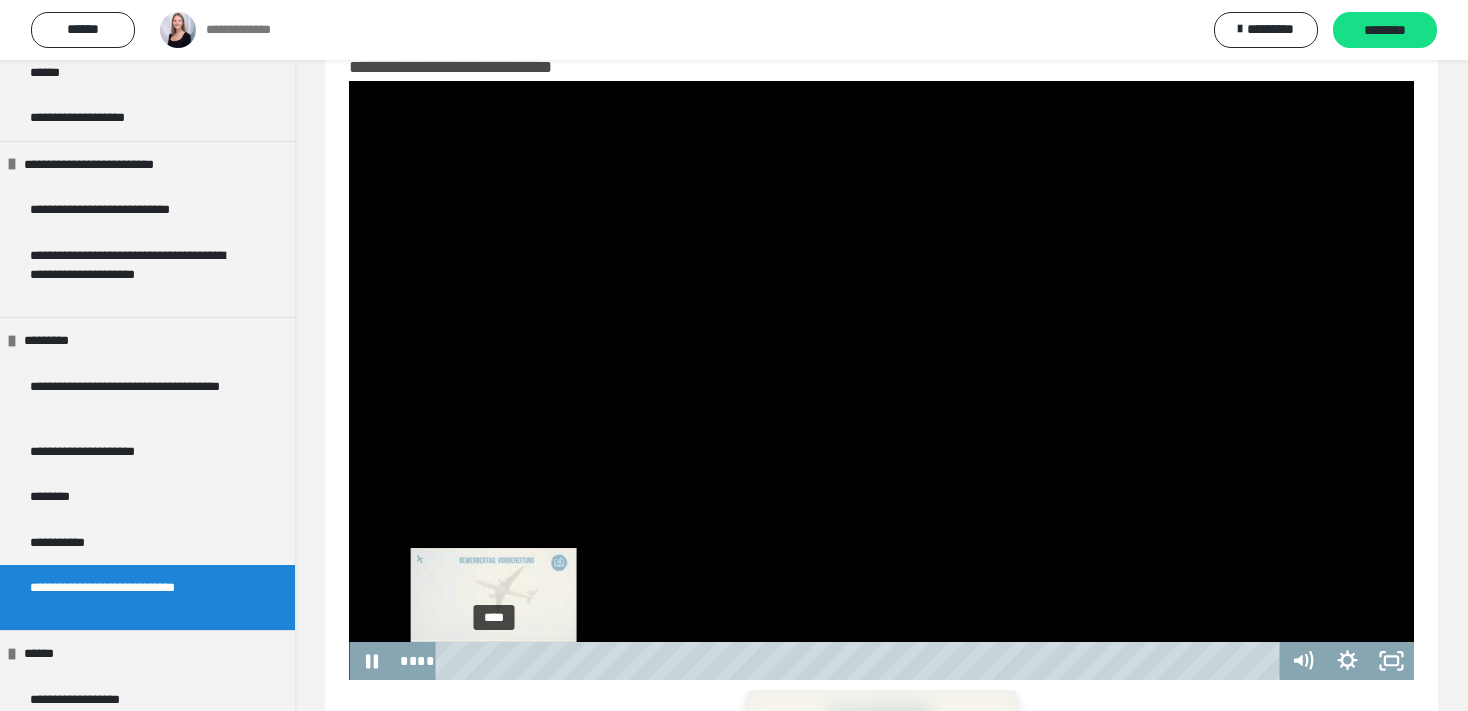 click on "****" at bounding box center (861, 661) 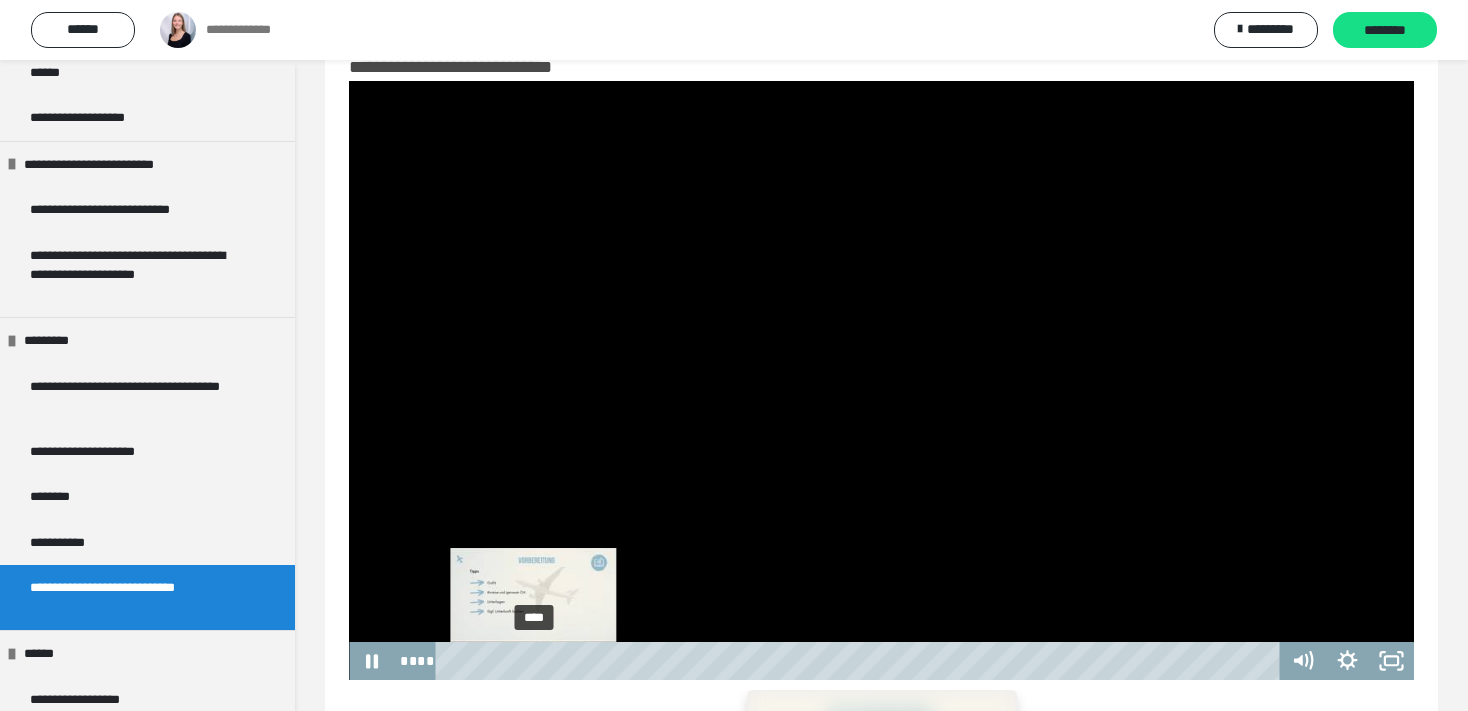 click on "****" at bounding box center [861, 661] 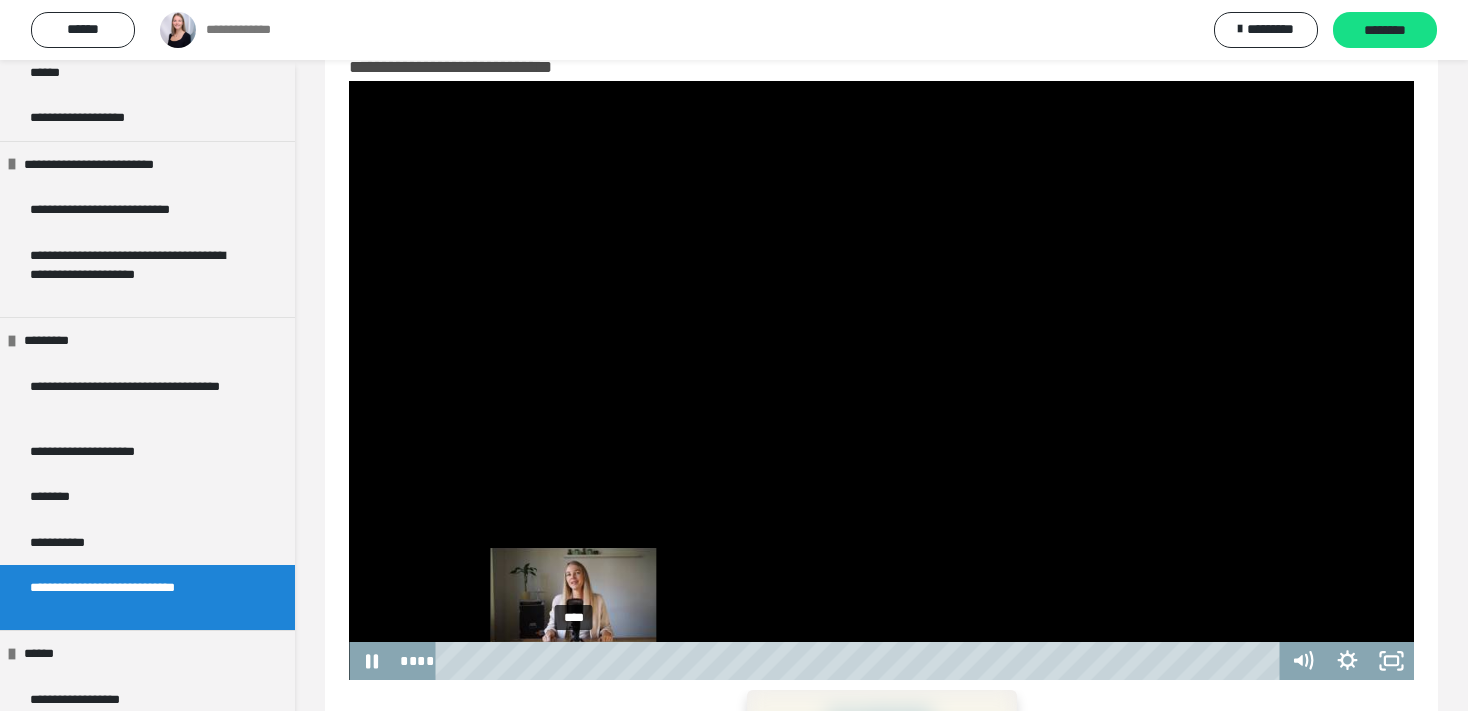 click on "****" at bounding box center [861, 661] 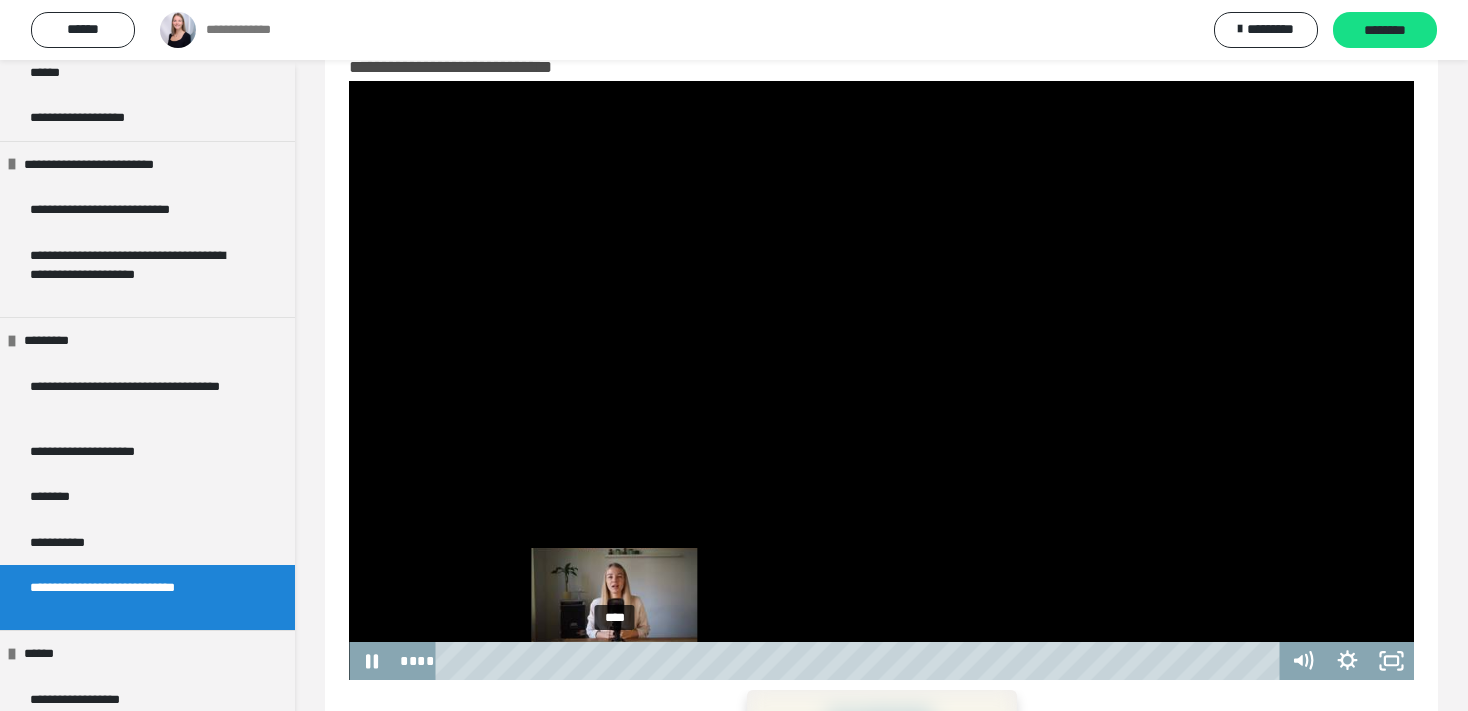 click on "****" at bounding box center (861, 661) 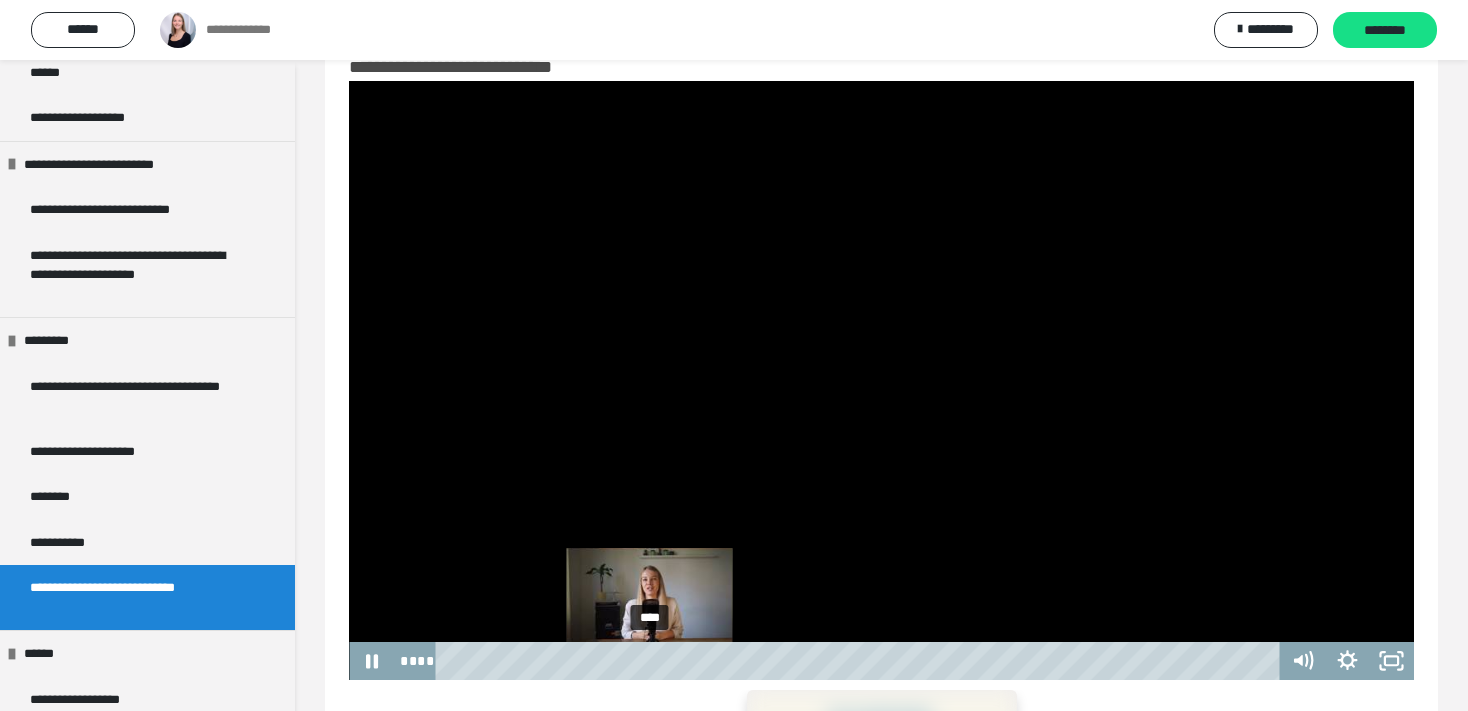 click on "****" at bounding box center (861, 661) 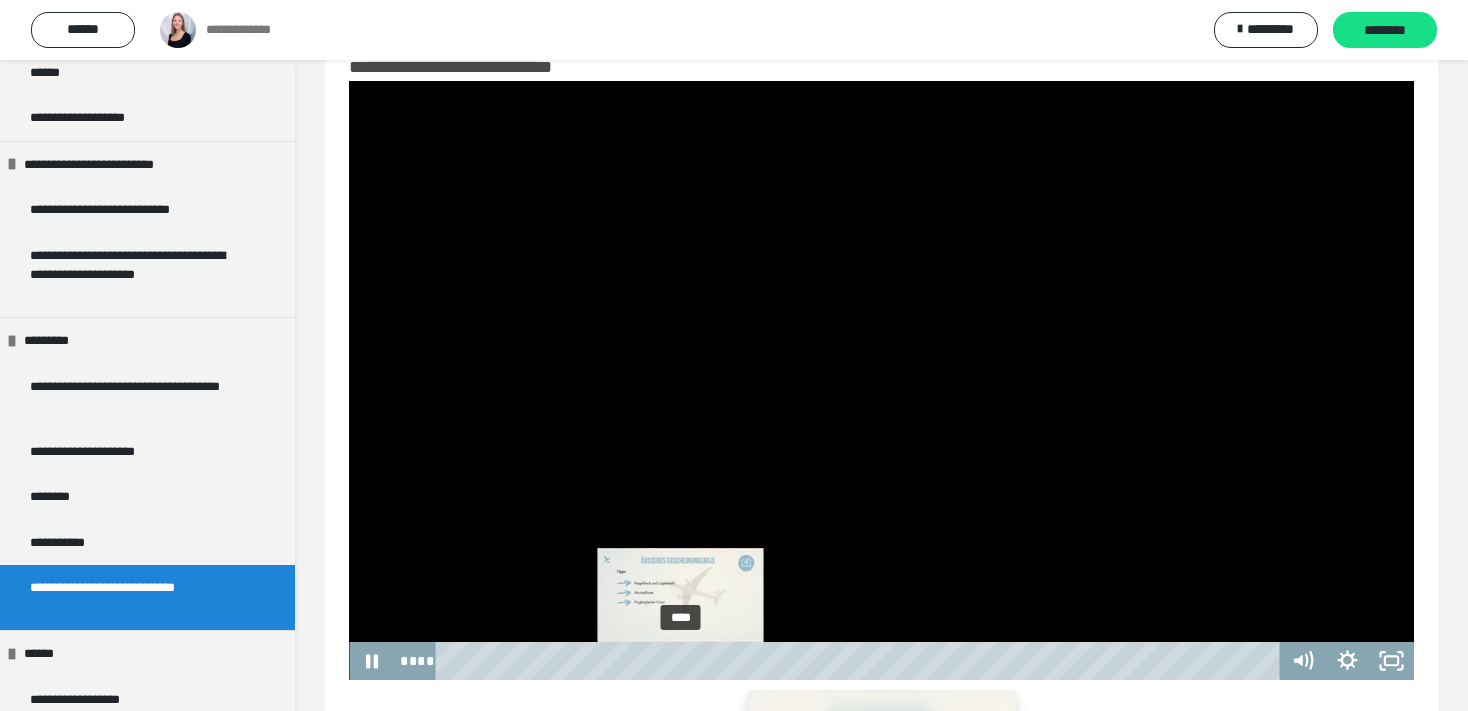 click on "****" at bounding box center [861, 661] 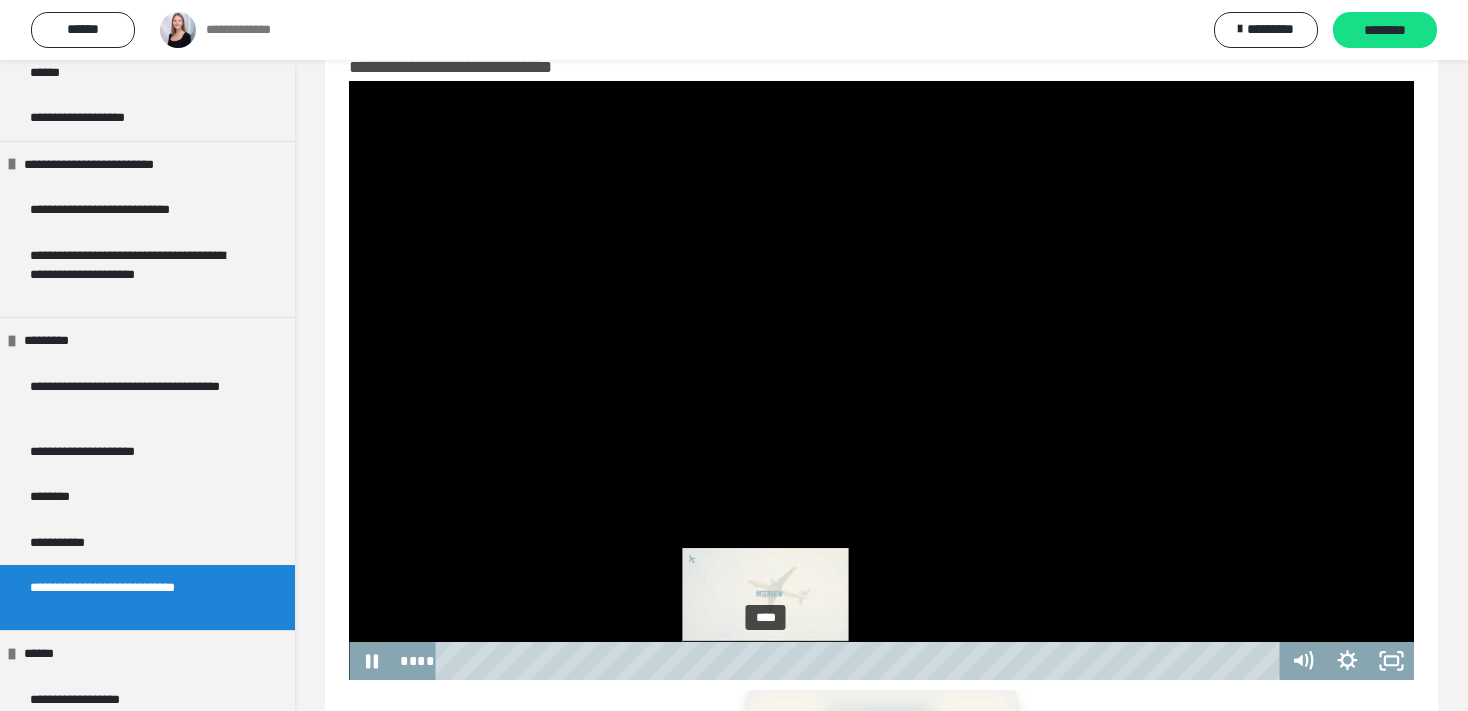 click on "****" at bounding box center [861, 661] 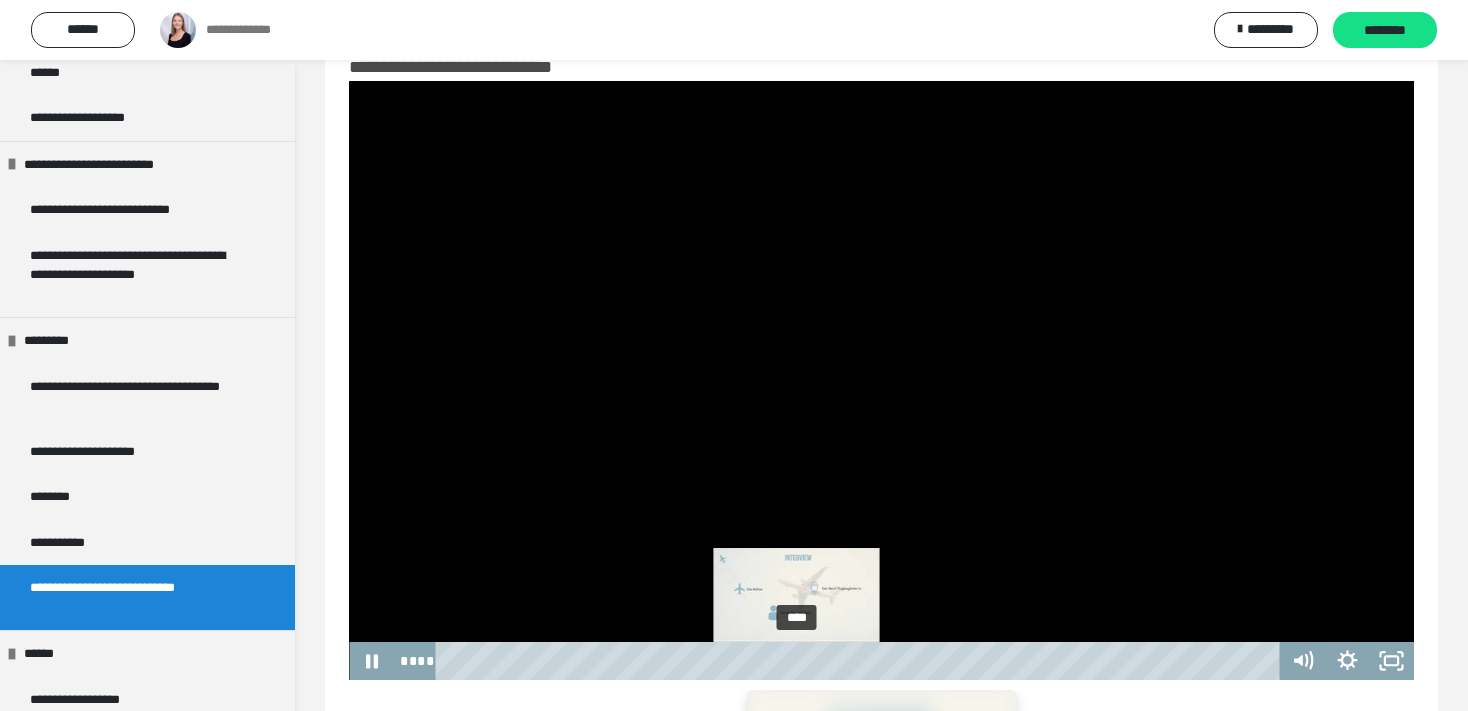 click on "****" at bounding box center [861, 661] 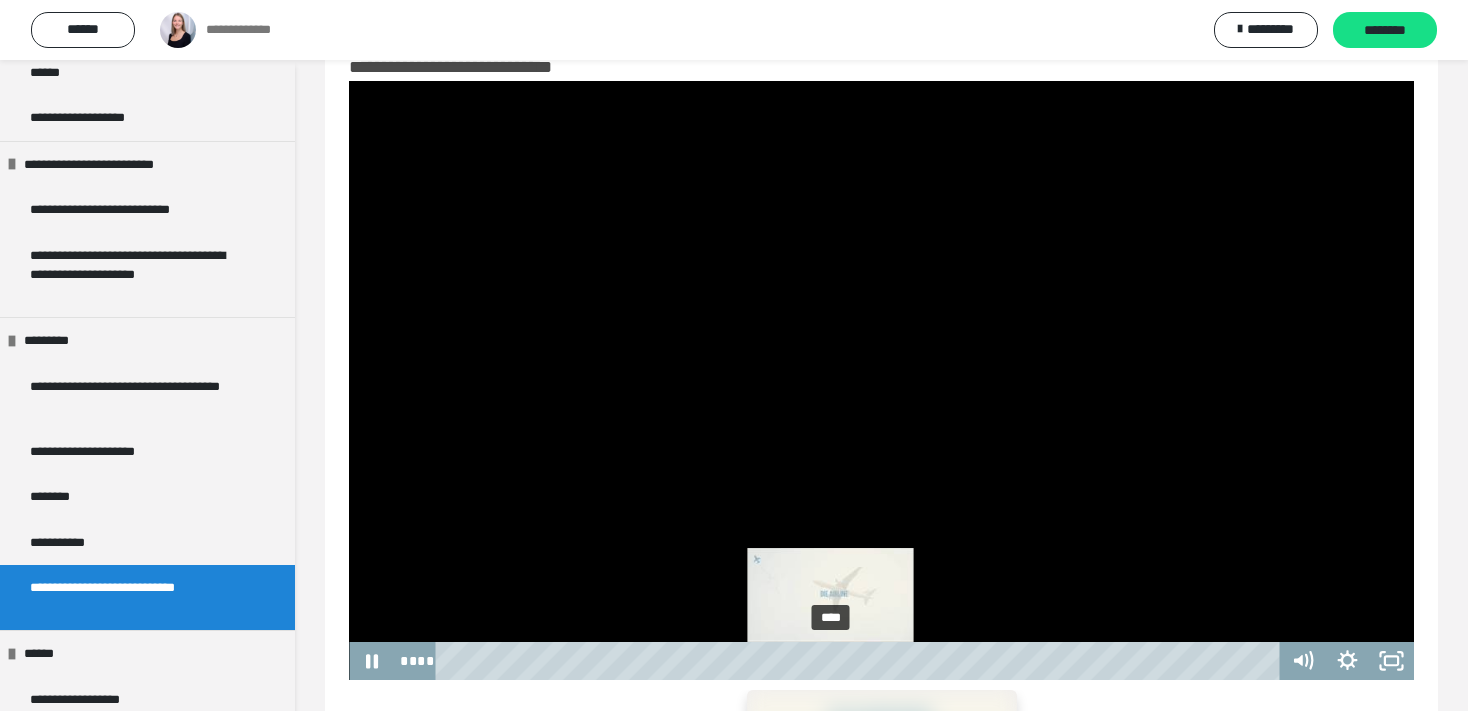 click on "****" at bounding box center (861, 661) 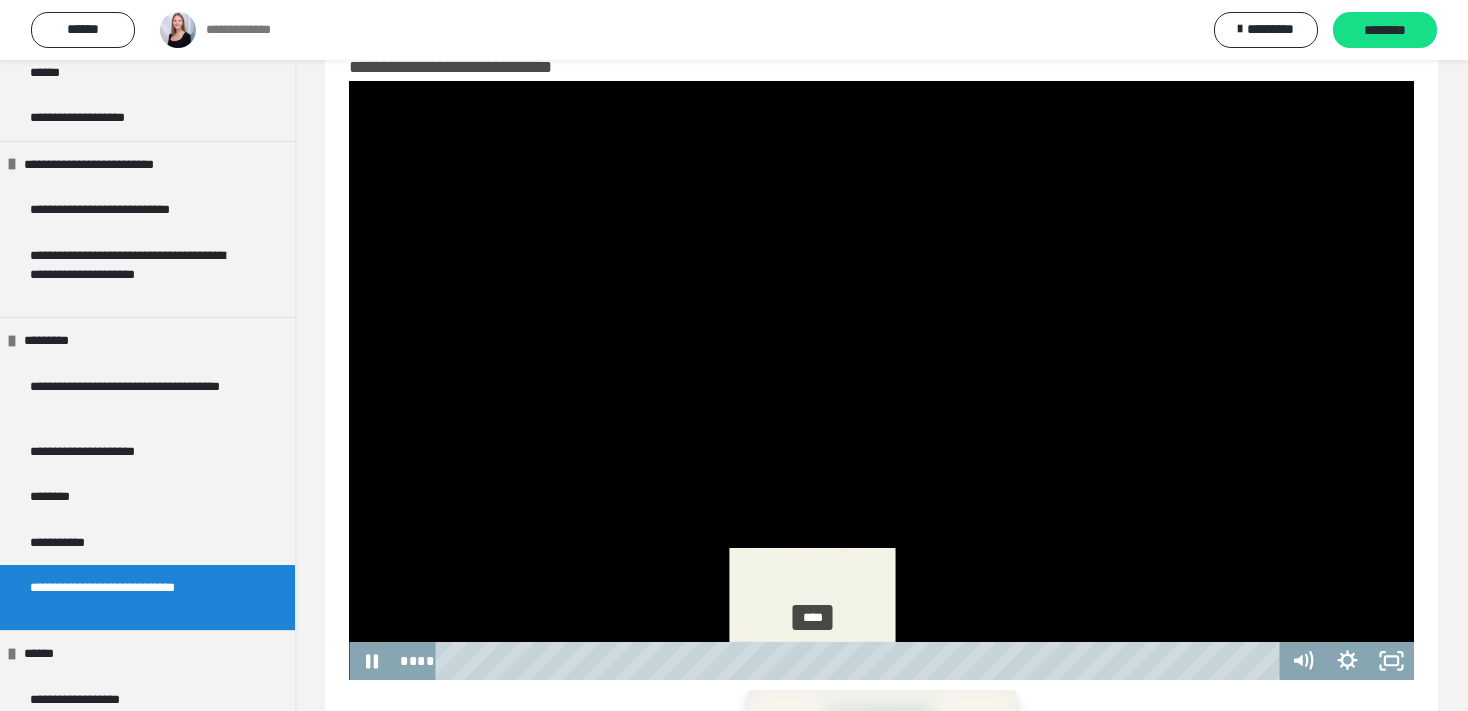 click on "****" at bounding box center (861, 661) 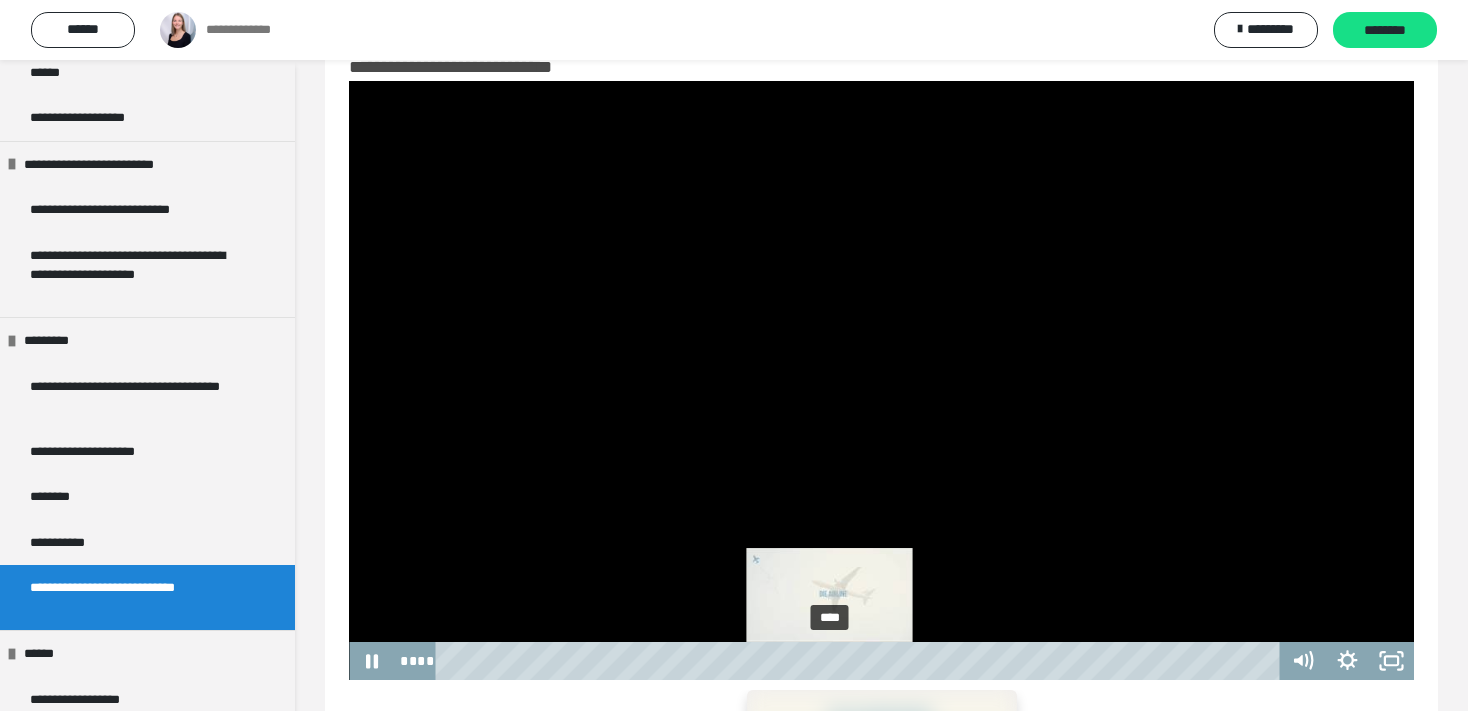 click on "****" at bounding box center (861, 661) 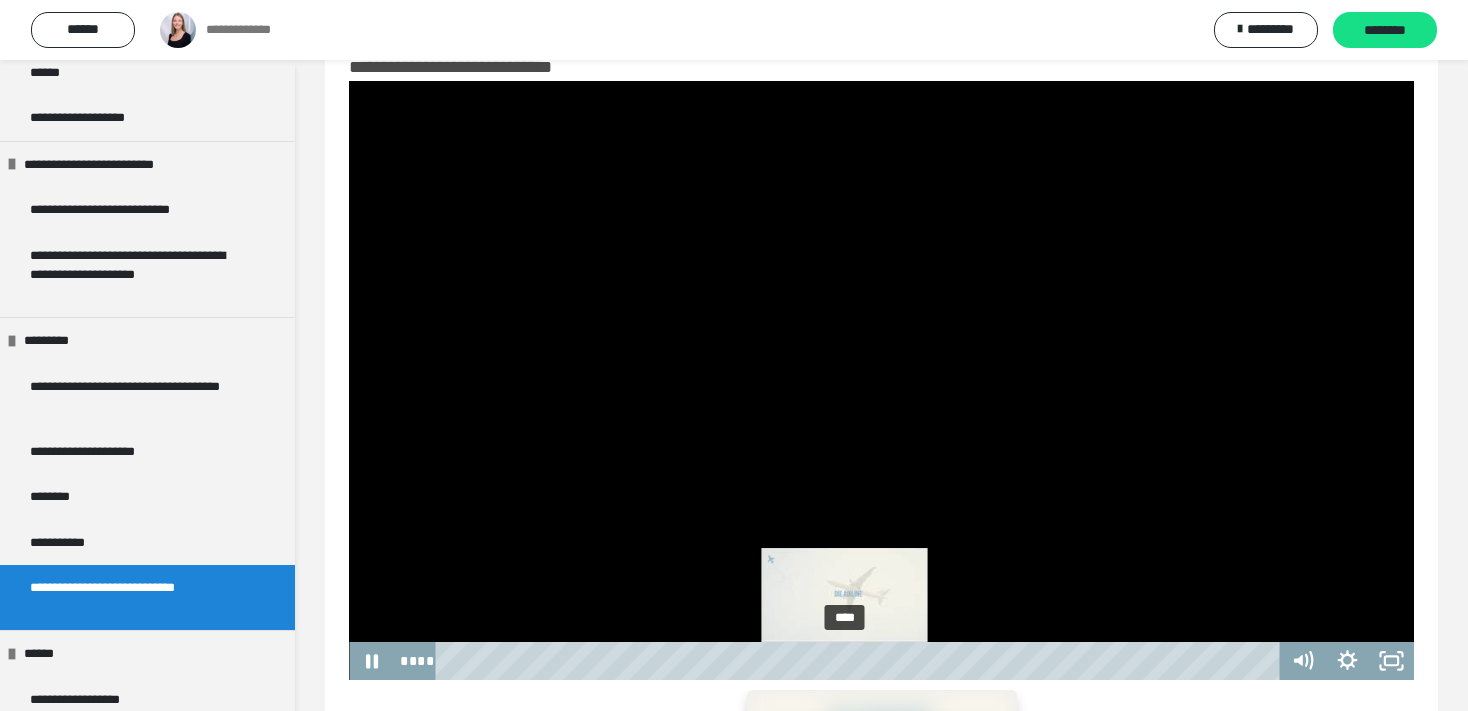 click on "****" at bounding box center (861, 661) 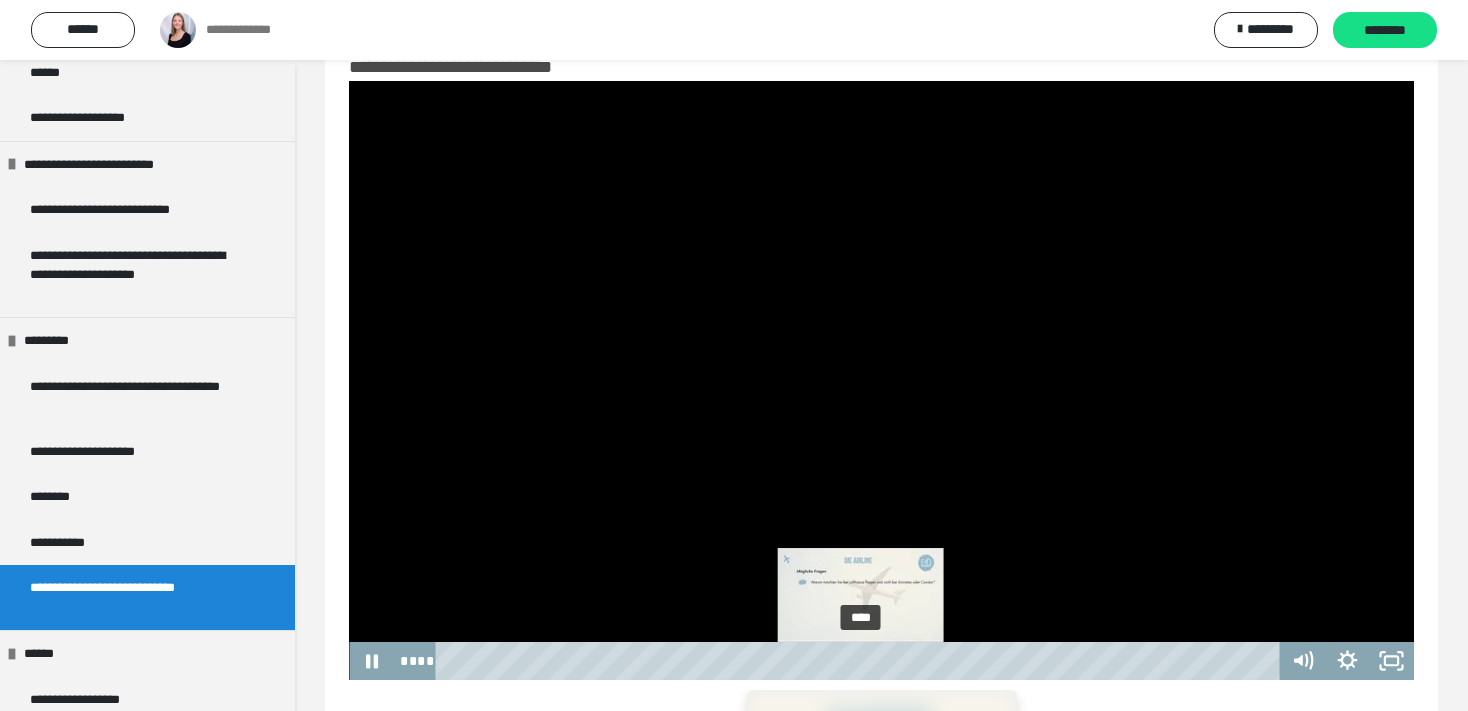 click on "****" at bounding box center [861, 661] 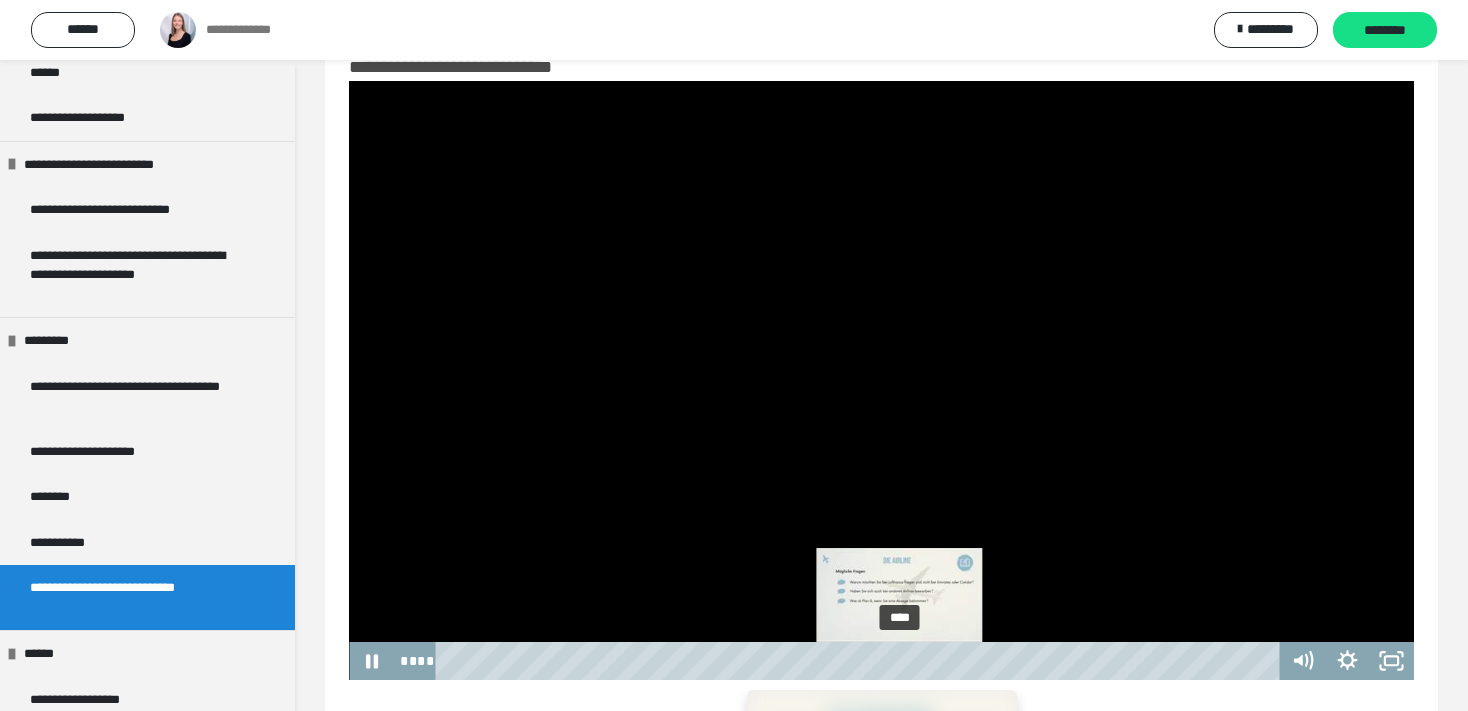 click on "****" at bounding box center (861, 661) 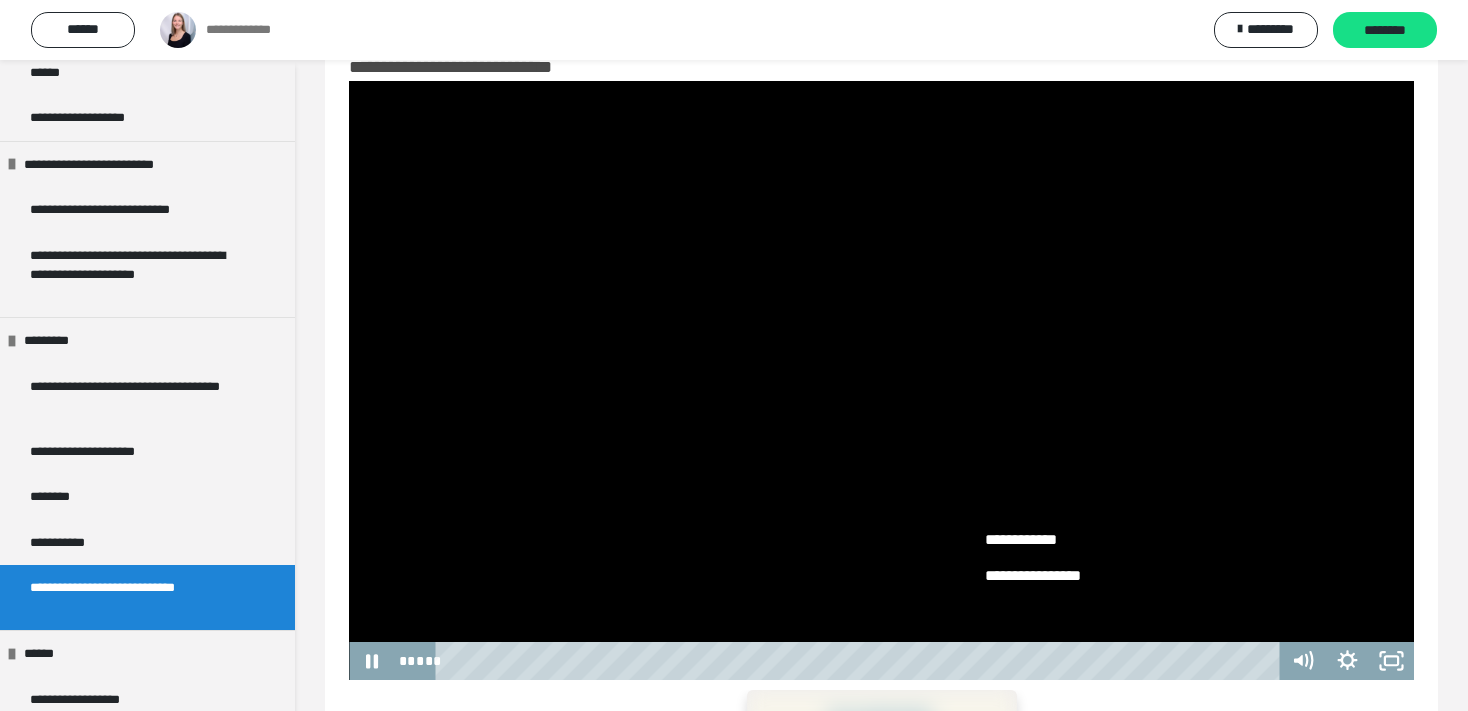 click at bounding box center (881, 380) 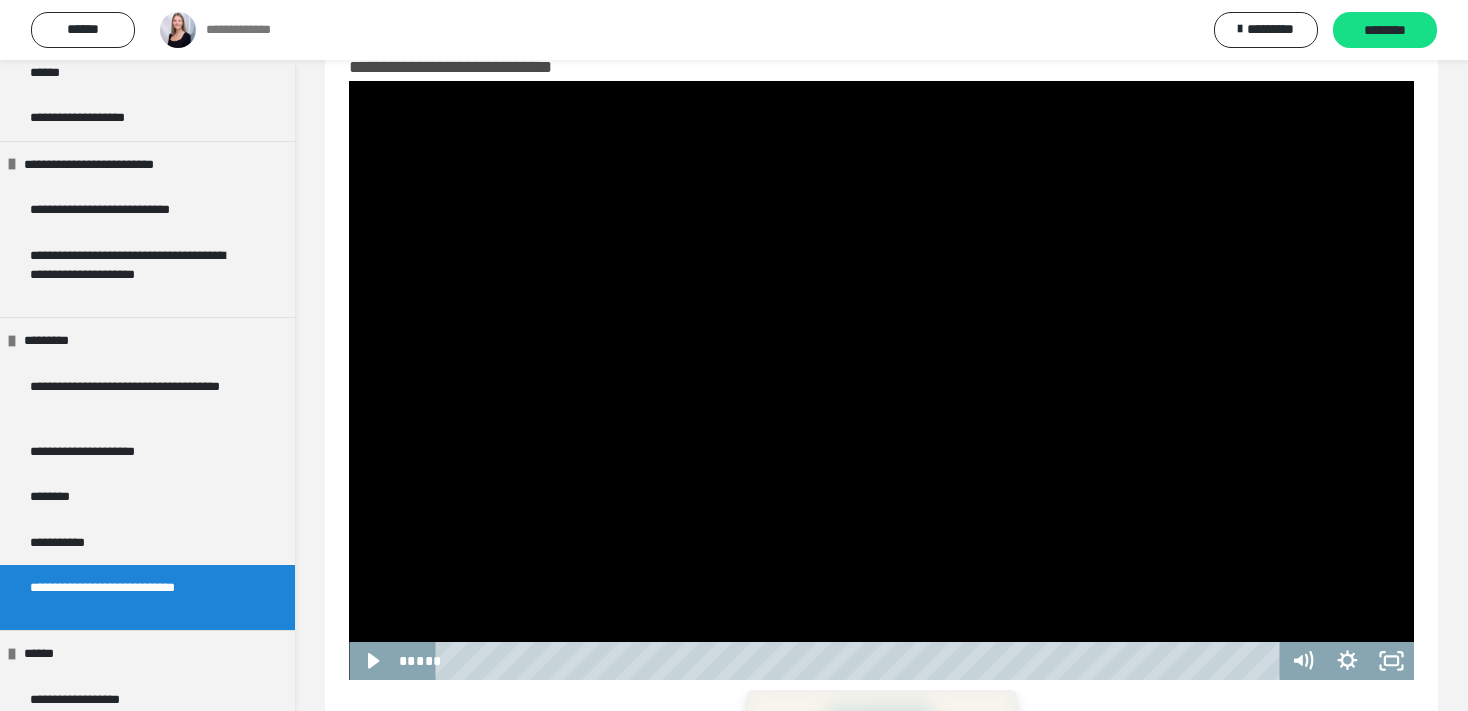 click at bounding box center [881, 380] 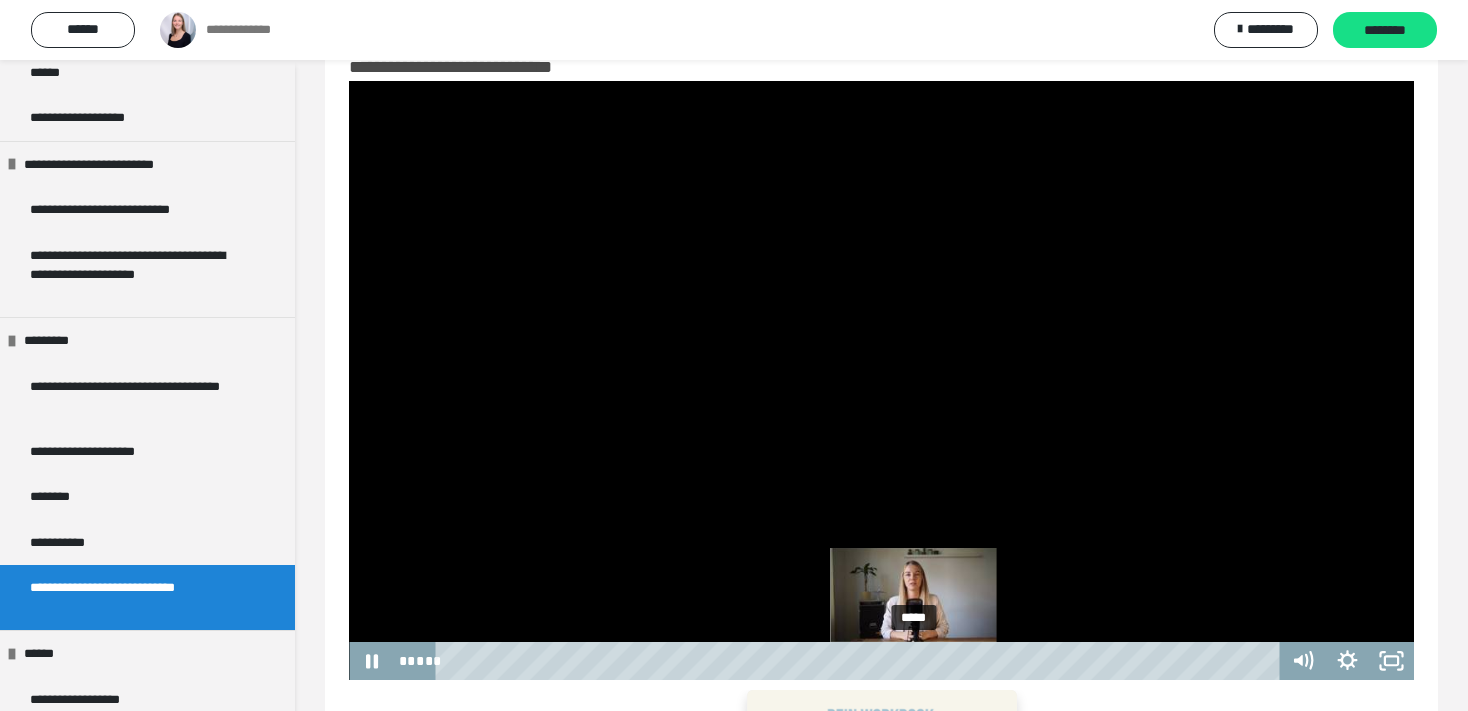 click on "*****" at bounding box center (861, 661) 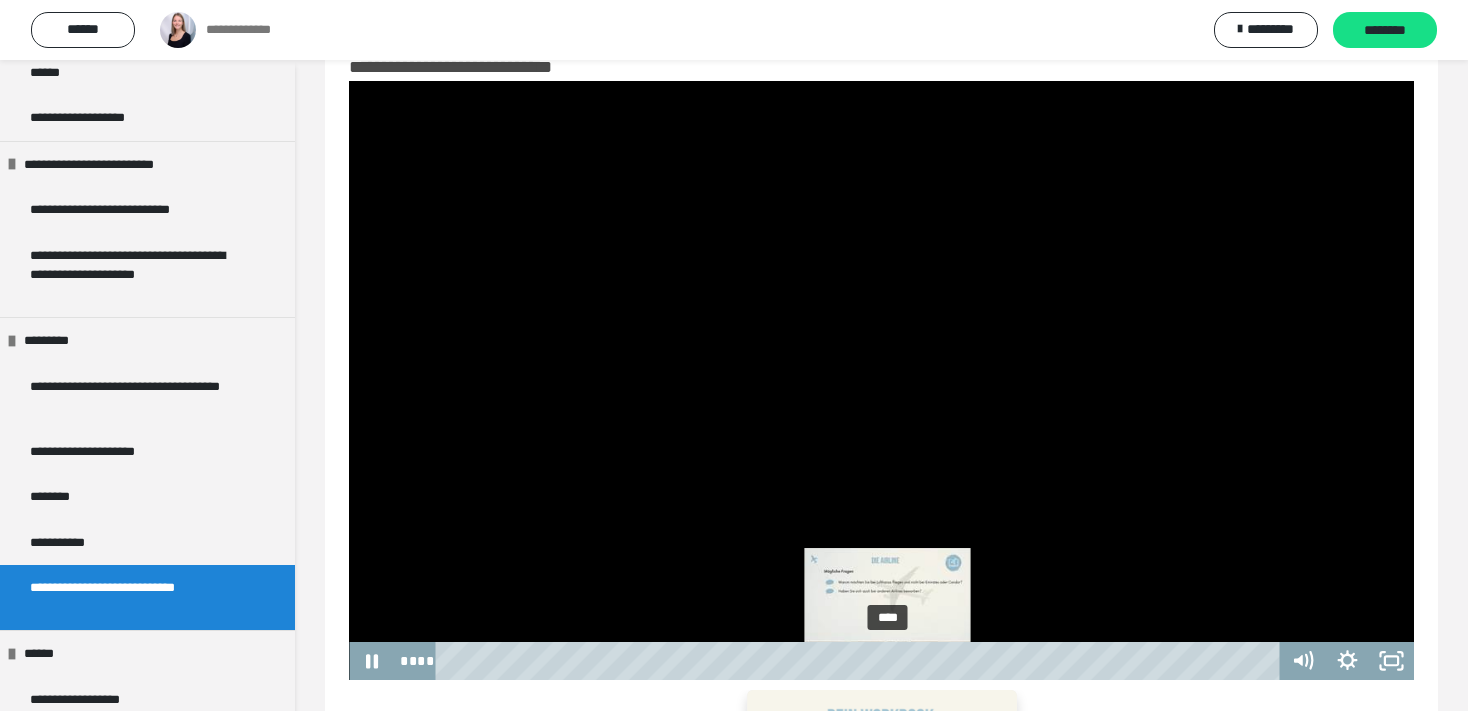 click on "****" at bounding box center (861, 661) 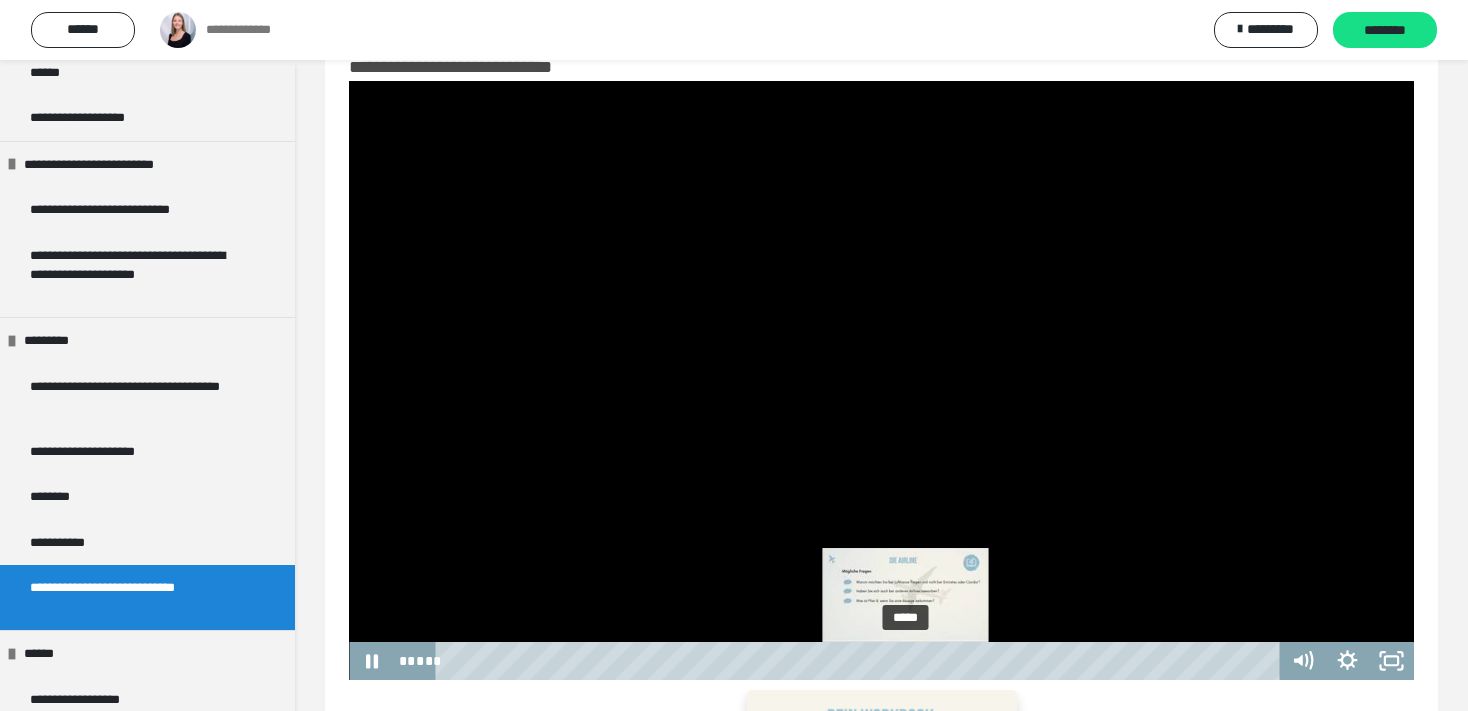 click on "*****" at bounding box center (861, 661) 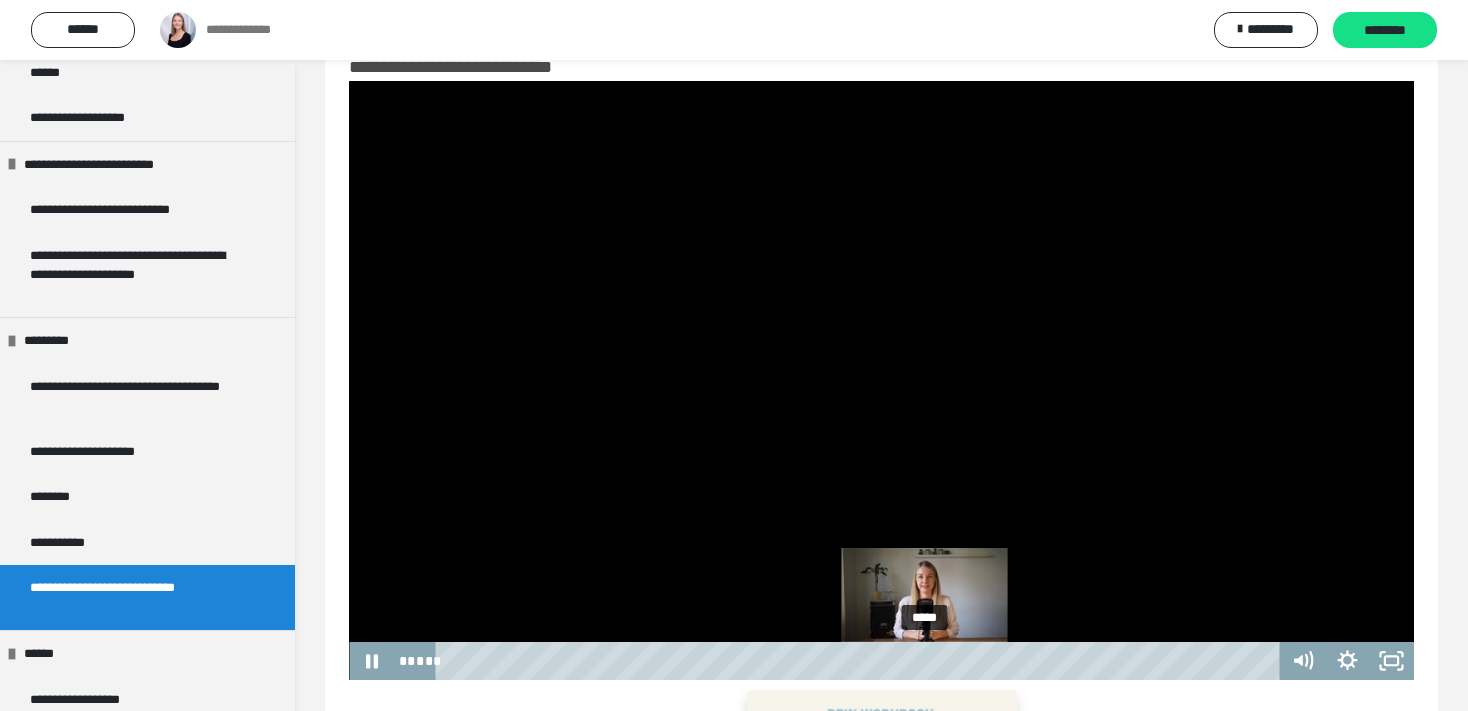 click on "*****" at bounding box center (861, 661) 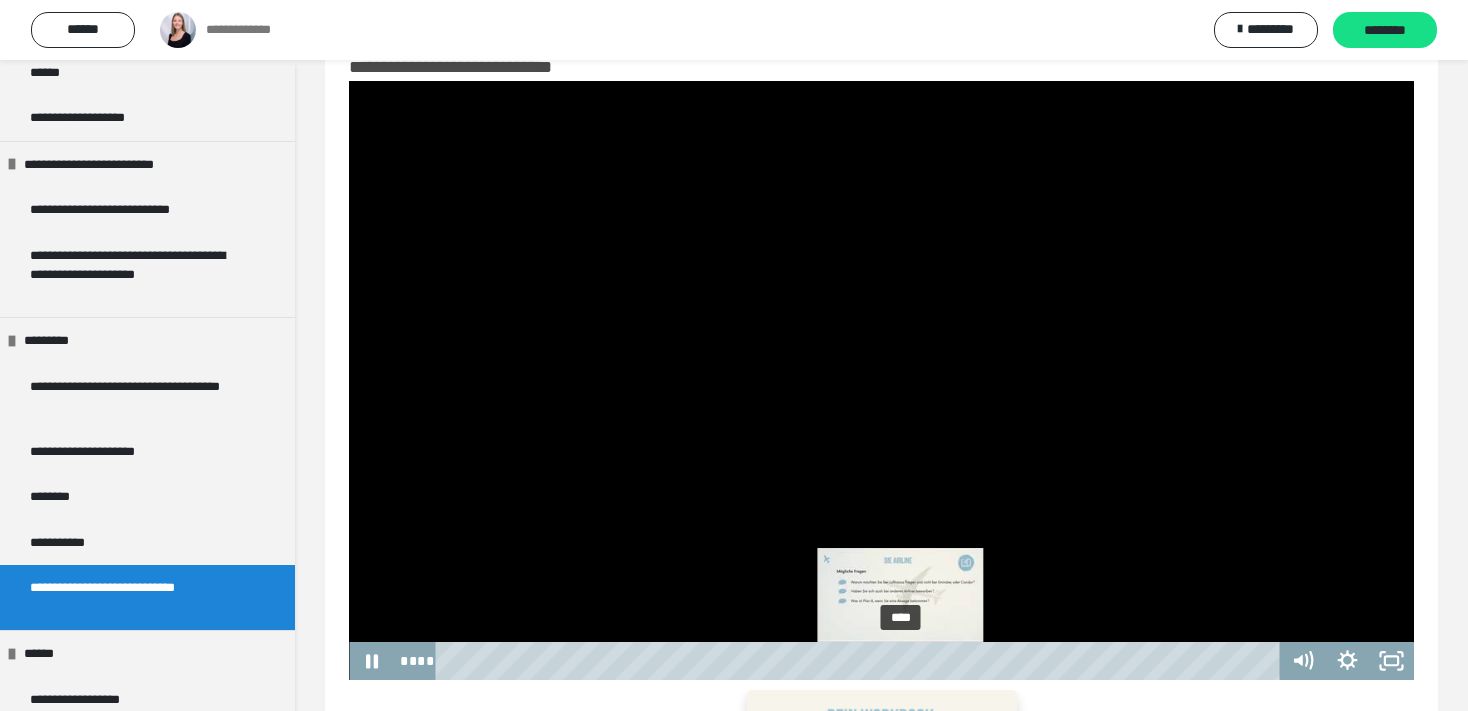 click on "****" at bounding box center (861, 661) 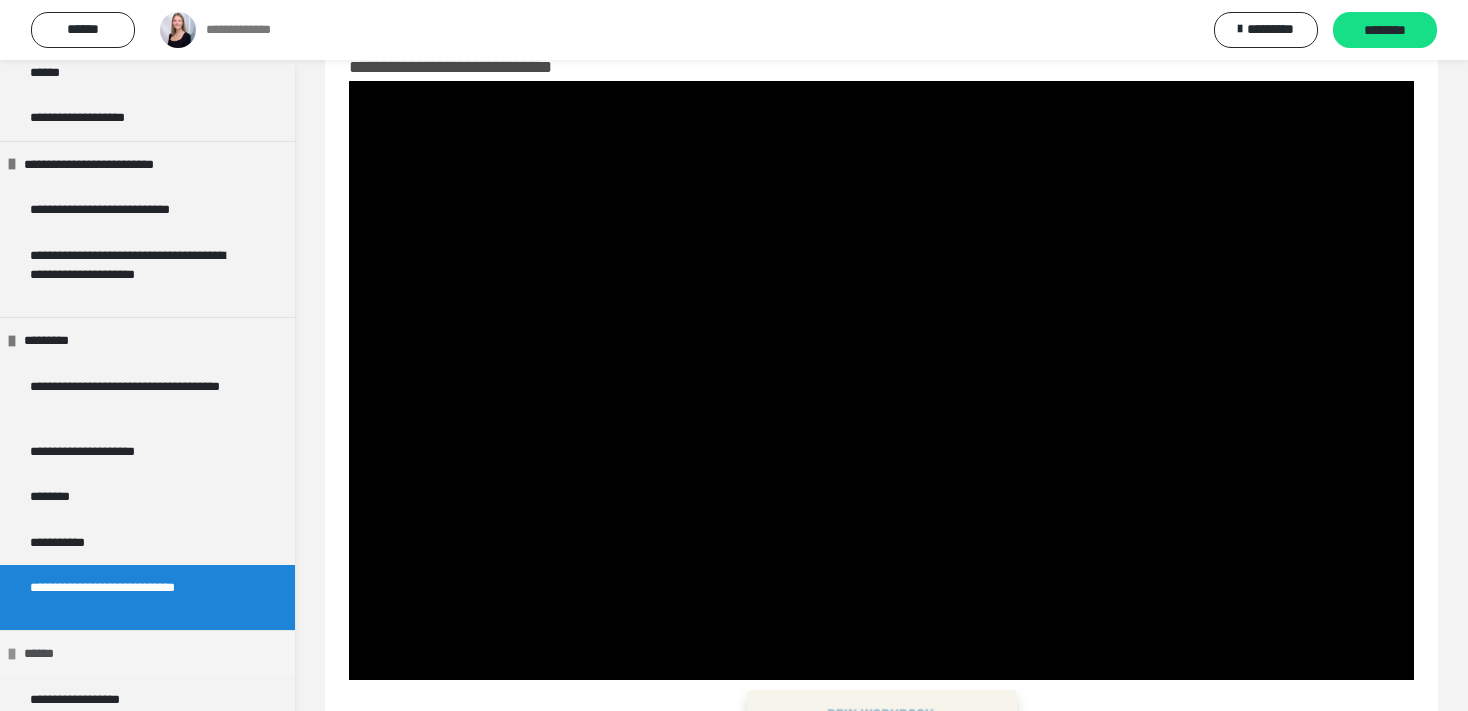 click on "******" at bounding box center (46, 654) 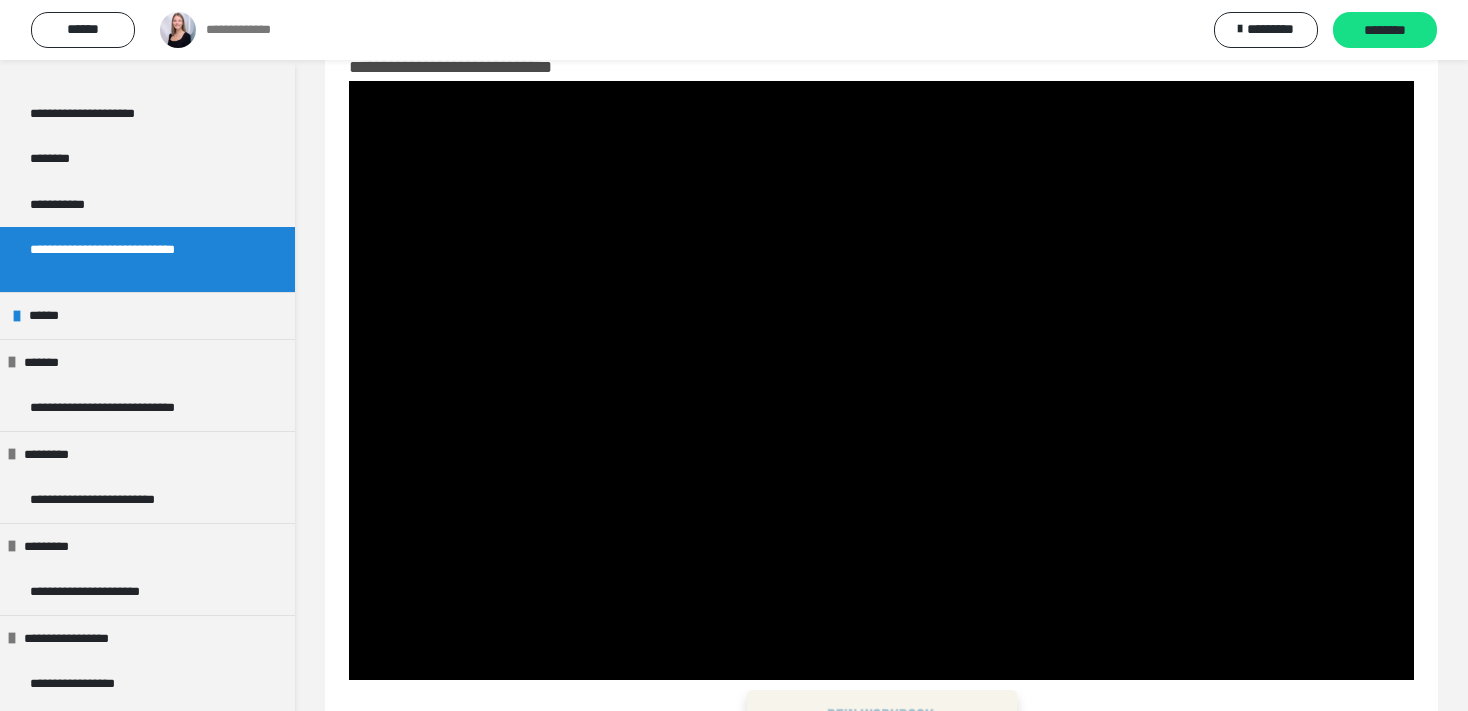 scroll, scrollTop: 1339, scrollLeft: 0, axis: vertical 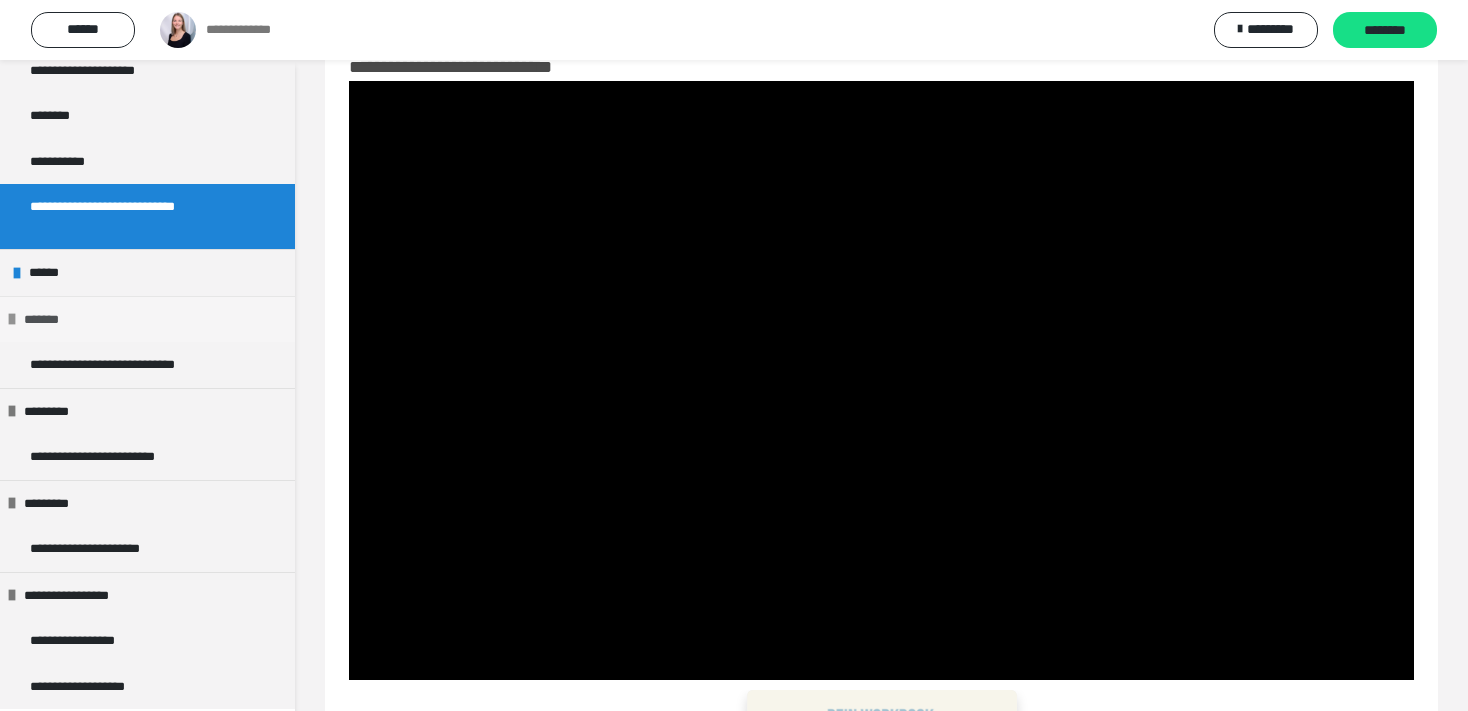click on "*******" at bounding box center (48, 320) 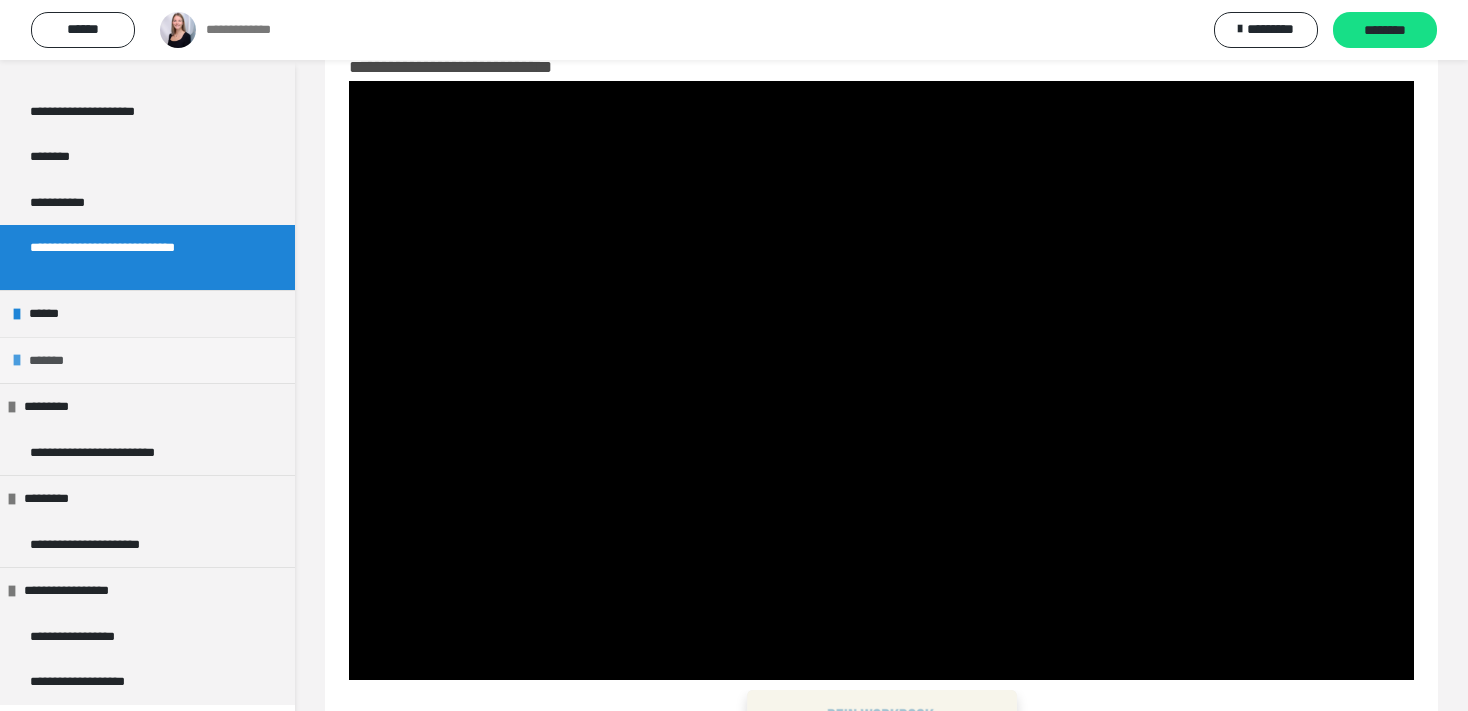 scroll, scrollTop: 1294, scrollLeft: 0, axis: vertical 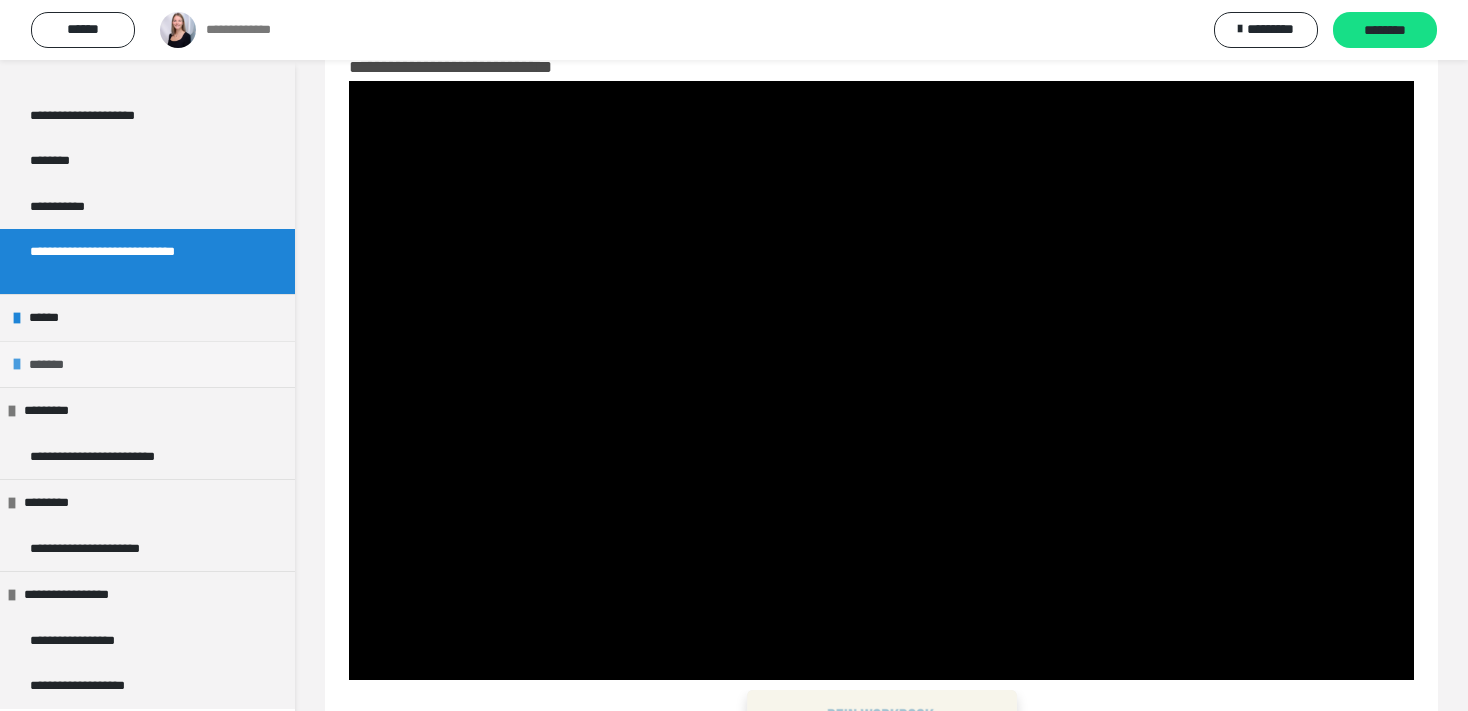 click on "******" at bounding box center [51, 318] 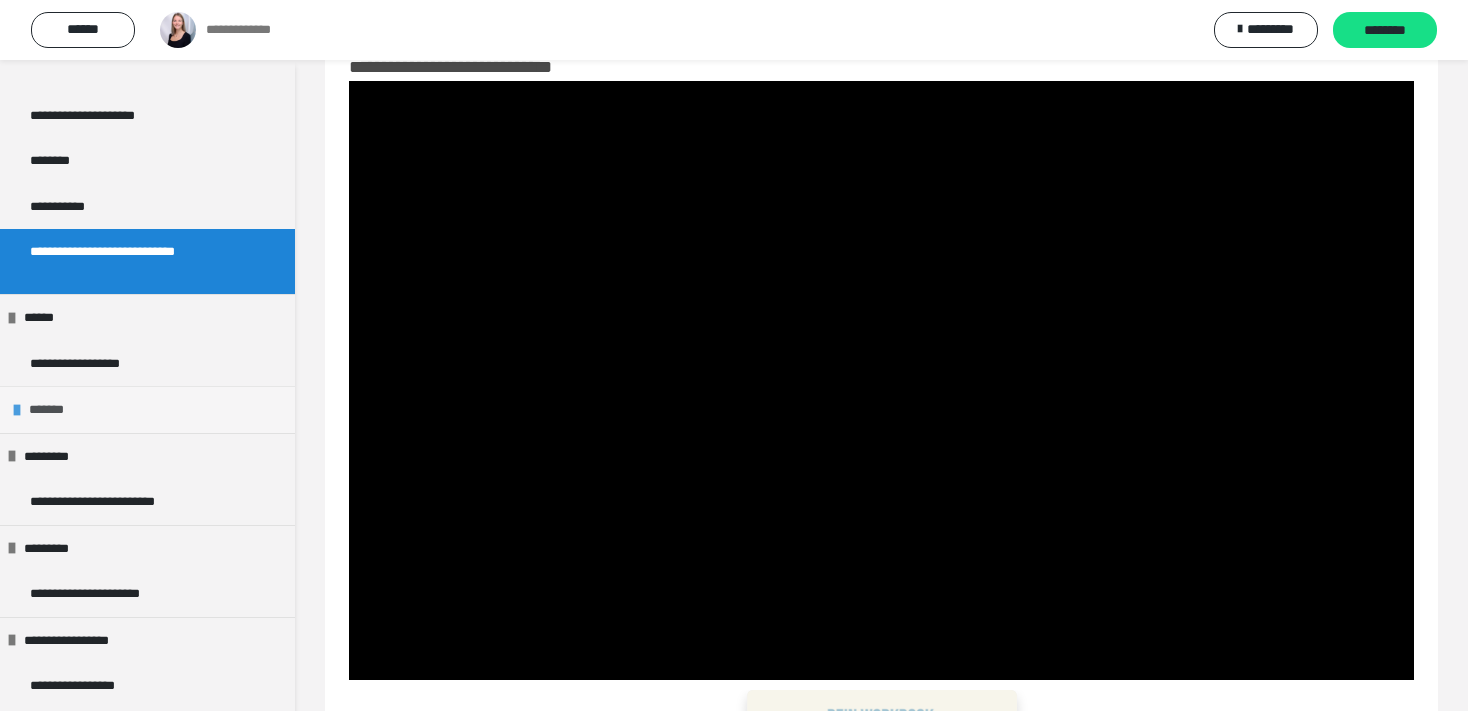 click on "******" at bounding box center (46, 318) 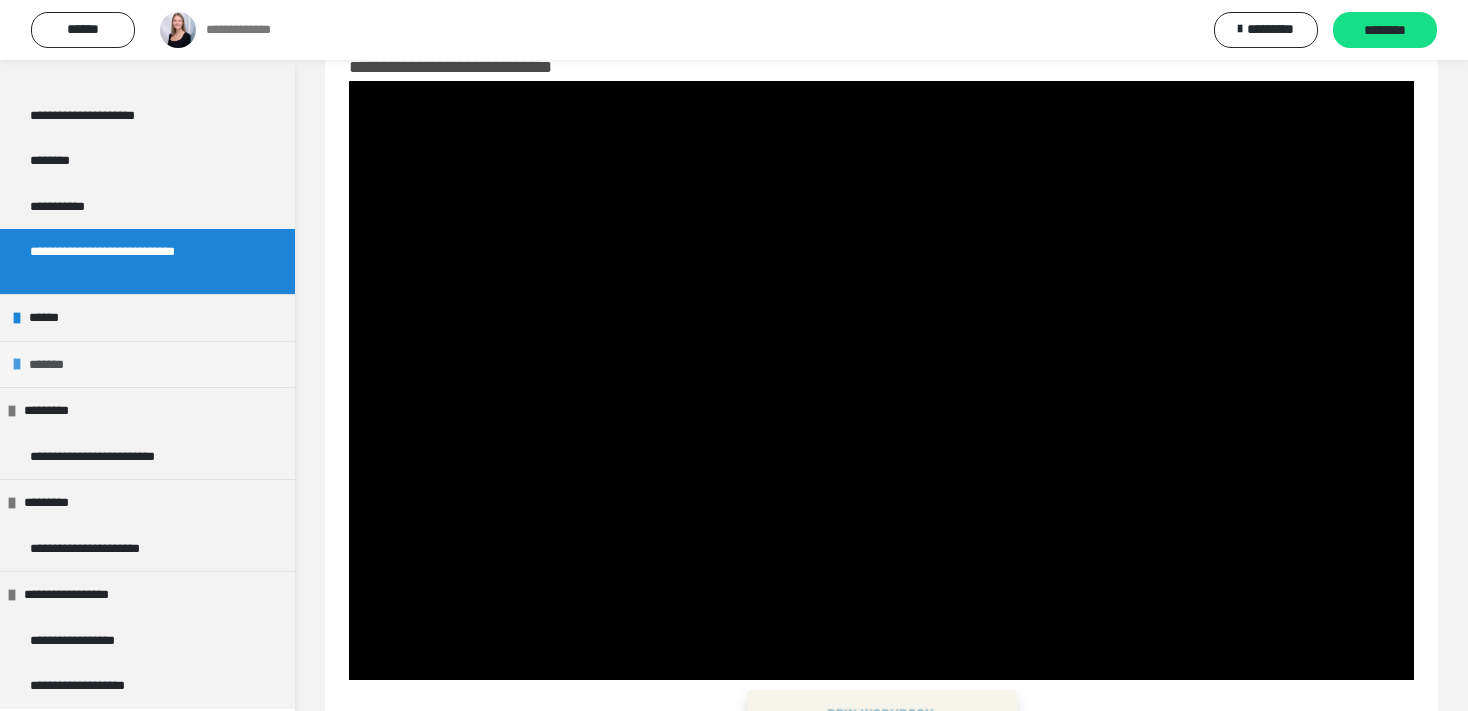 click on "******" at bounding box center (51, 318) 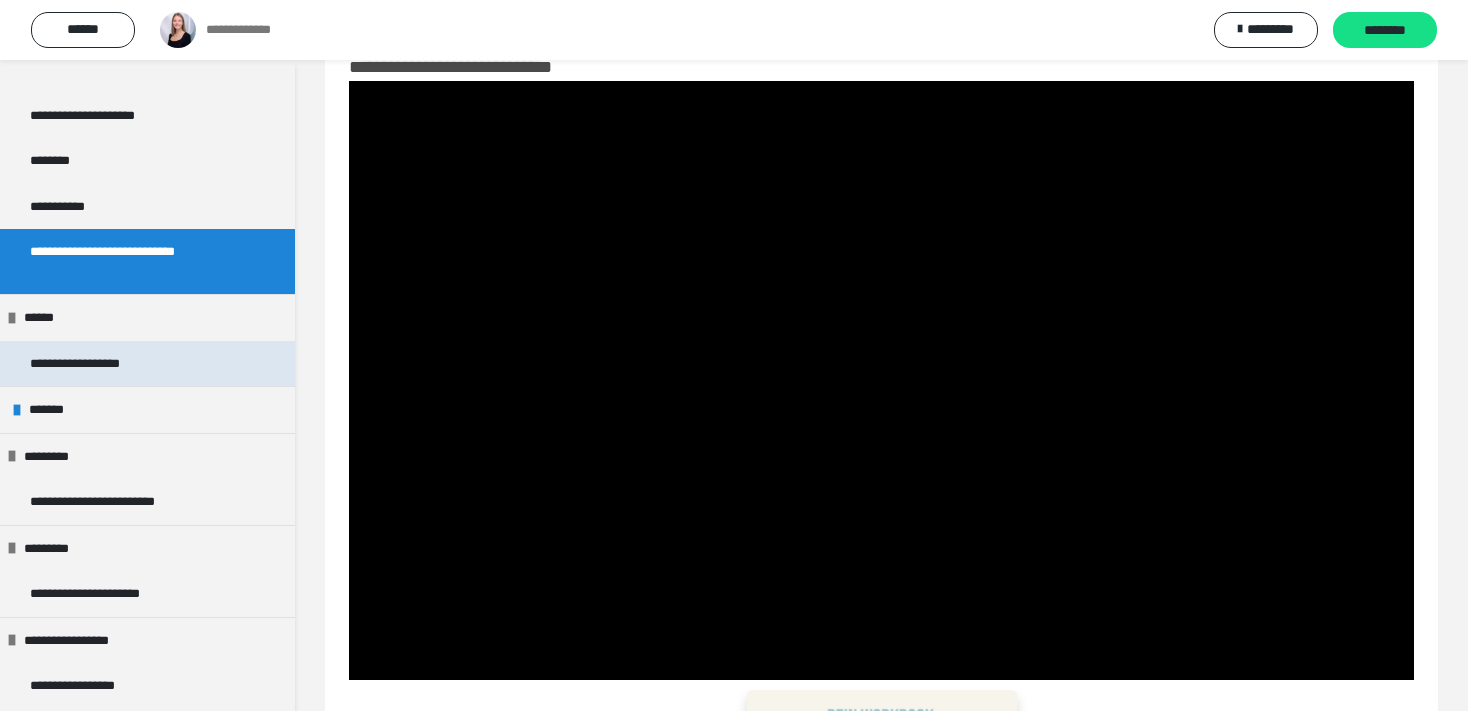 click on "**********" at bounding box center (96, 364) 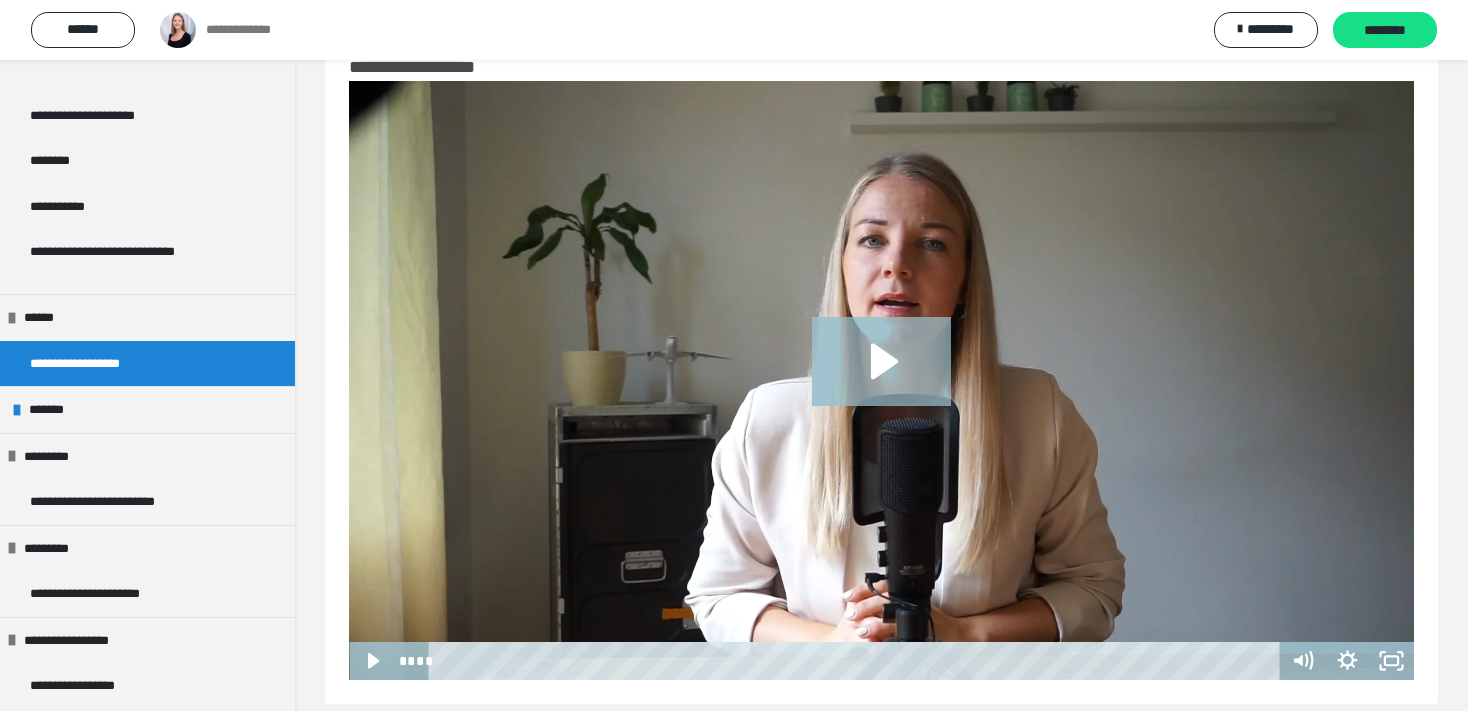 click on "**********" at bounding box center [147, 364] 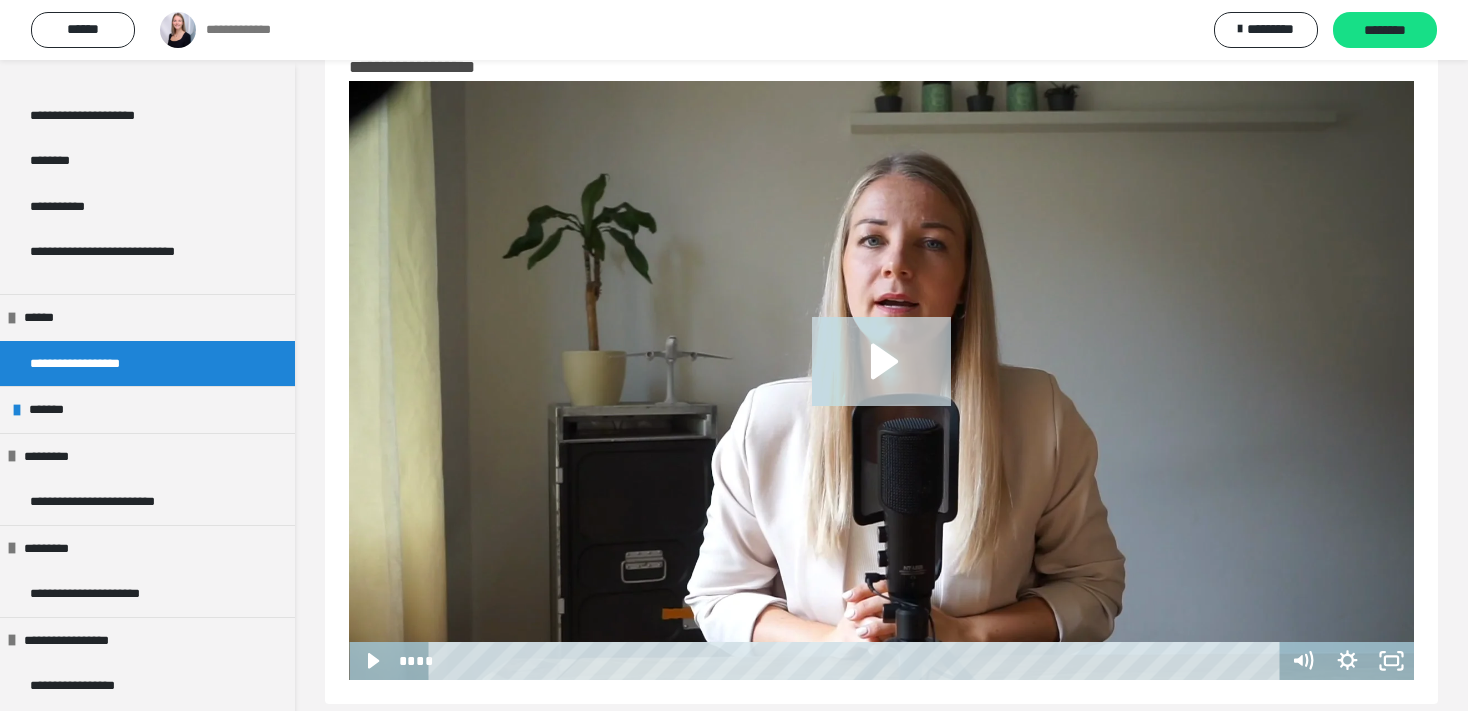 click 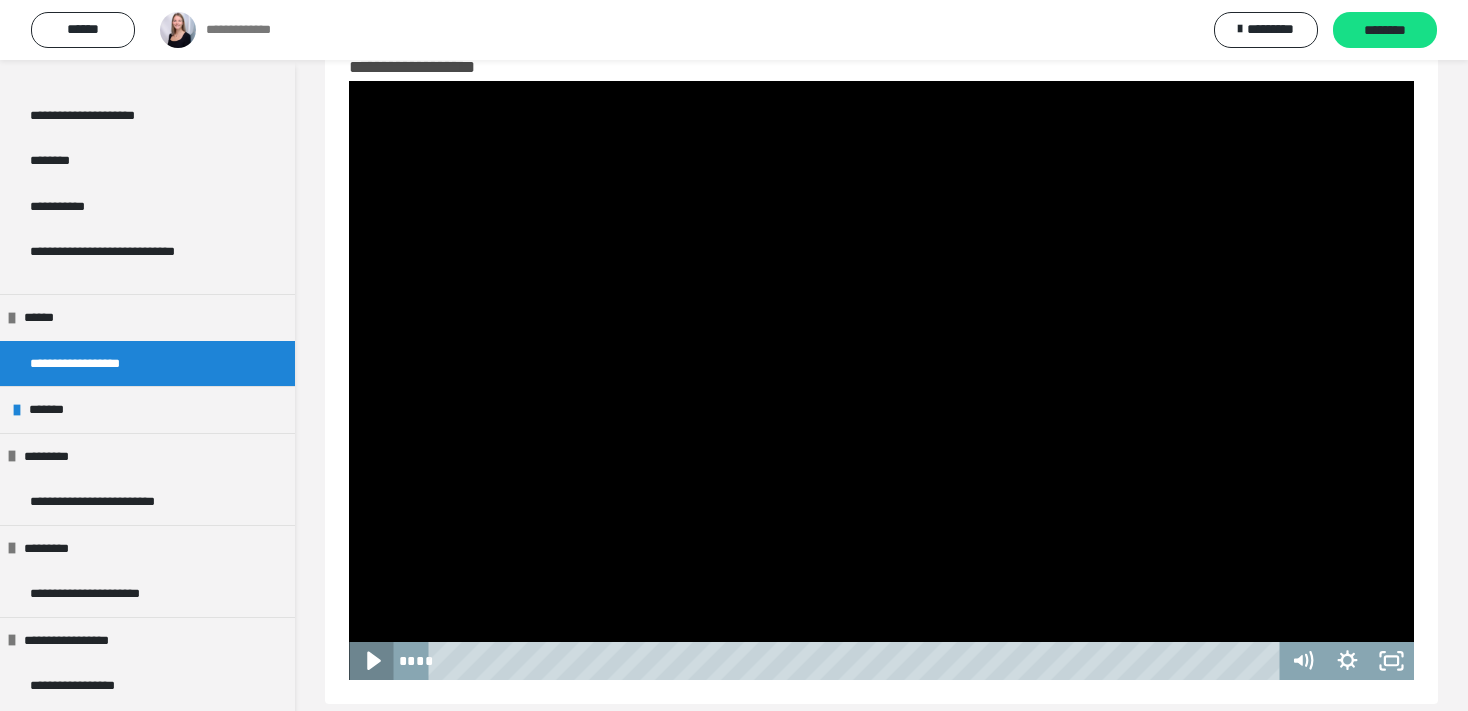 click 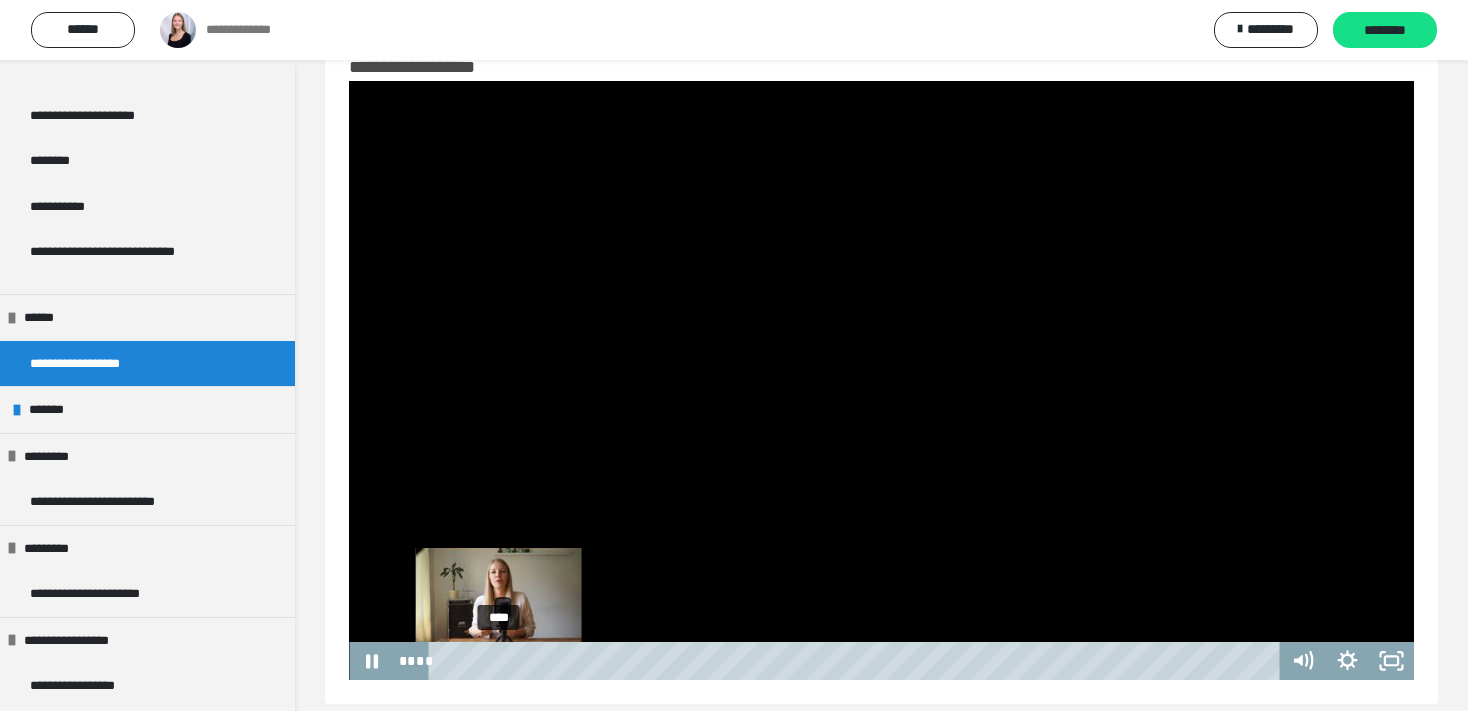 click on "****" at bounding box center (857, 661) 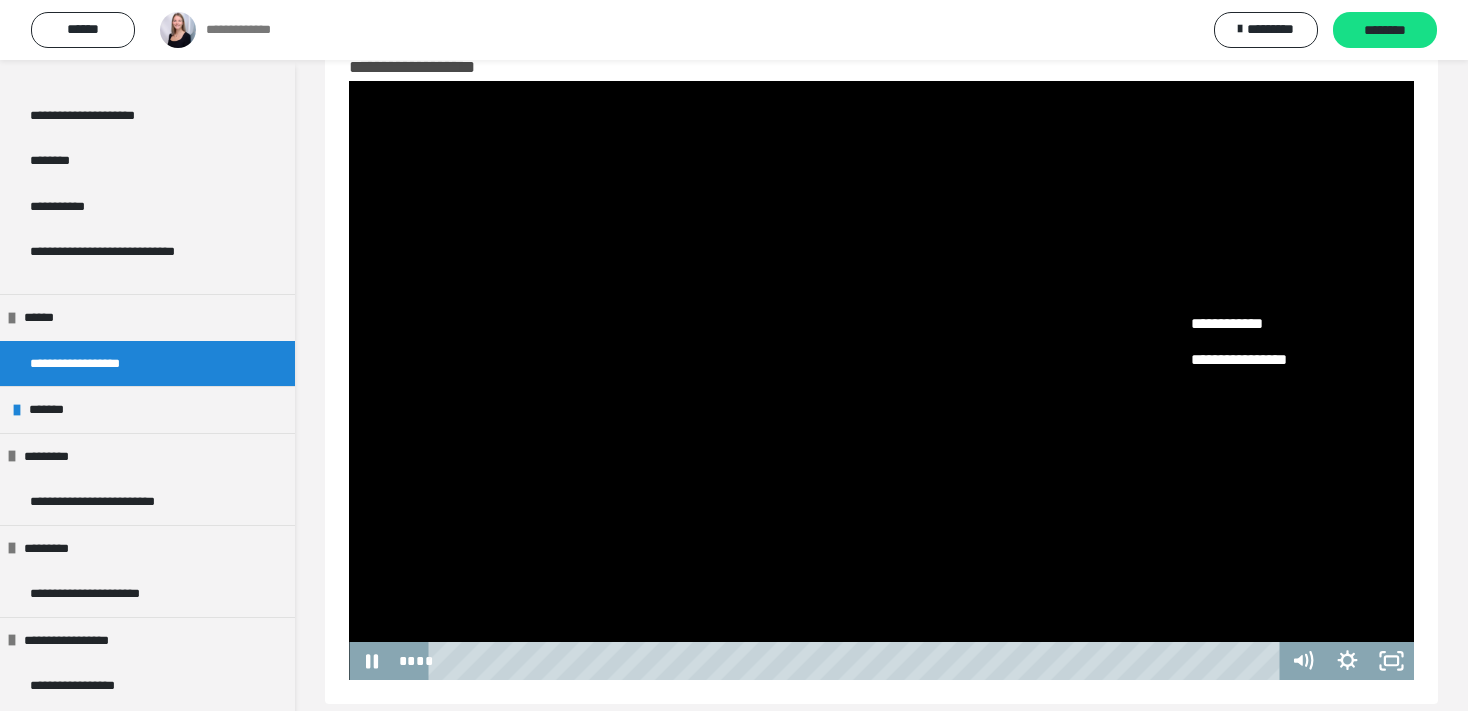 click at bounding box center [881, 380] 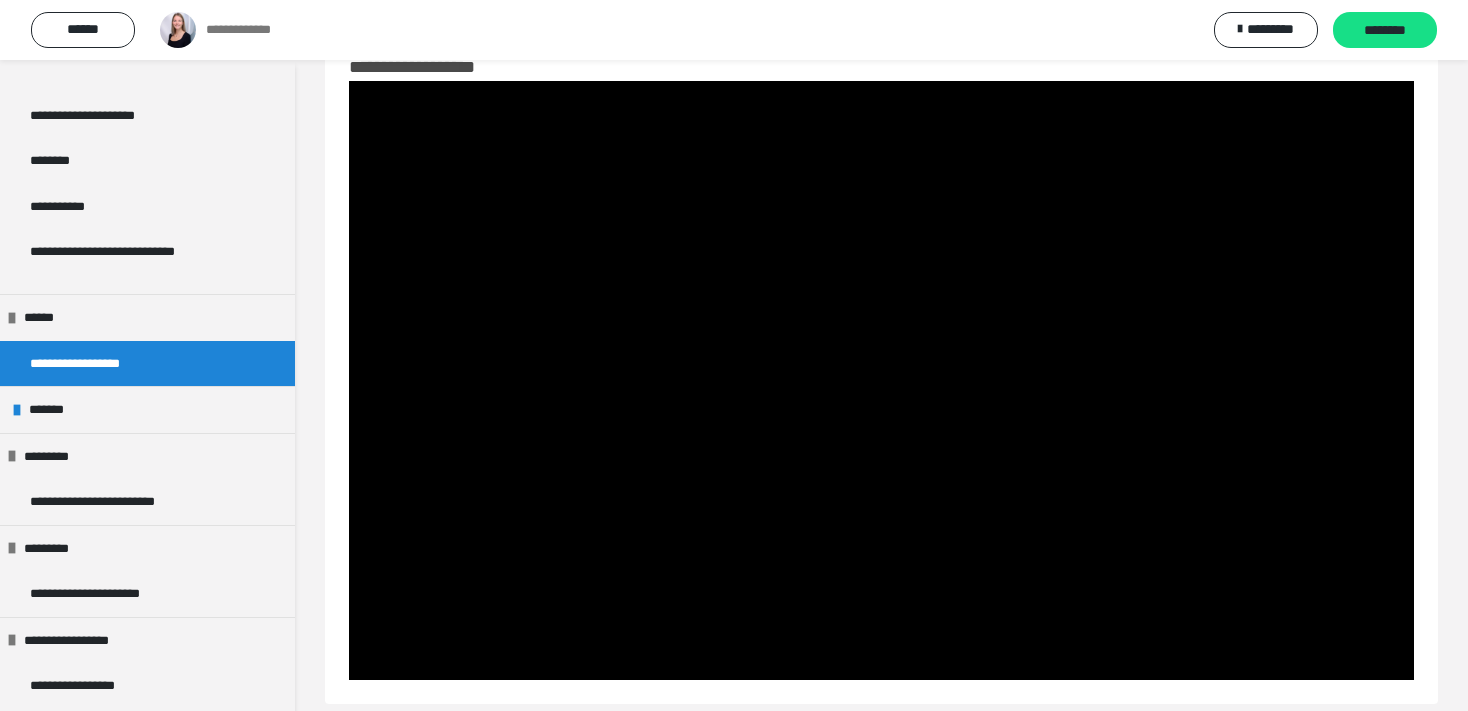 click on "**********" at bounding box center [147, 364] 